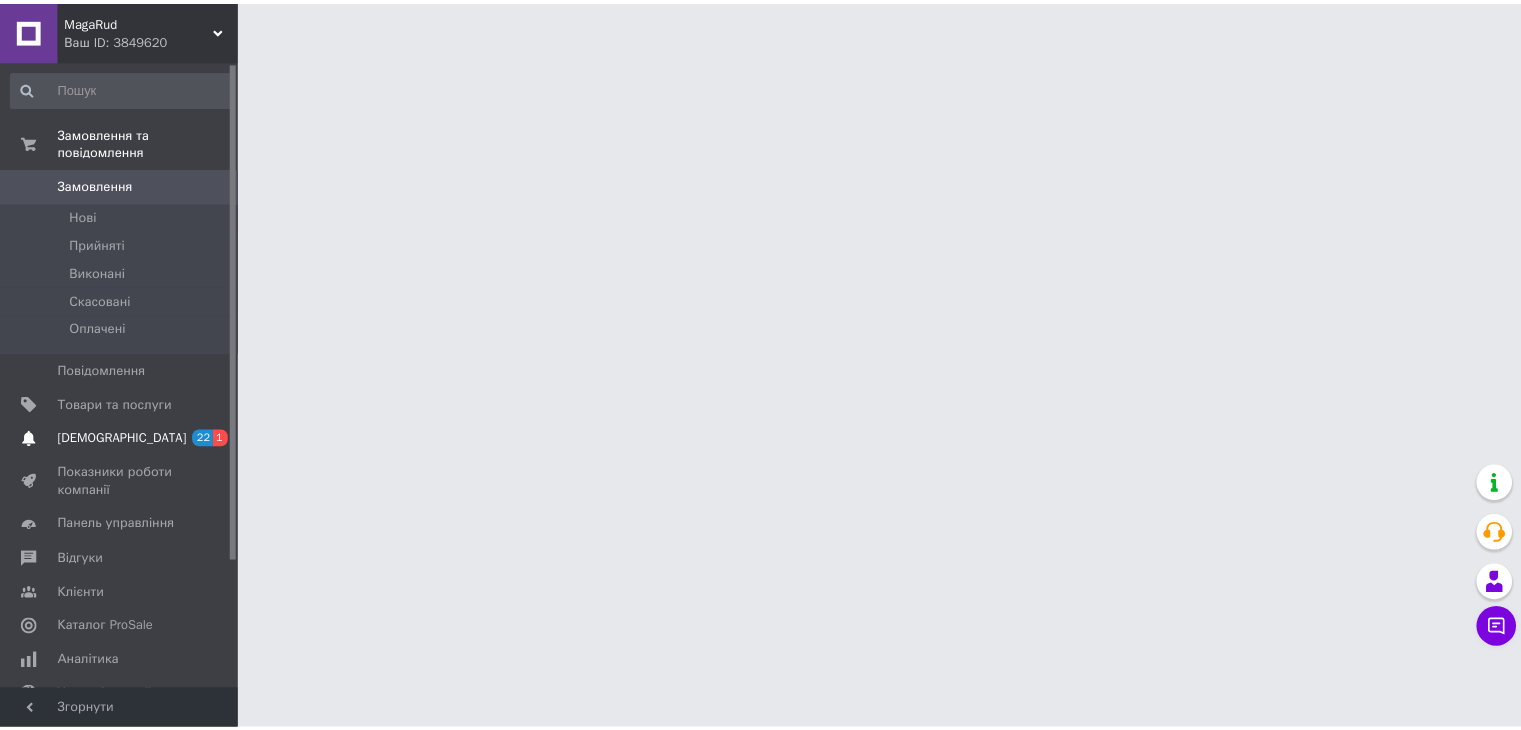 scroll, scrollTop: 0, scrollLeft: 0, axis: both 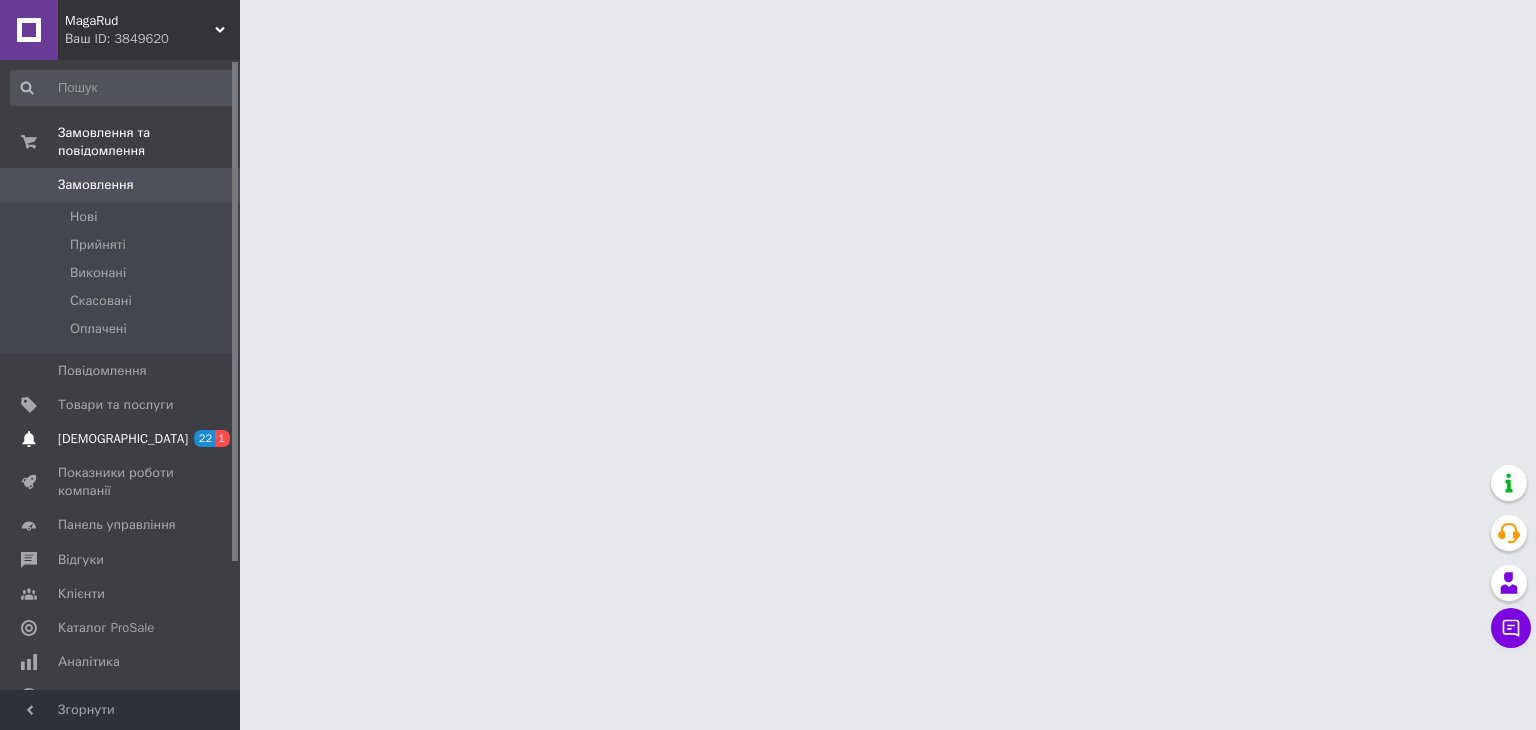 click on "[DEMOGRAPHIC_DATA]" at bounding box center [121, 439] 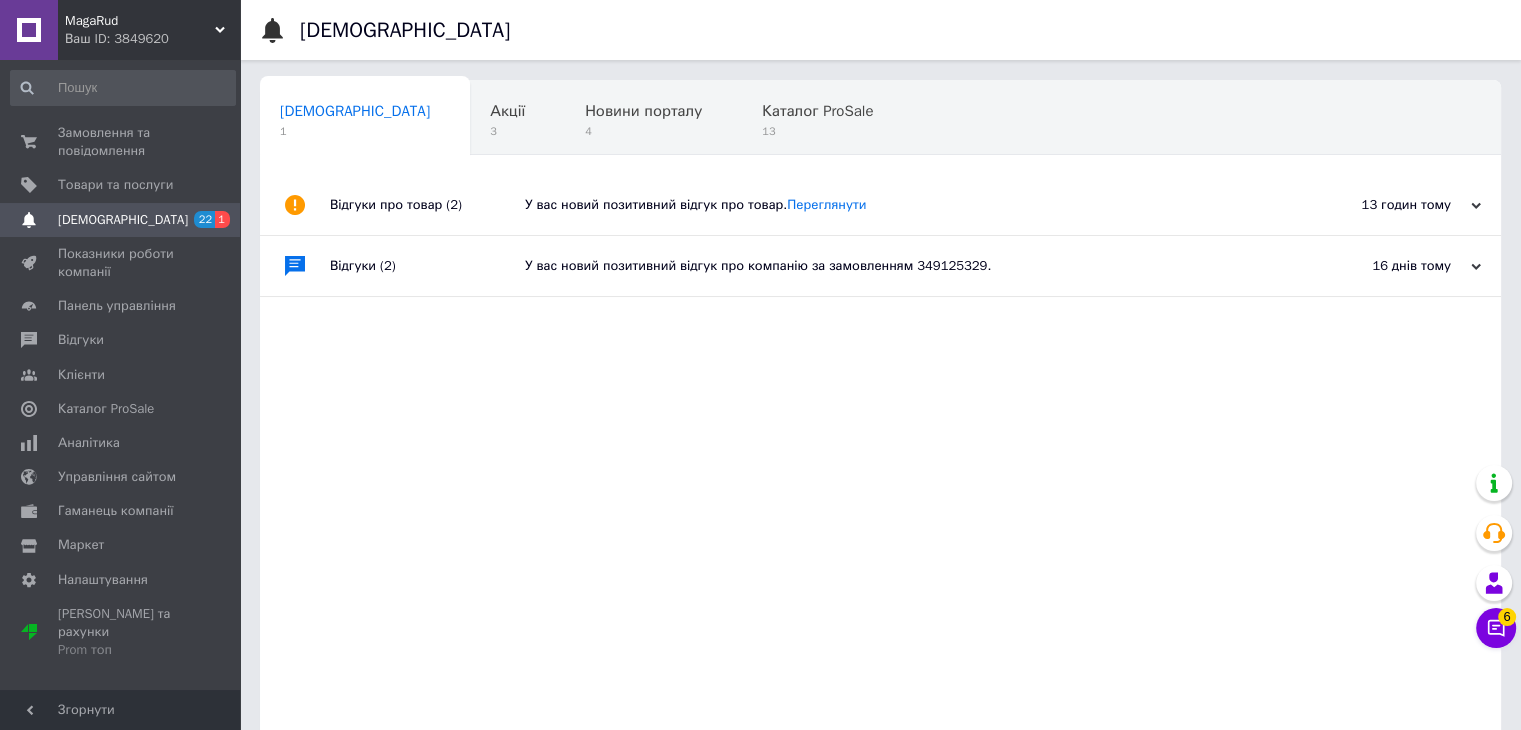 click on "Відгуки про товар   (2)" at bounding box center [427, 205] 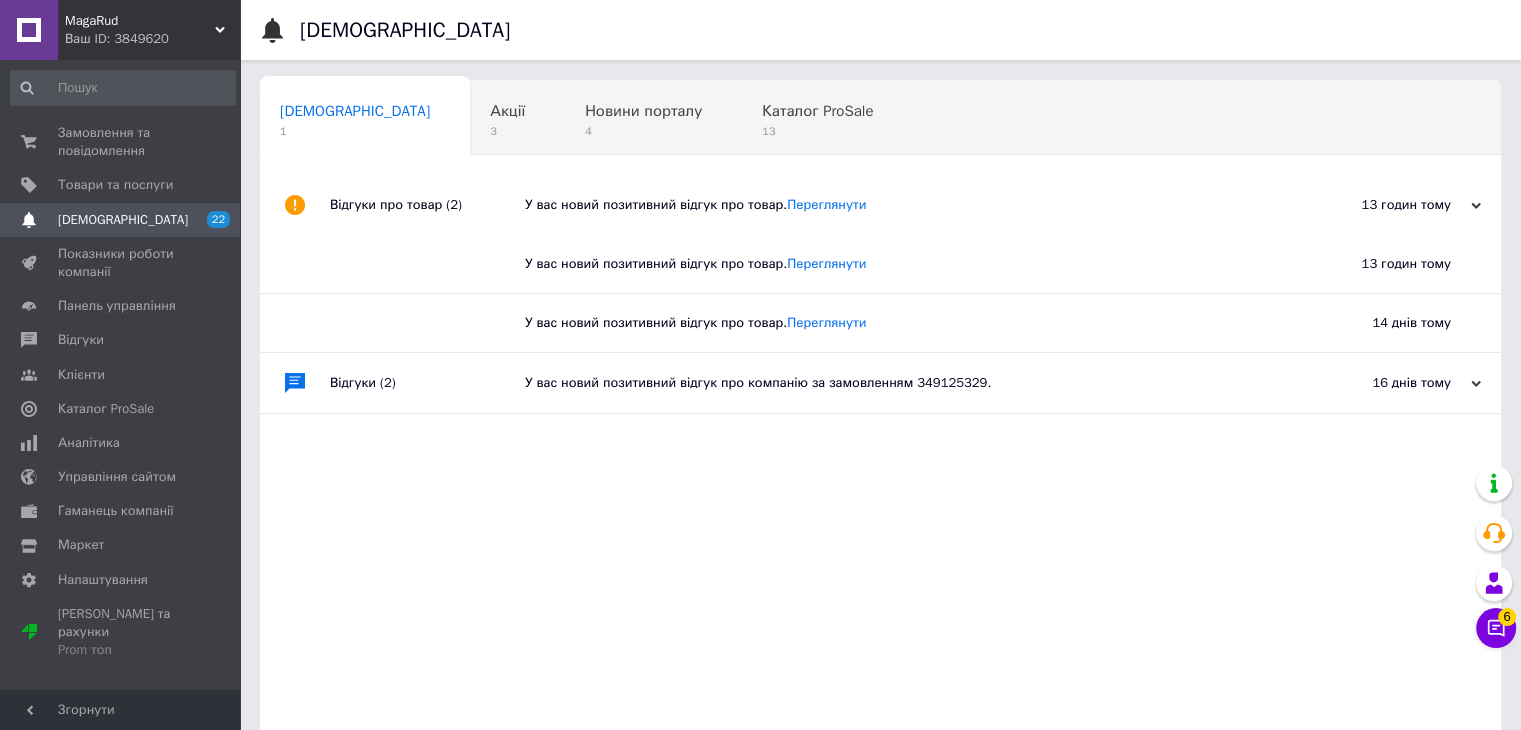 click on "Відгуки про товар   (2)" at bounding box center (427, 205) 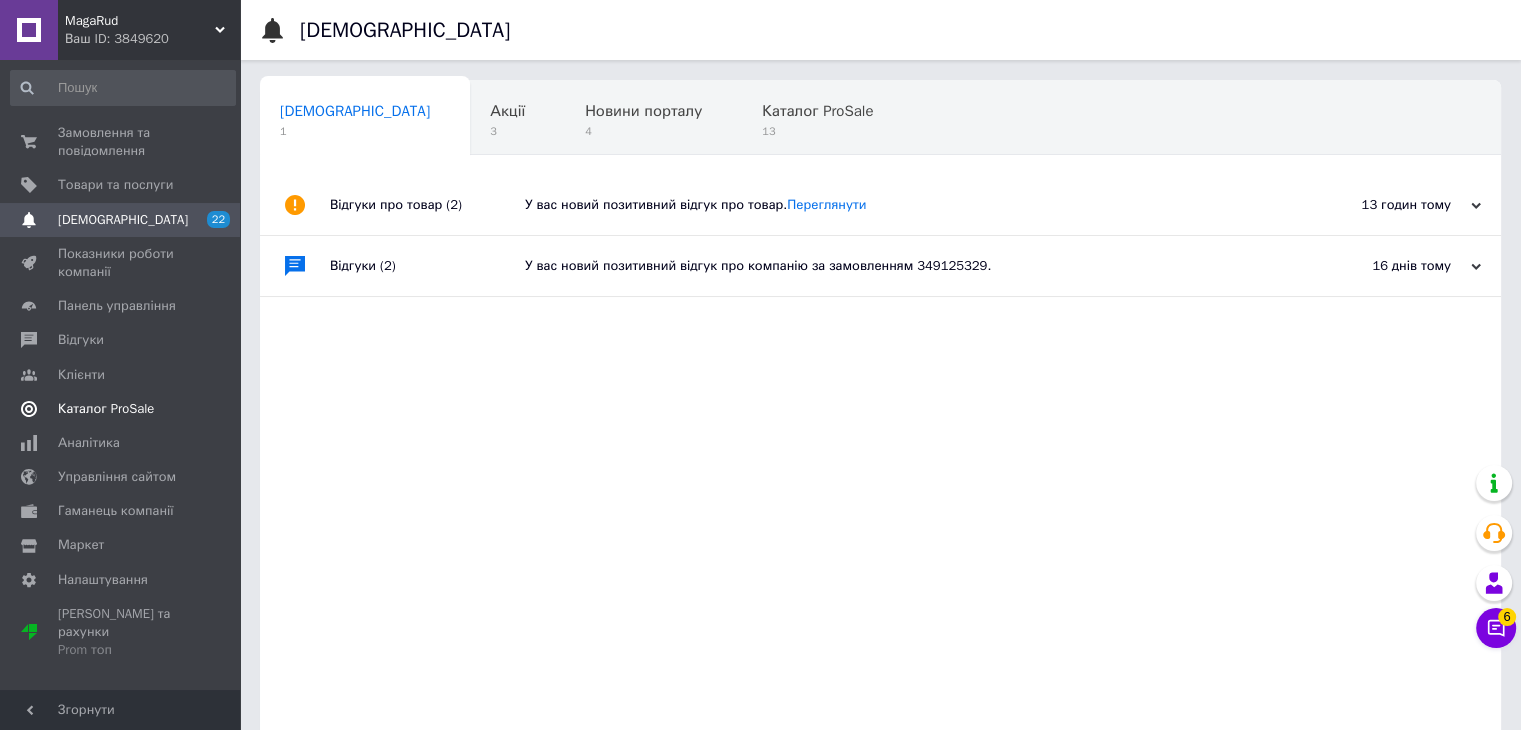 click on "Каталог ProSale" at bounding box center (106, 409) 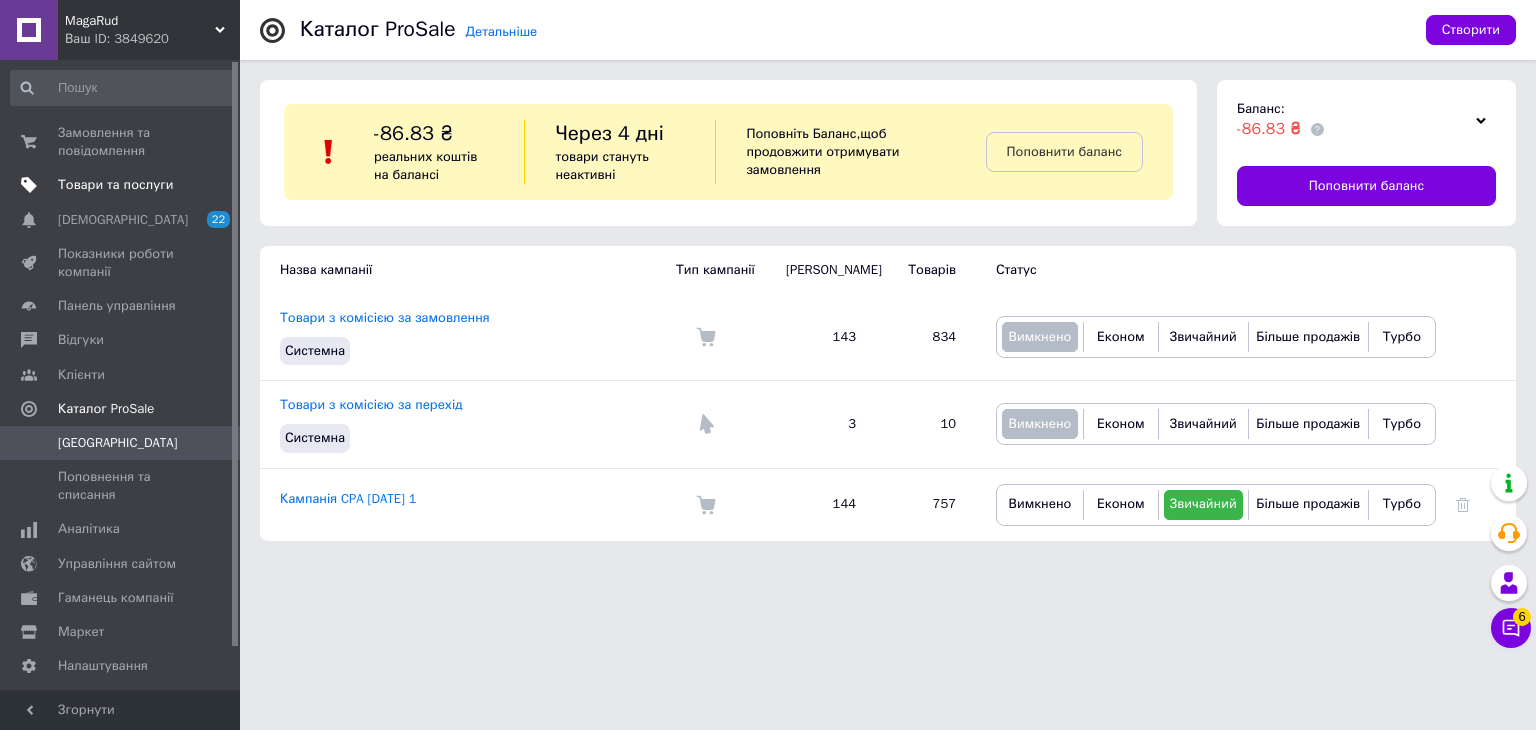 click on "Товари та послуги" at bounding box center [123, 185] 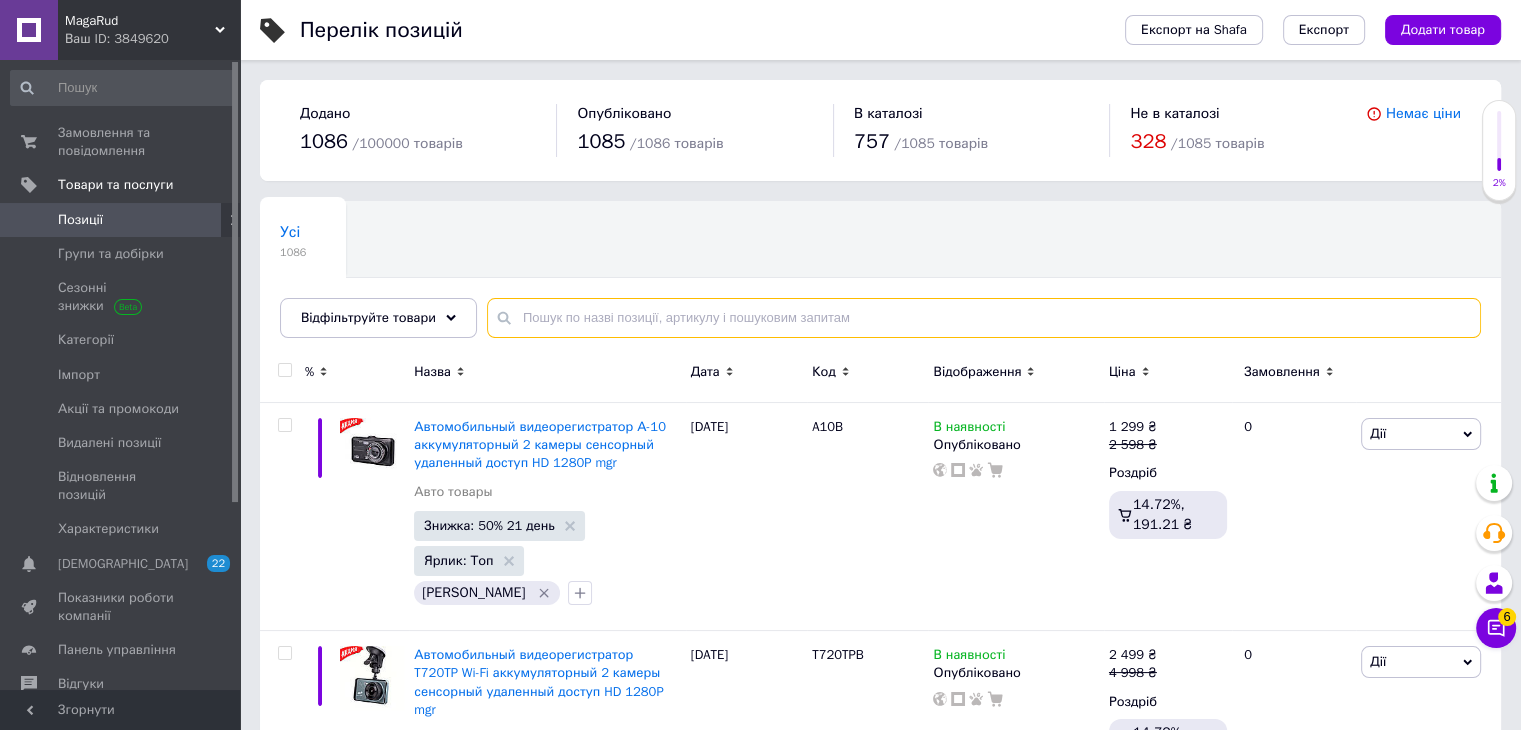 click at bounding box center [984, 318] 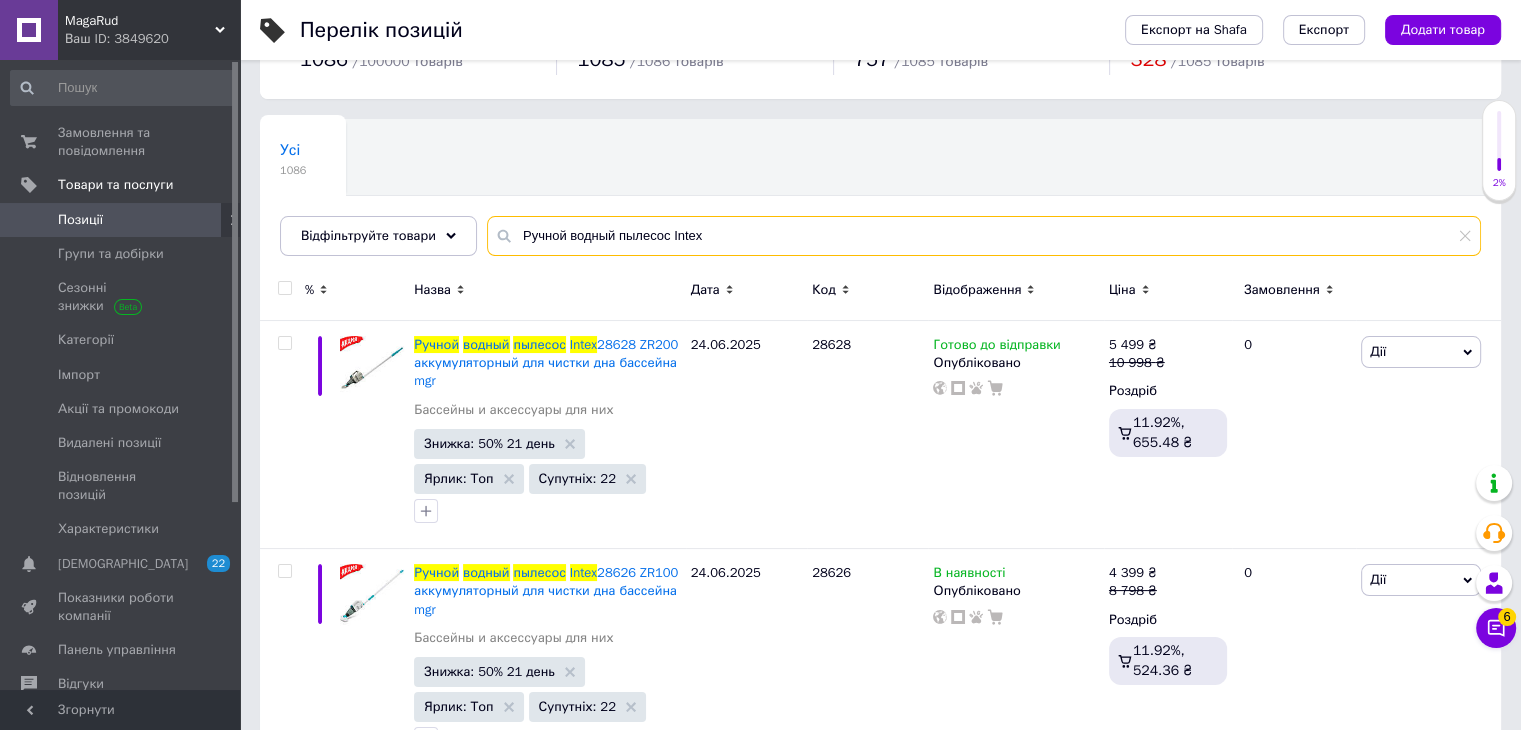 scroll, scrollTop: 148, scrollLeft: 0, axis: vertical 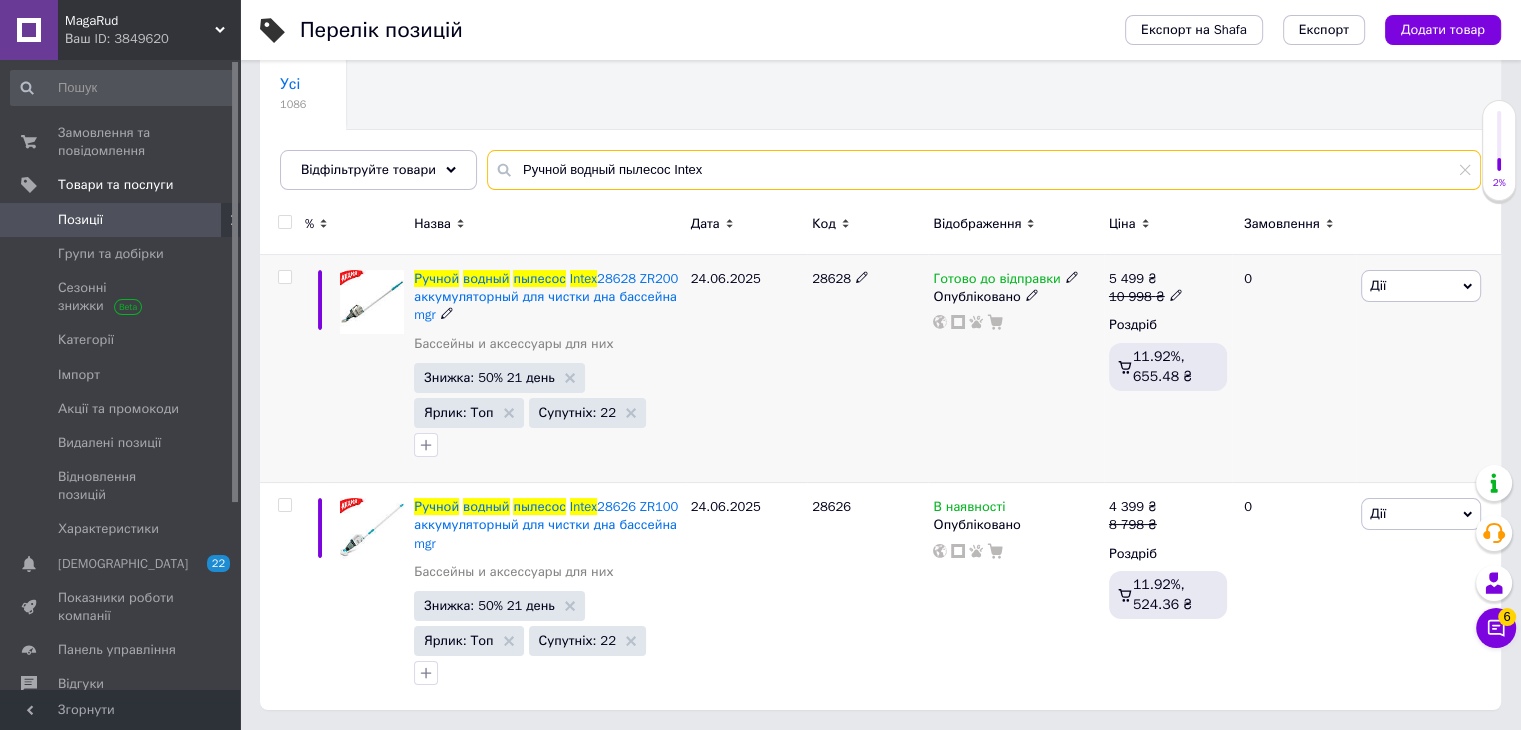 type on "Ручной водный пылесос Intex" 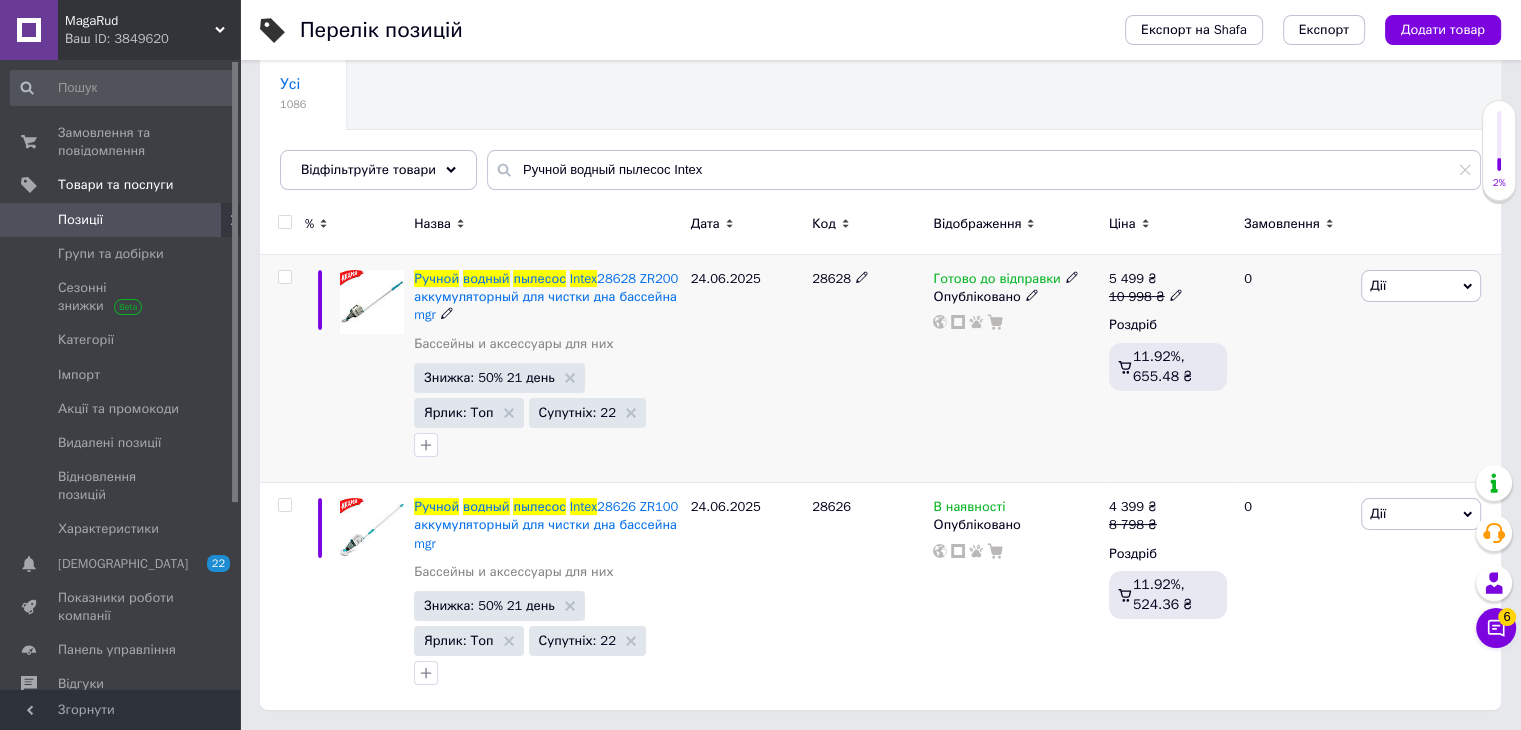 click 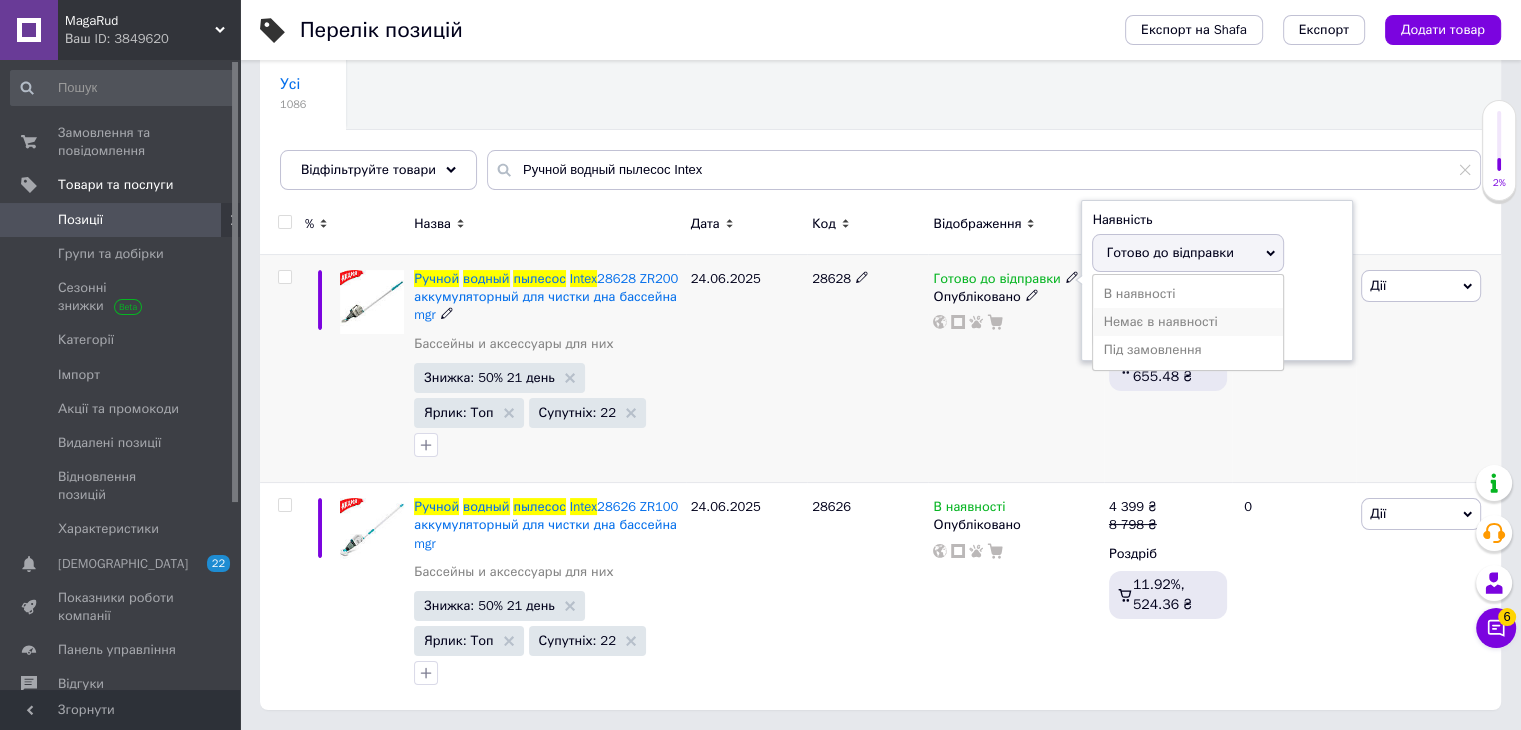 click on "Немає в наявності" at bounding box center [1188, 322] 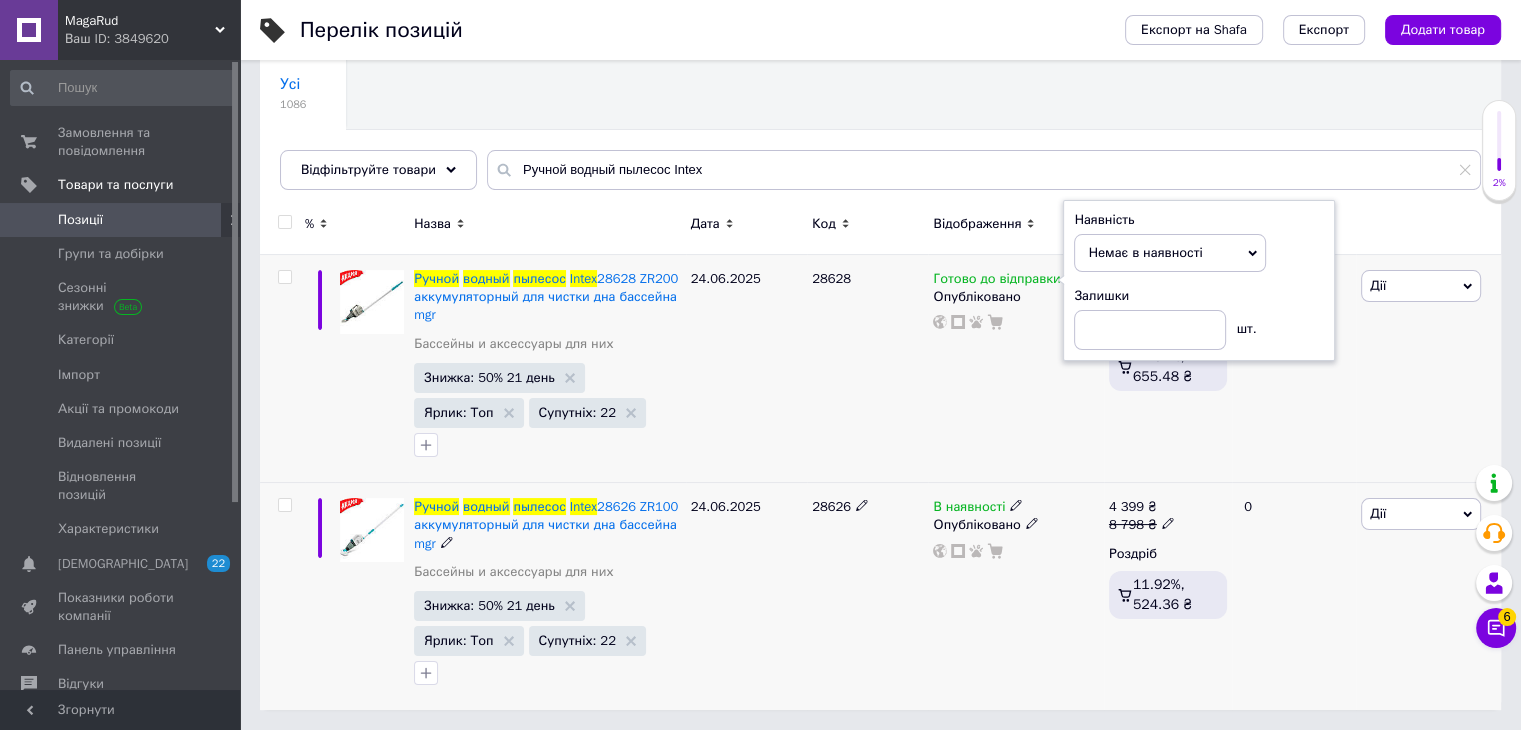 click 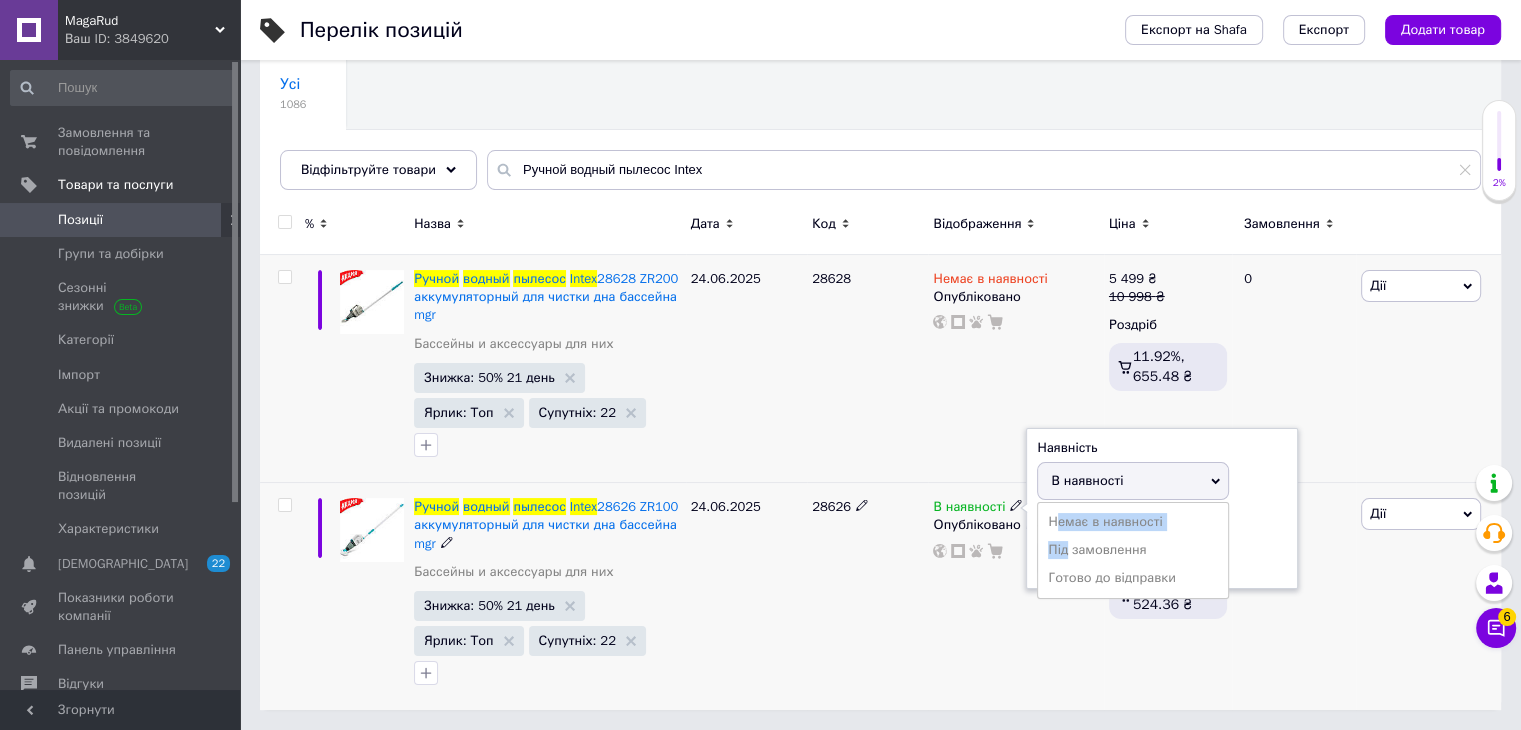 drag, startPoint x: 1064, startPoint y: 543, endPoint x: 1059, endPoint y: 521, distance: 22.561028 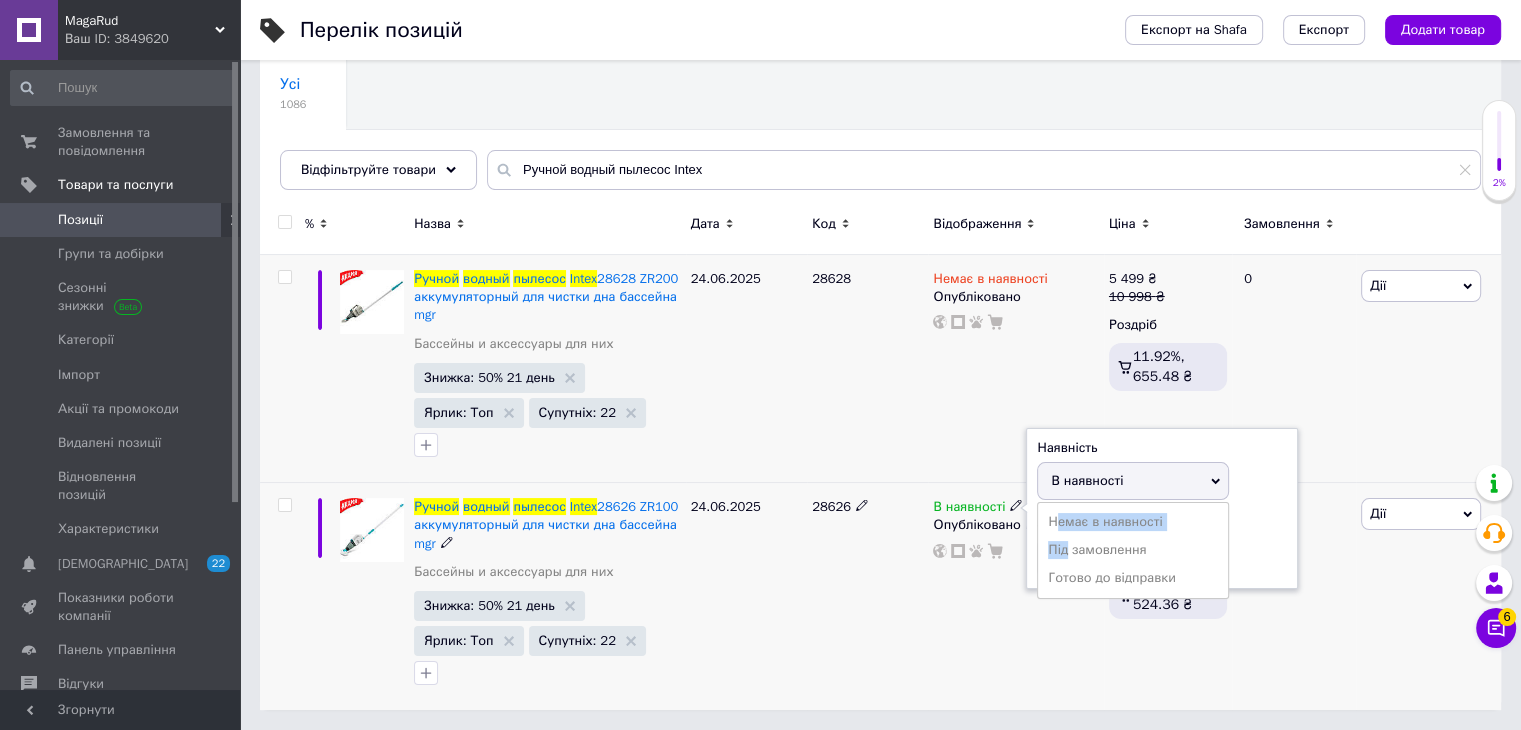 click on "Немає в наявності Під замовлення Готово до відправки" at bounding box center (1133, 550) 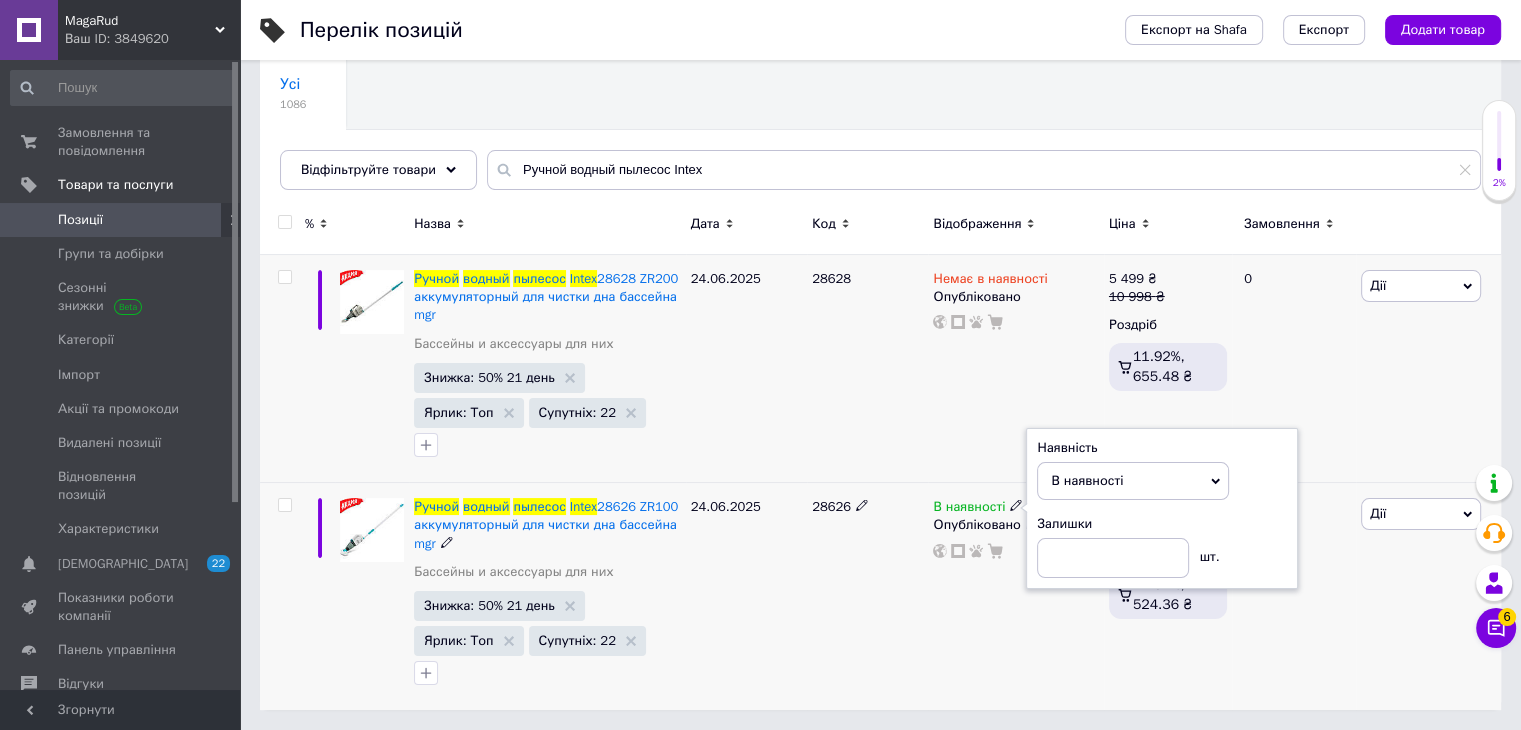 click on "Залишки" at bounding box center (1162, 524) 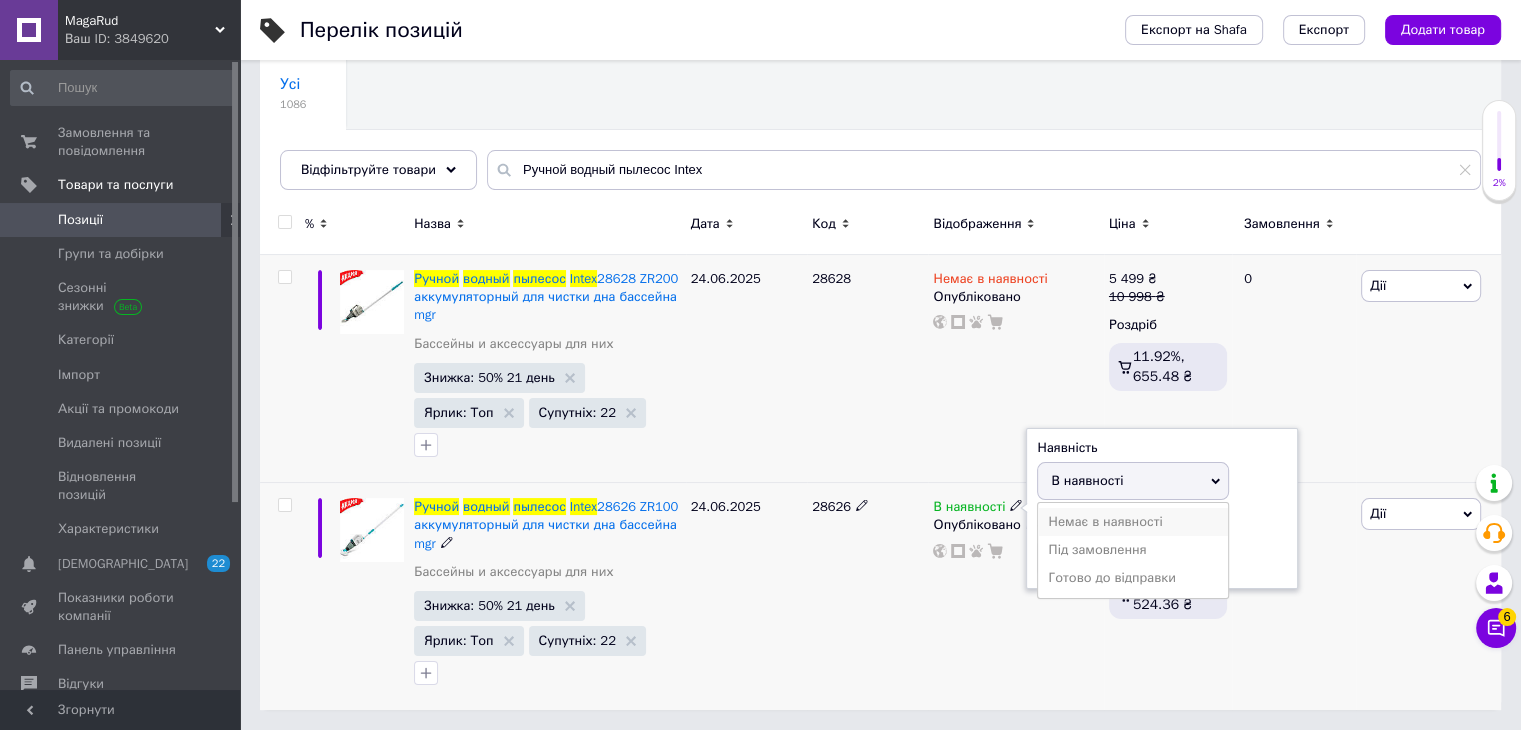 click on "Немає в наявності" at bounding box center (1133, 522) 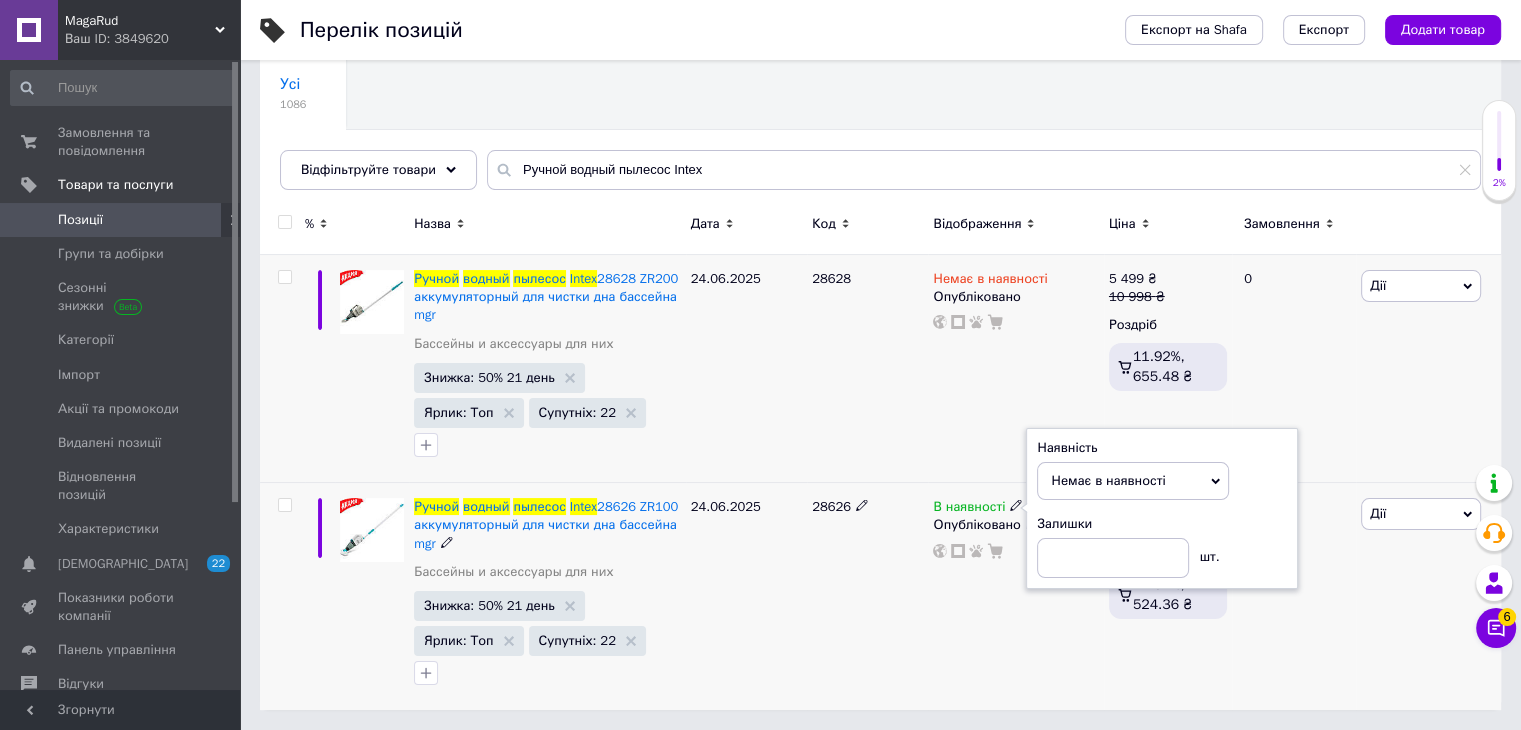 click on "28626" at bounding box center (867, 597) 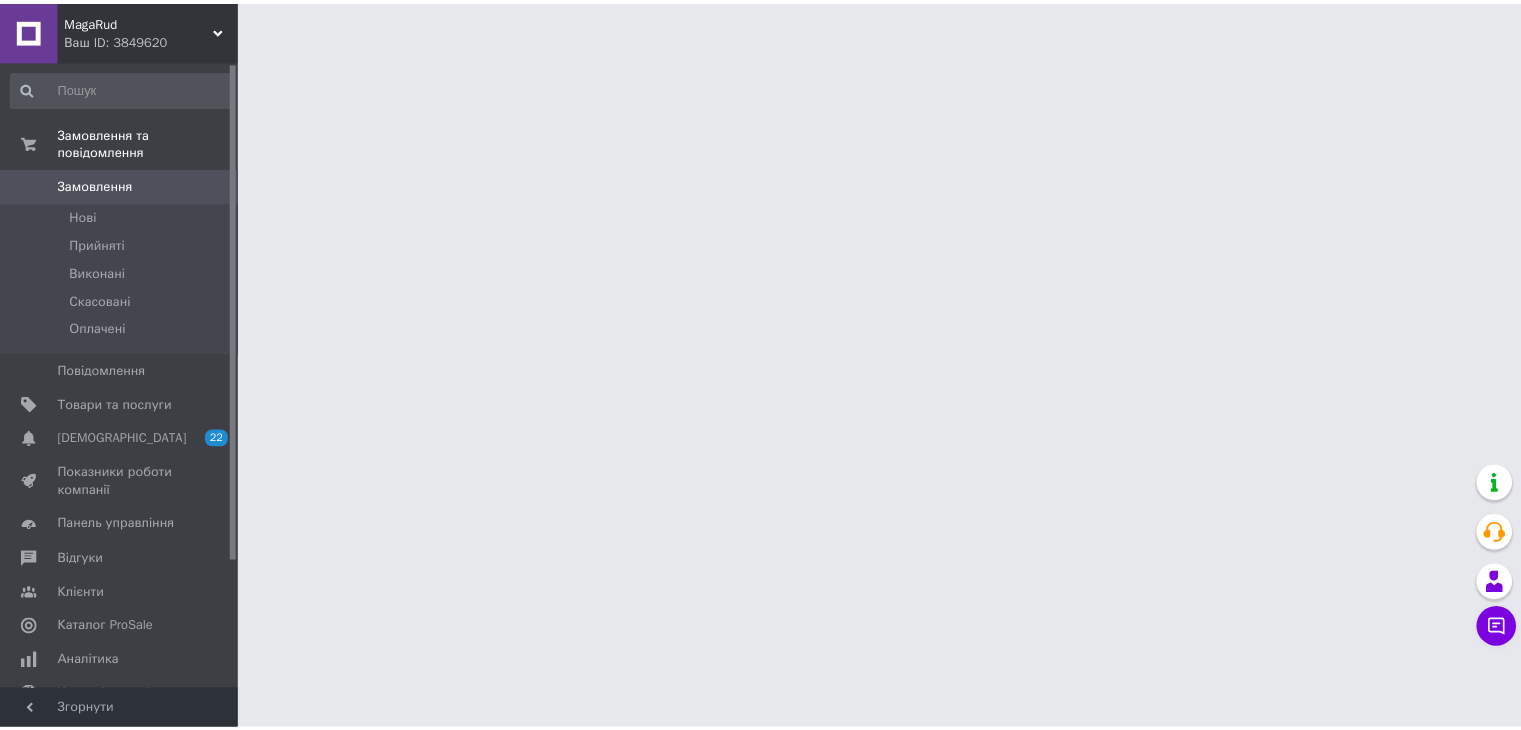 scroll, scrollTop: 0, scrollLeft: 0, axis: both 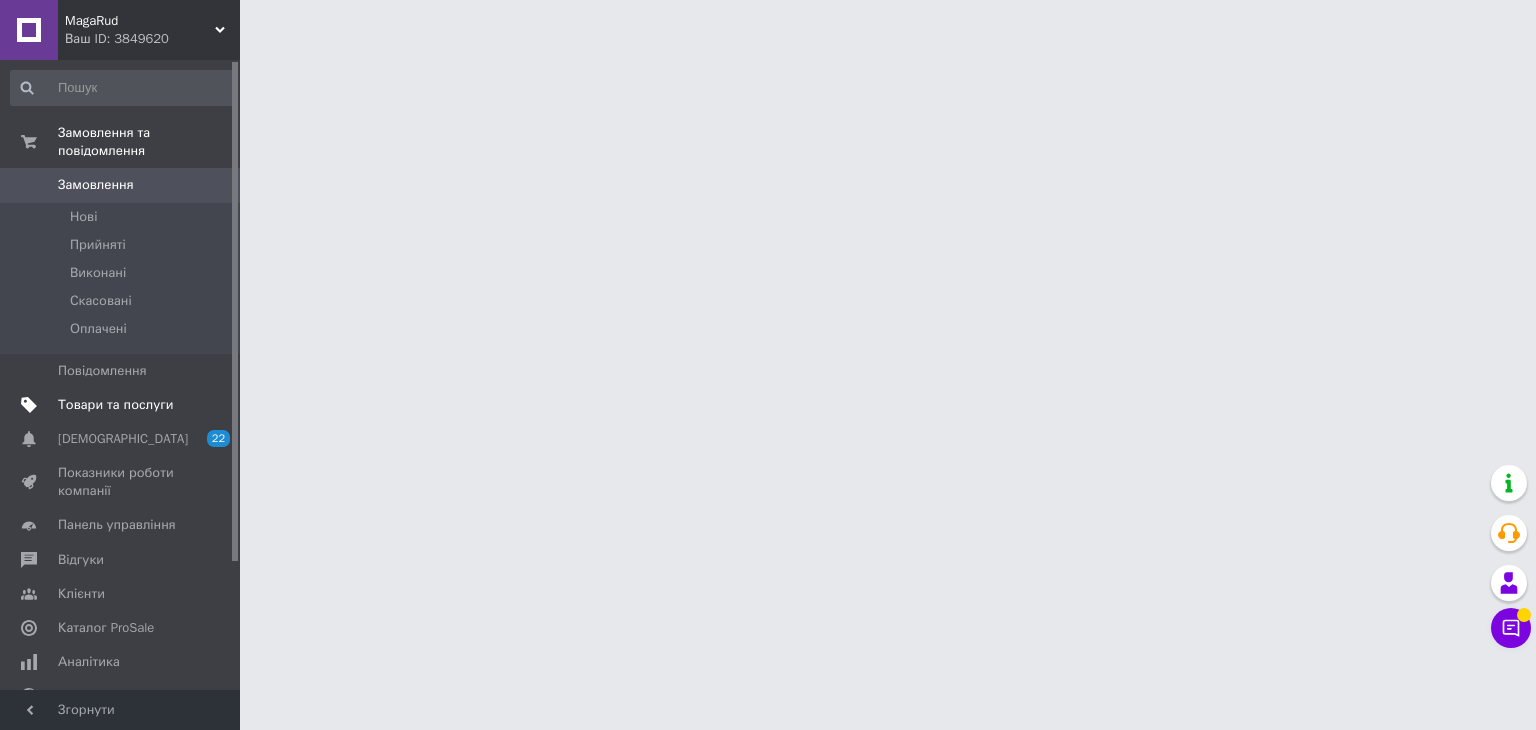 click on "Товари та послуги" at bounding box center [123, 405] 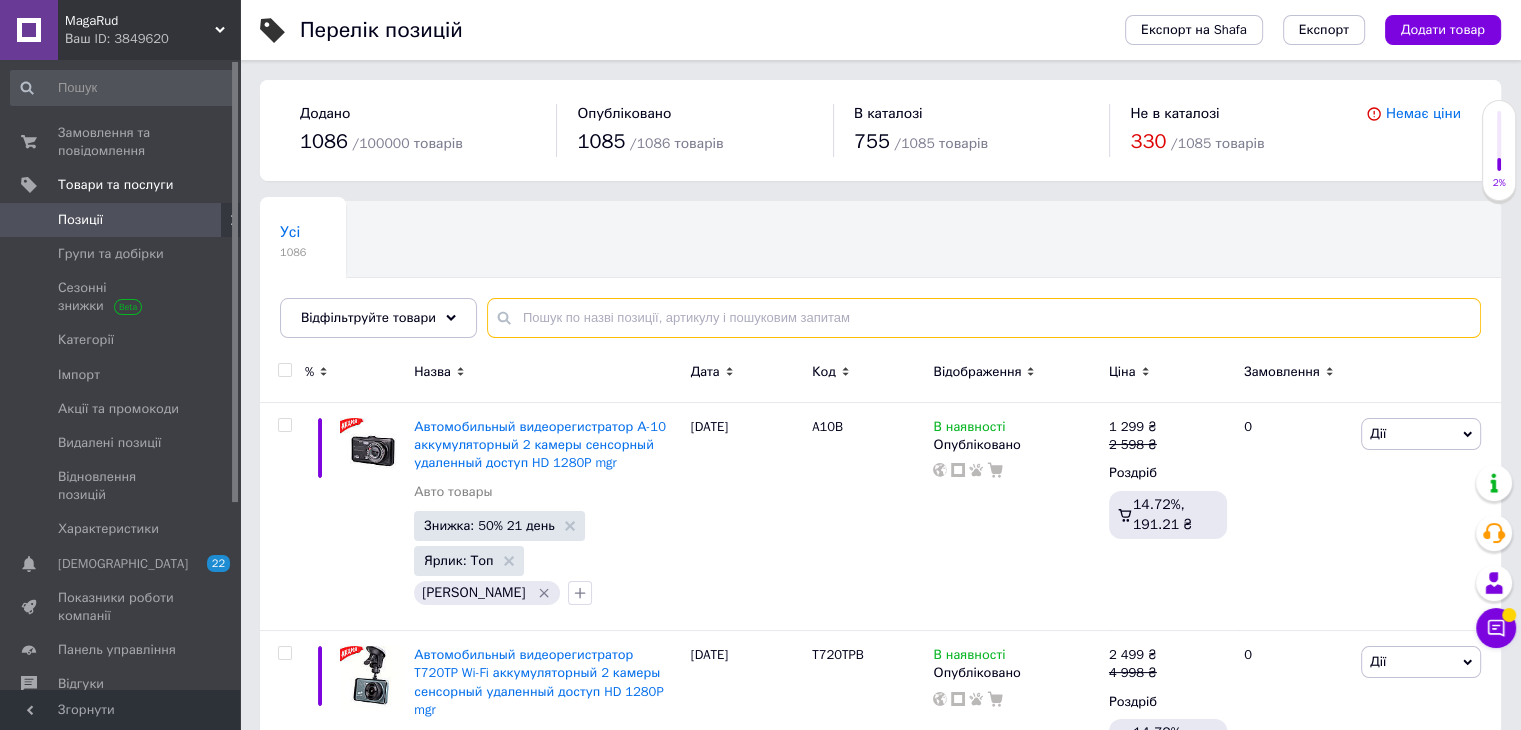 click at bounding box center (984, 318) 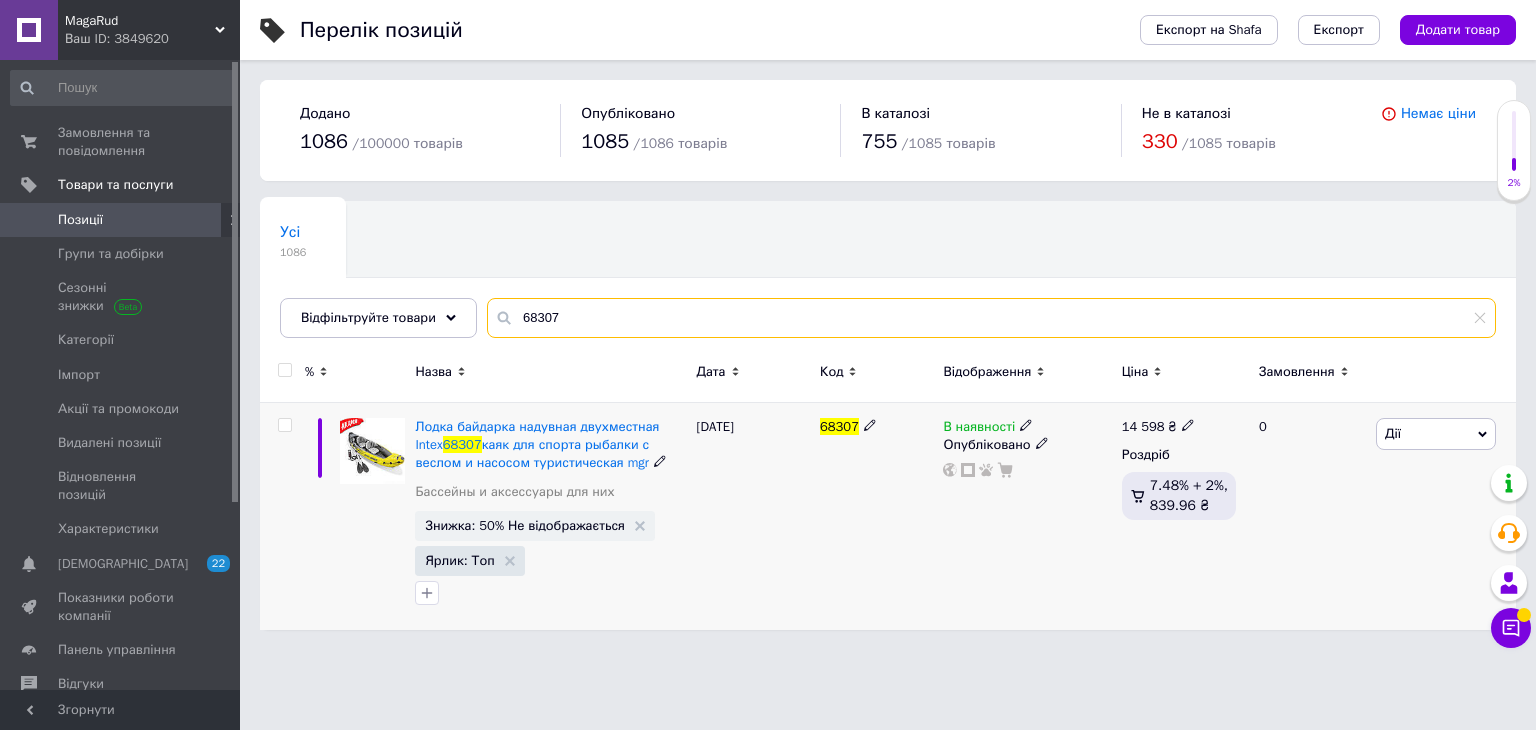 type on "68307" 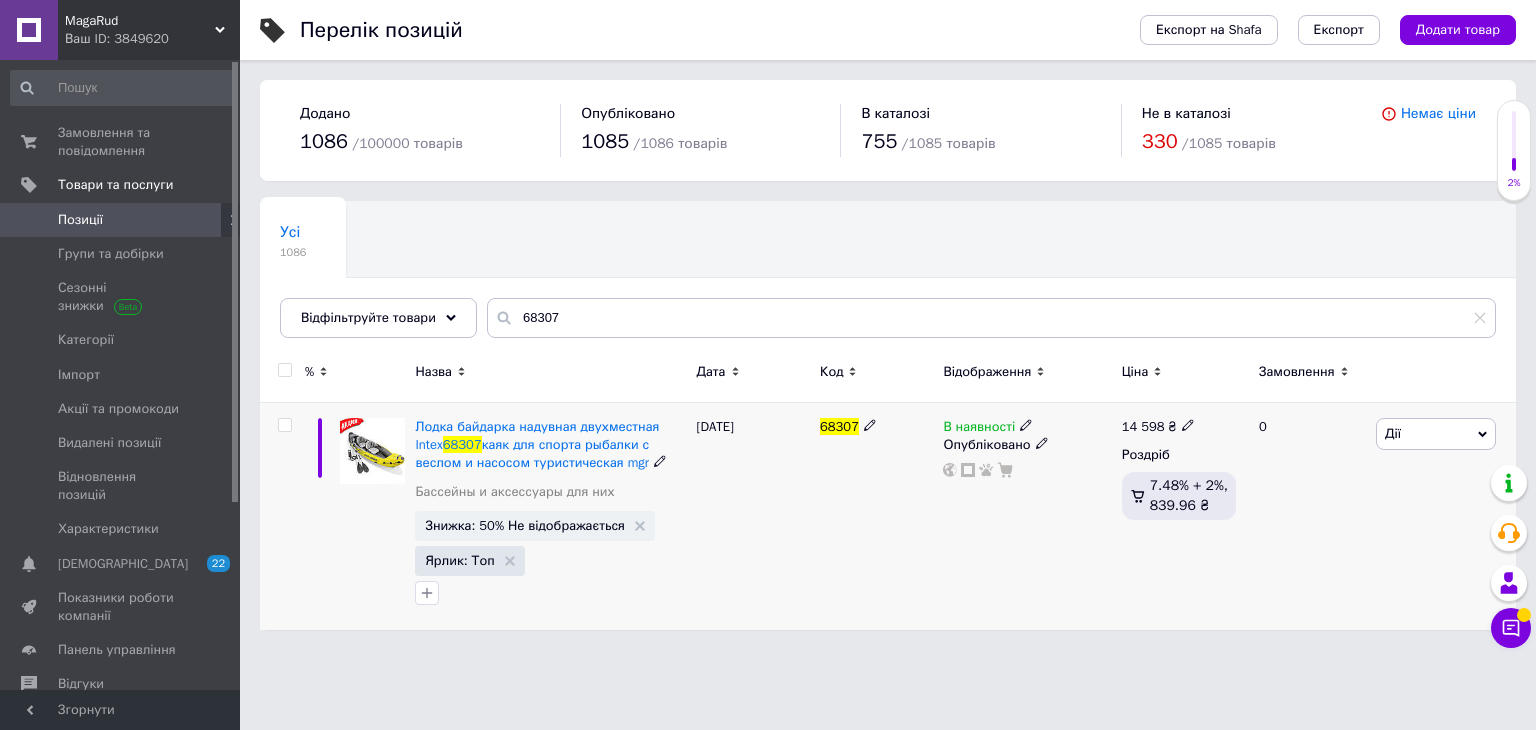 click 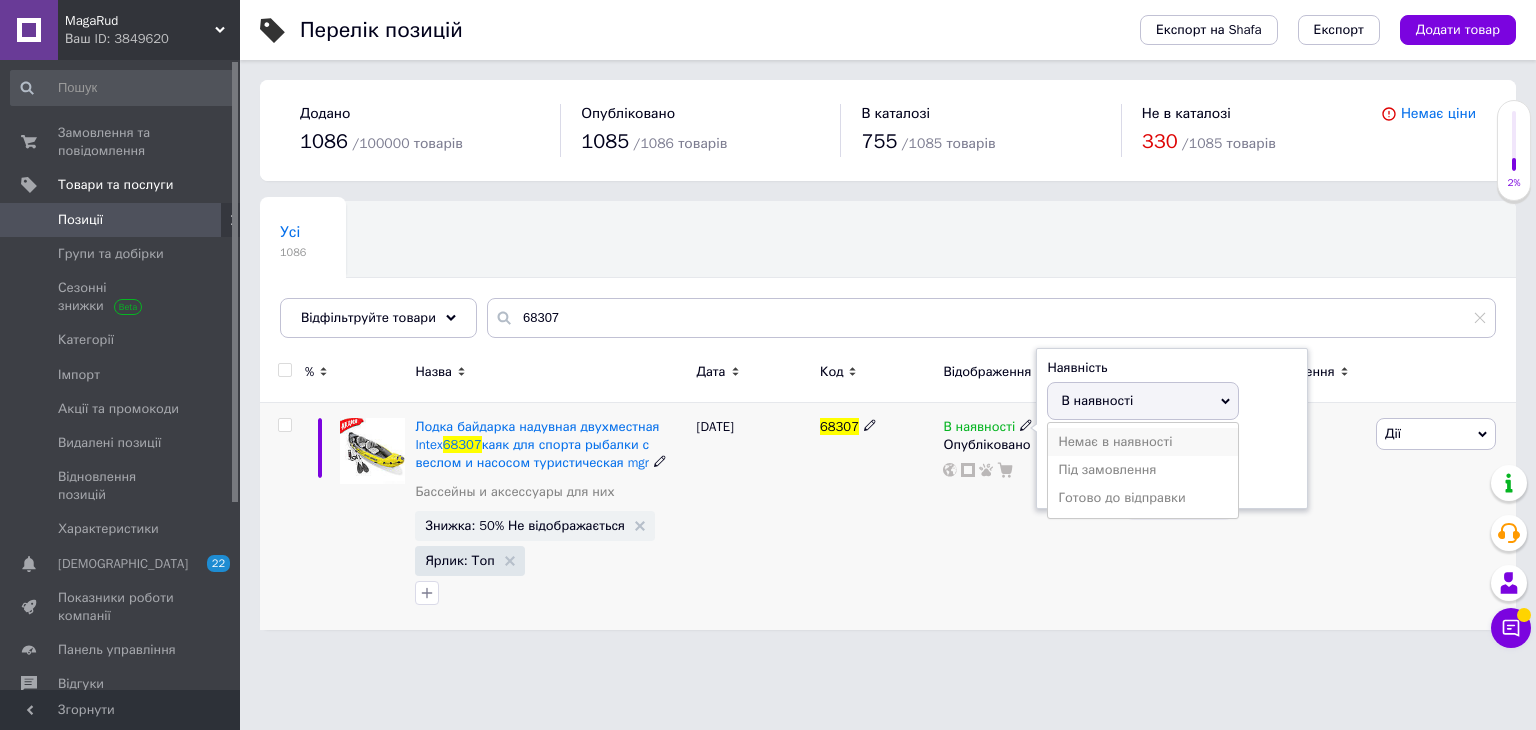 click on "Немає в наявності" at bounding box center (1143, 442) 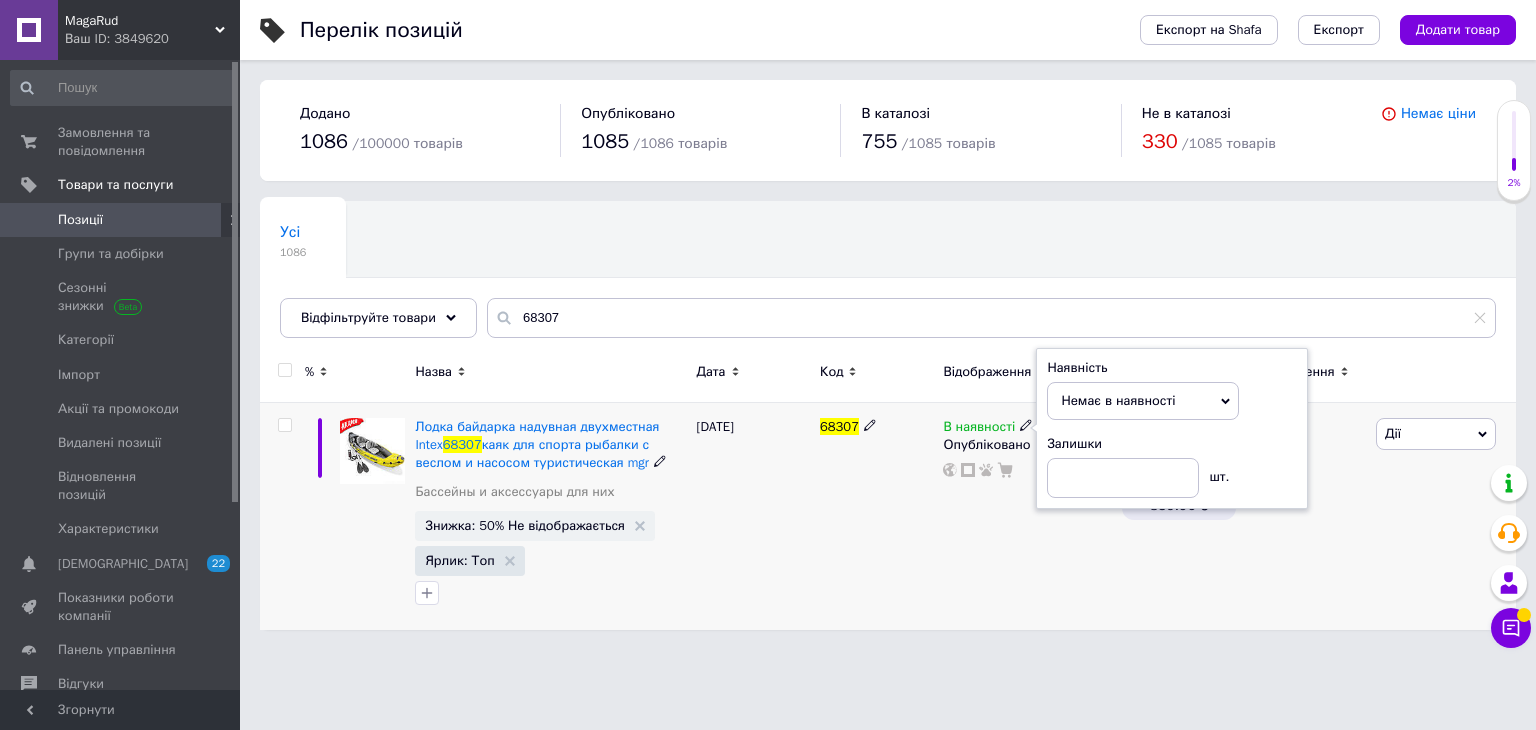 click on "68307" at bounding box center (876, 517) 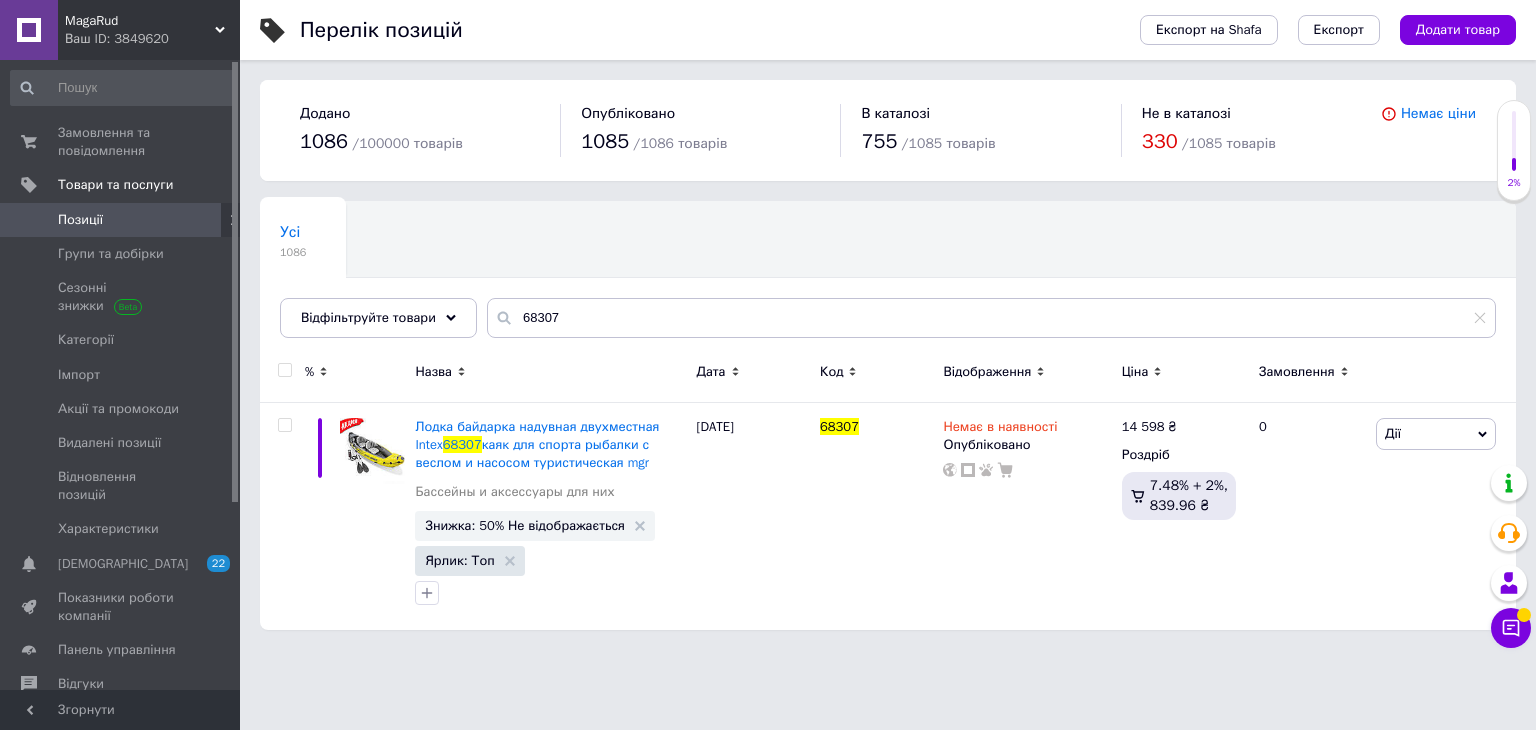 click on "Позиції" at bounding box center [121, 220] 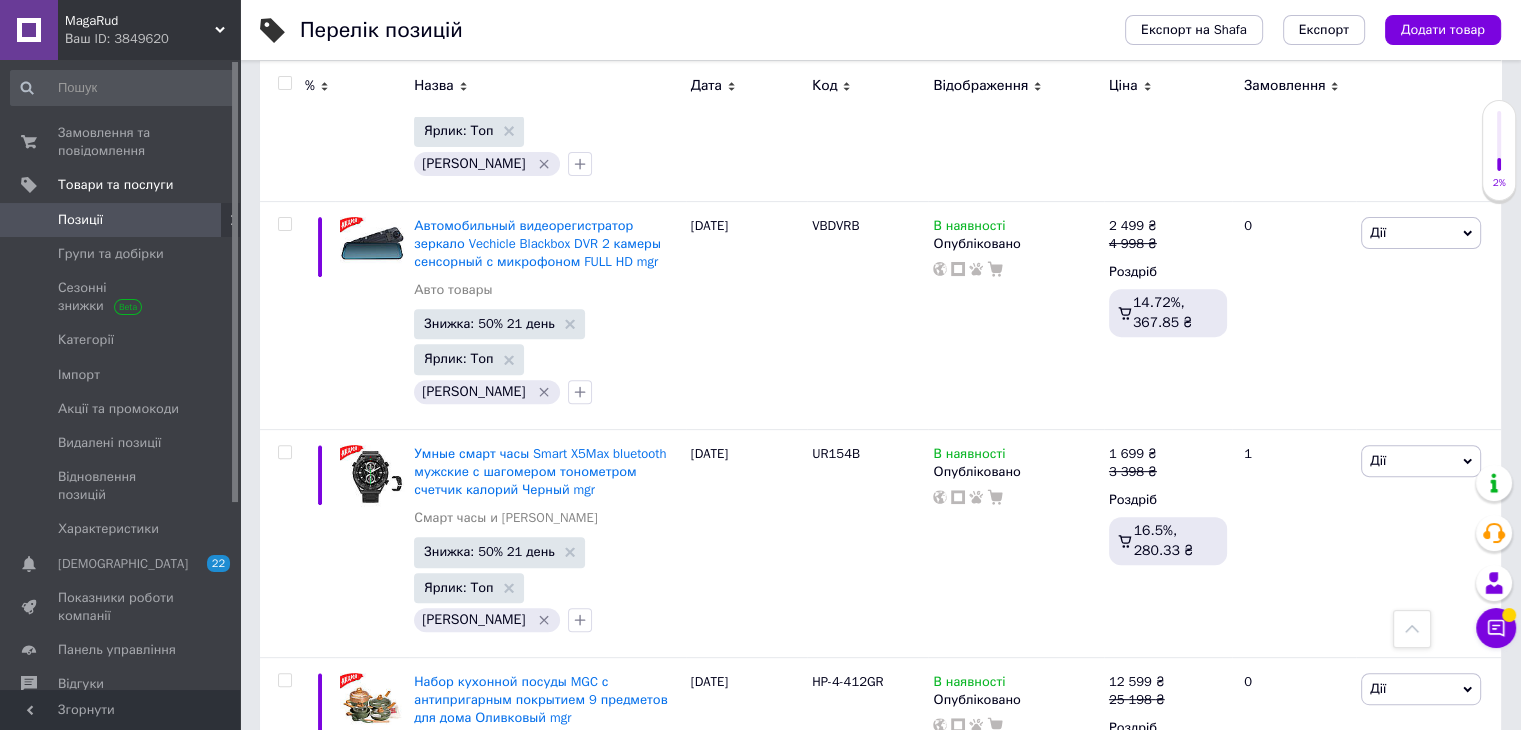 scroll, scrollTop: 900, scrollLeft: 0, axis: vertical 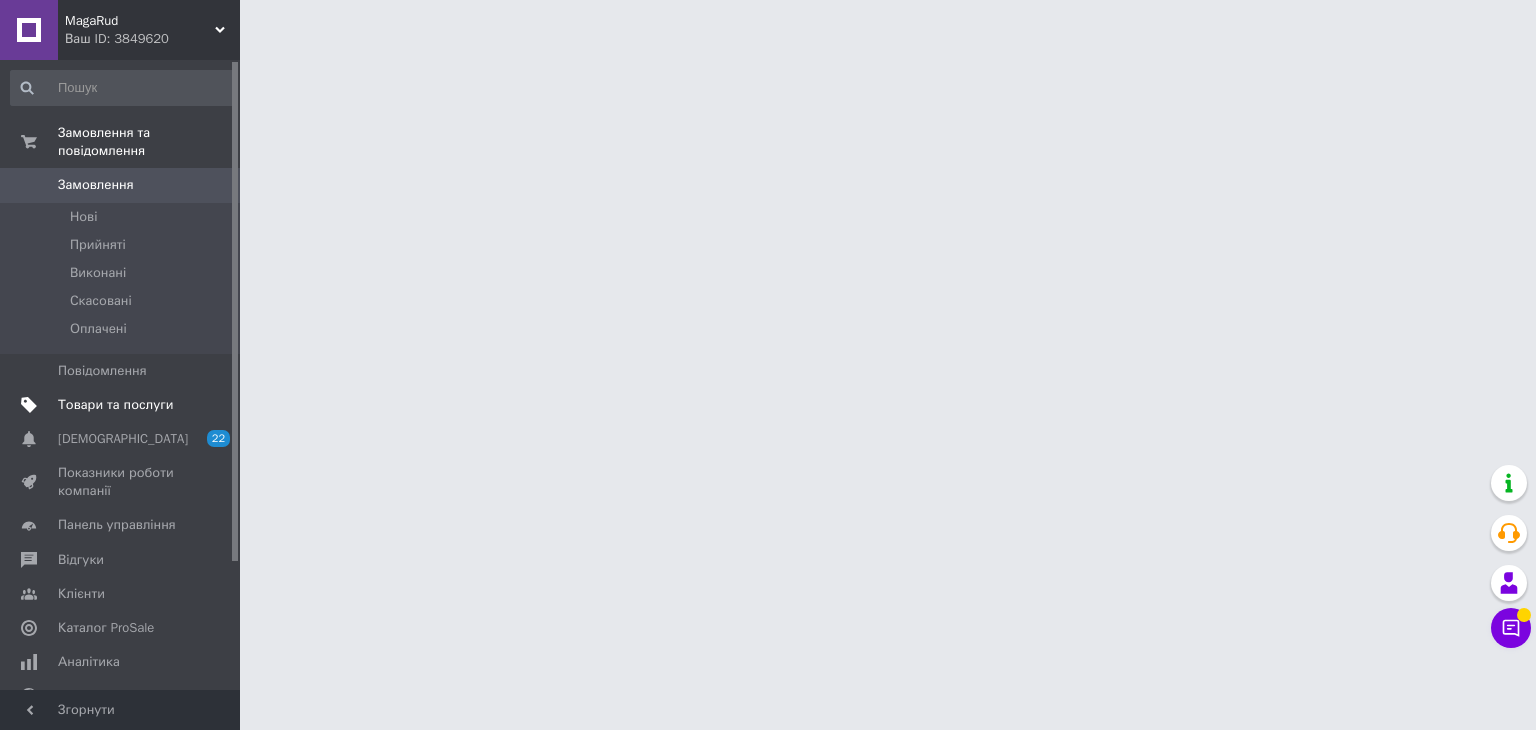 click on "Товари та послуги" at bounding box center (115, 405) 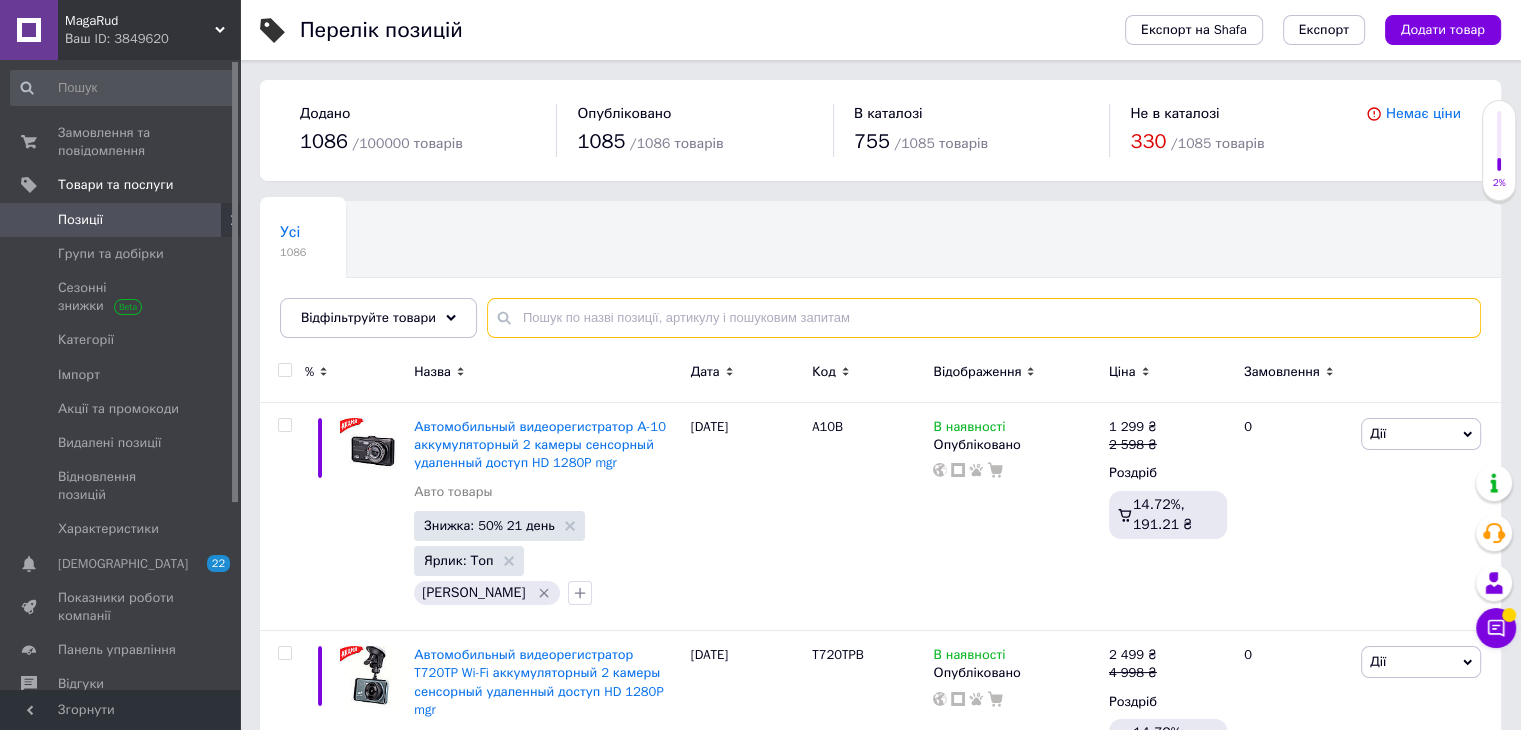 click at bounding box center [984, 318] 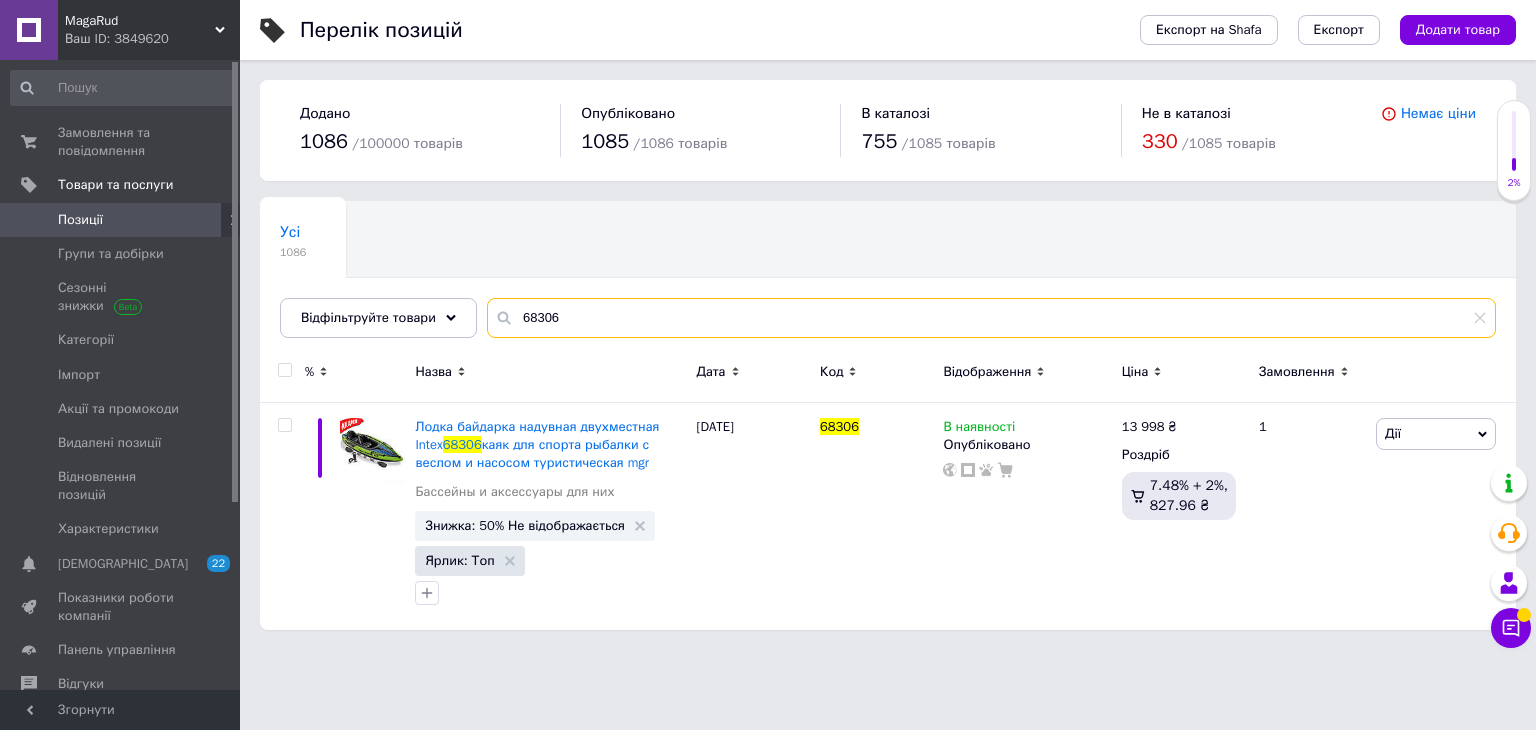 type on "68306" 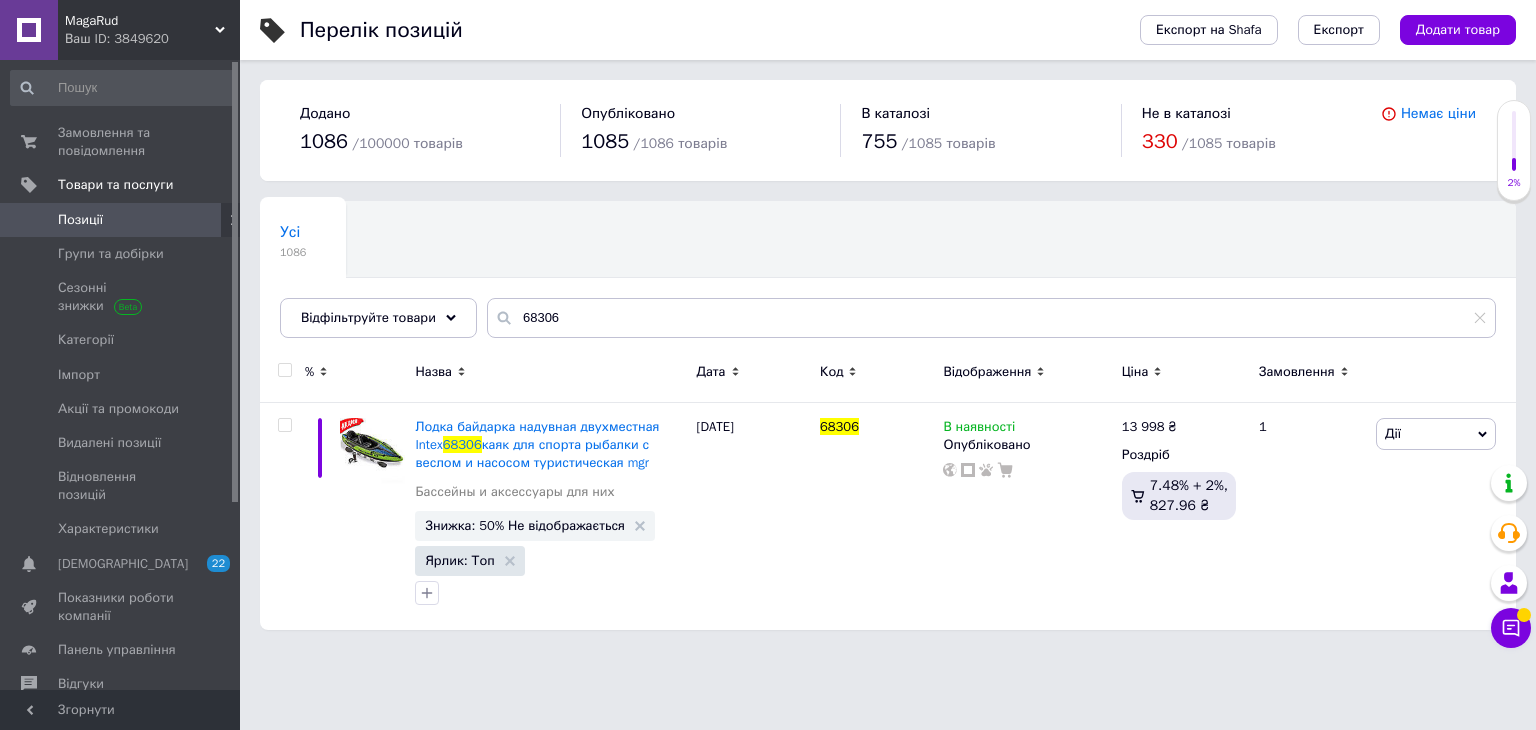 click on "Позиції" at bounding box center [123, 220] 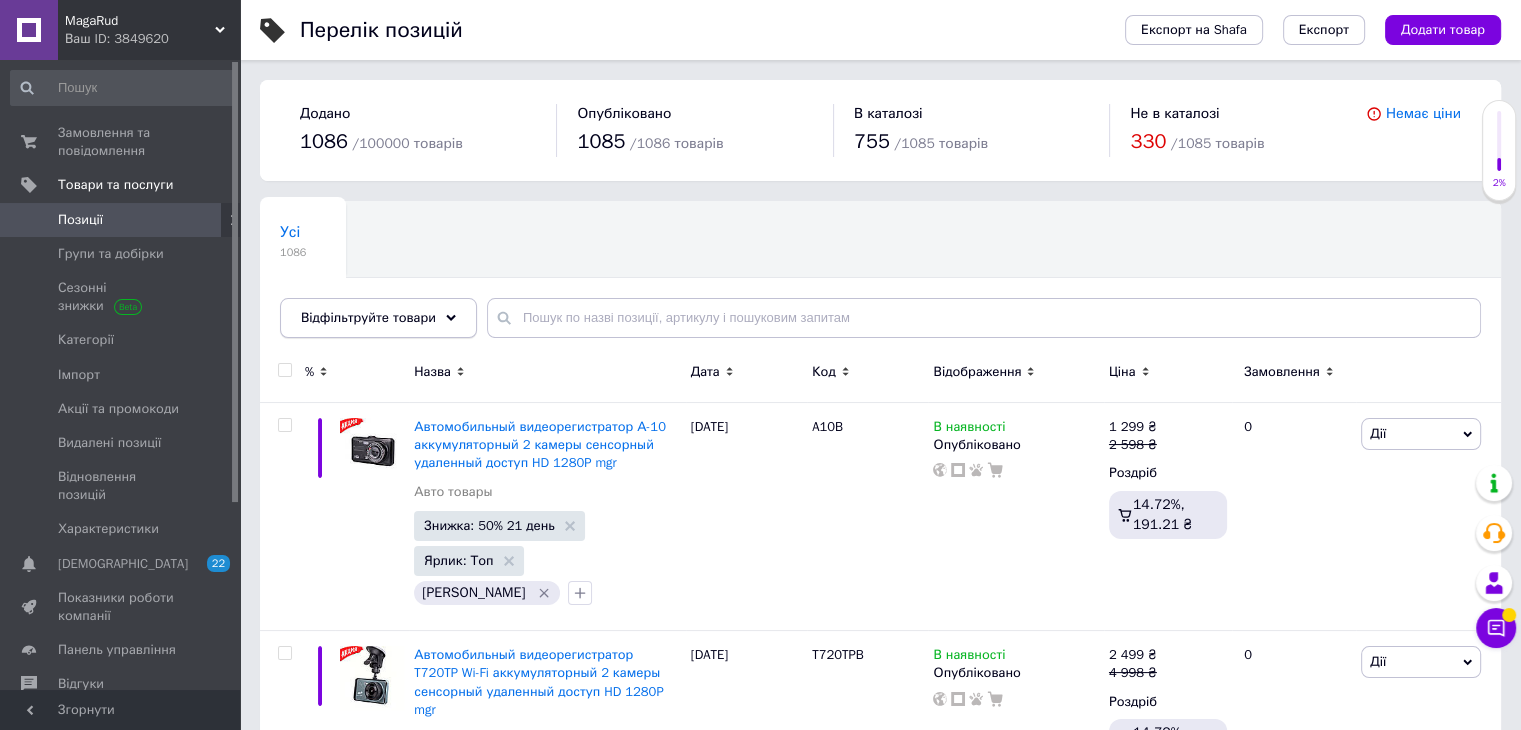 click on "Відфільтруйте товари" at bounding box center [368, 317] 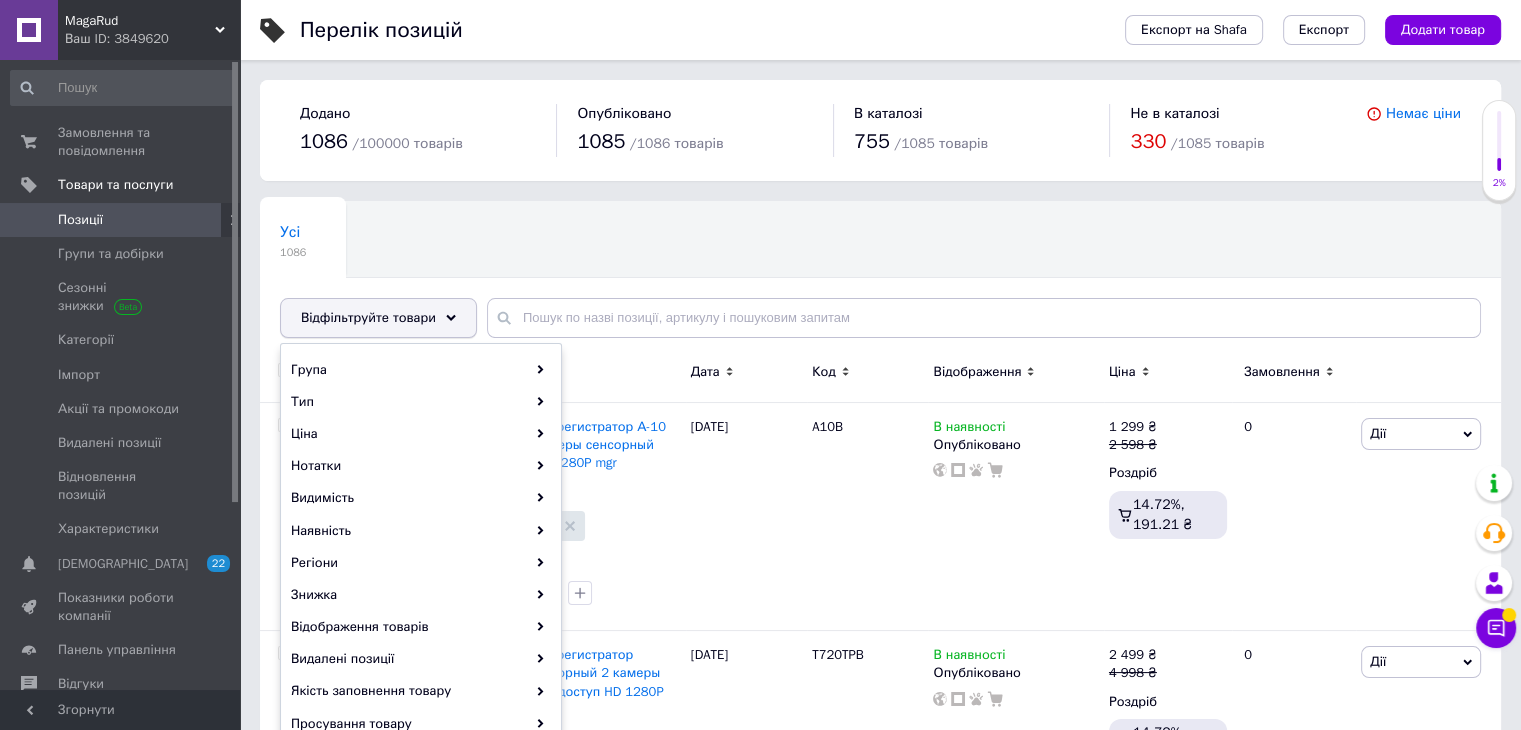 scroll, scrollTop: 200, scrollLeft: 0, axis: vertical 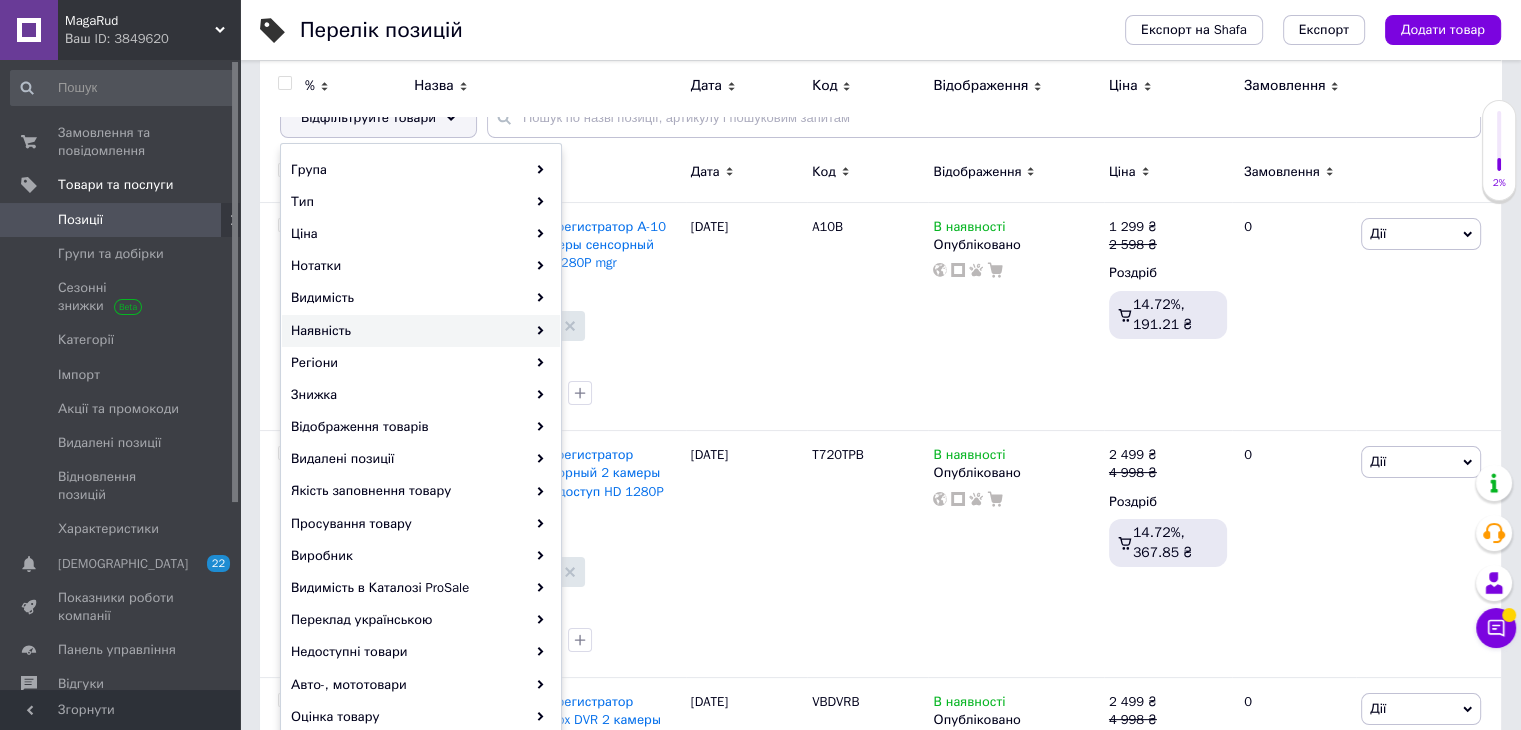 click on "Наявність" at bounding box center [421, 331] 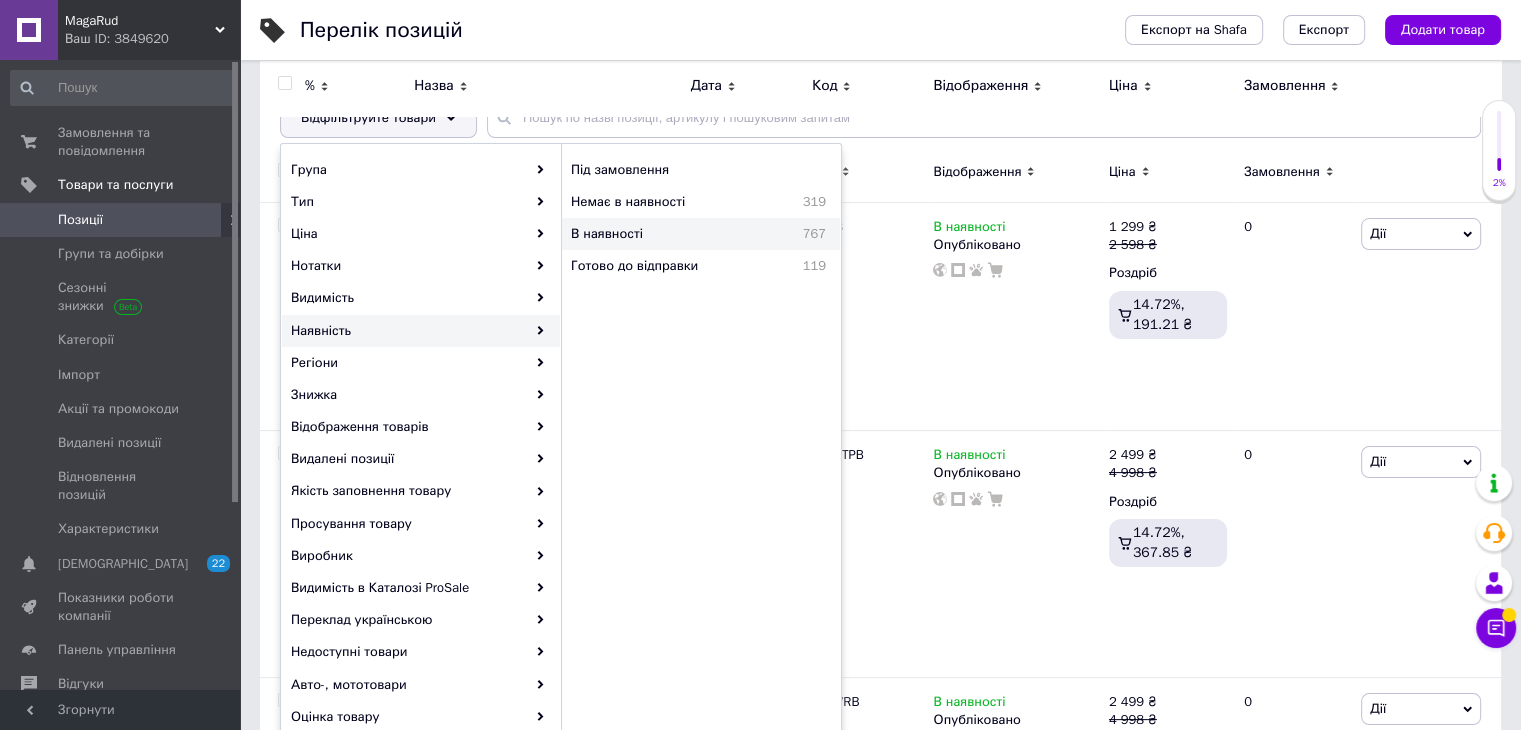click on "В наявності" at bounding box center (658, 234) 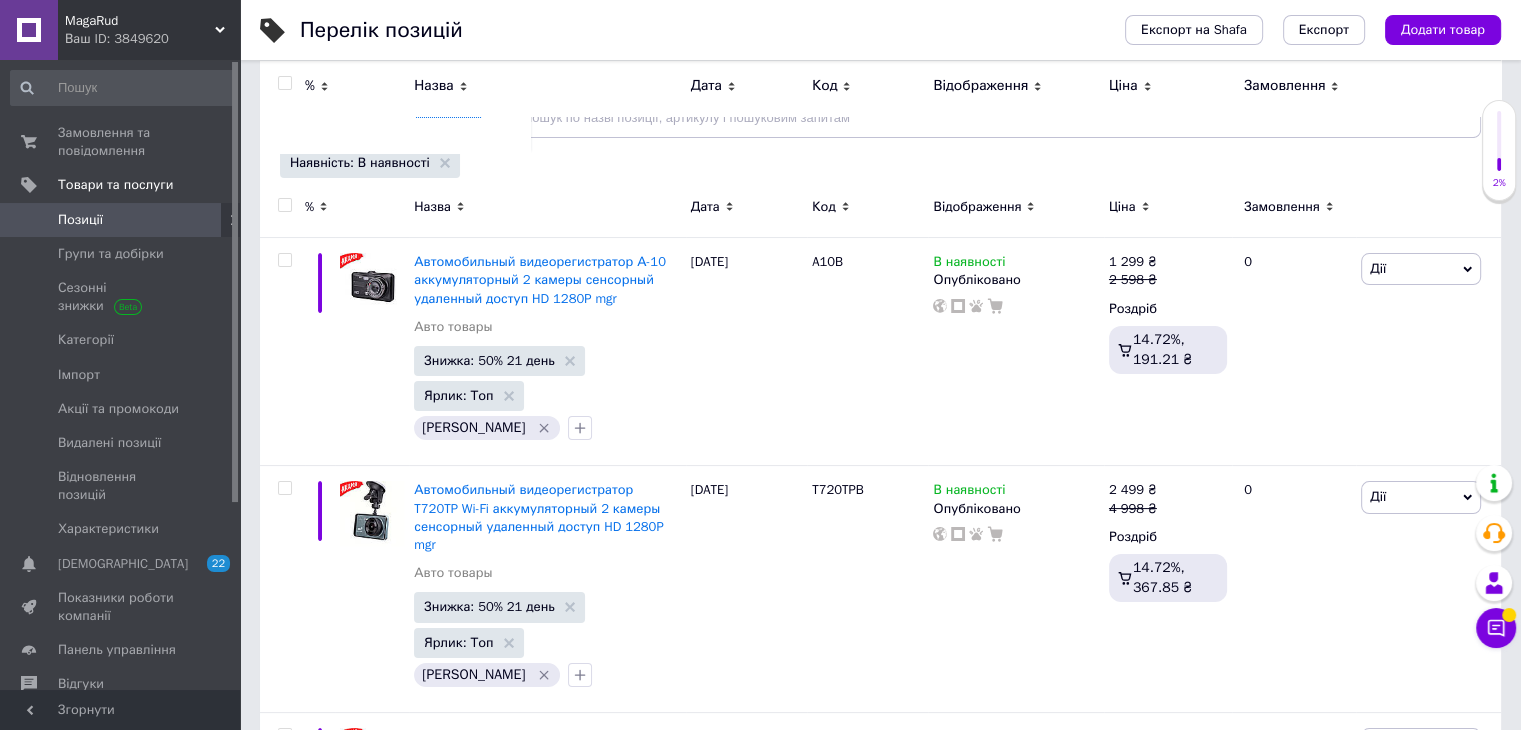 click on "Відфільтруйте товари" at bounding box center (368, 117) 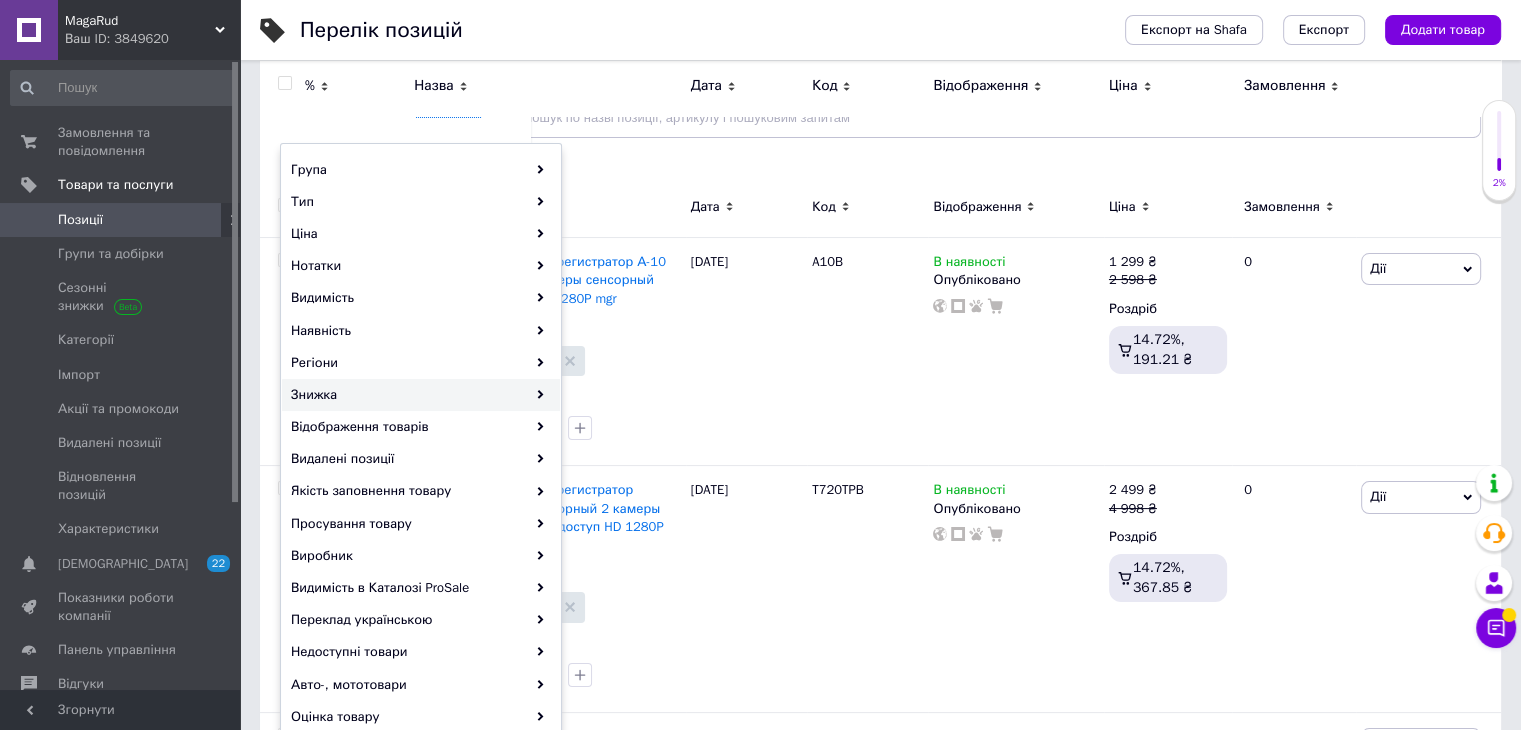click on "Знижка" at bounding box center [421, 395] 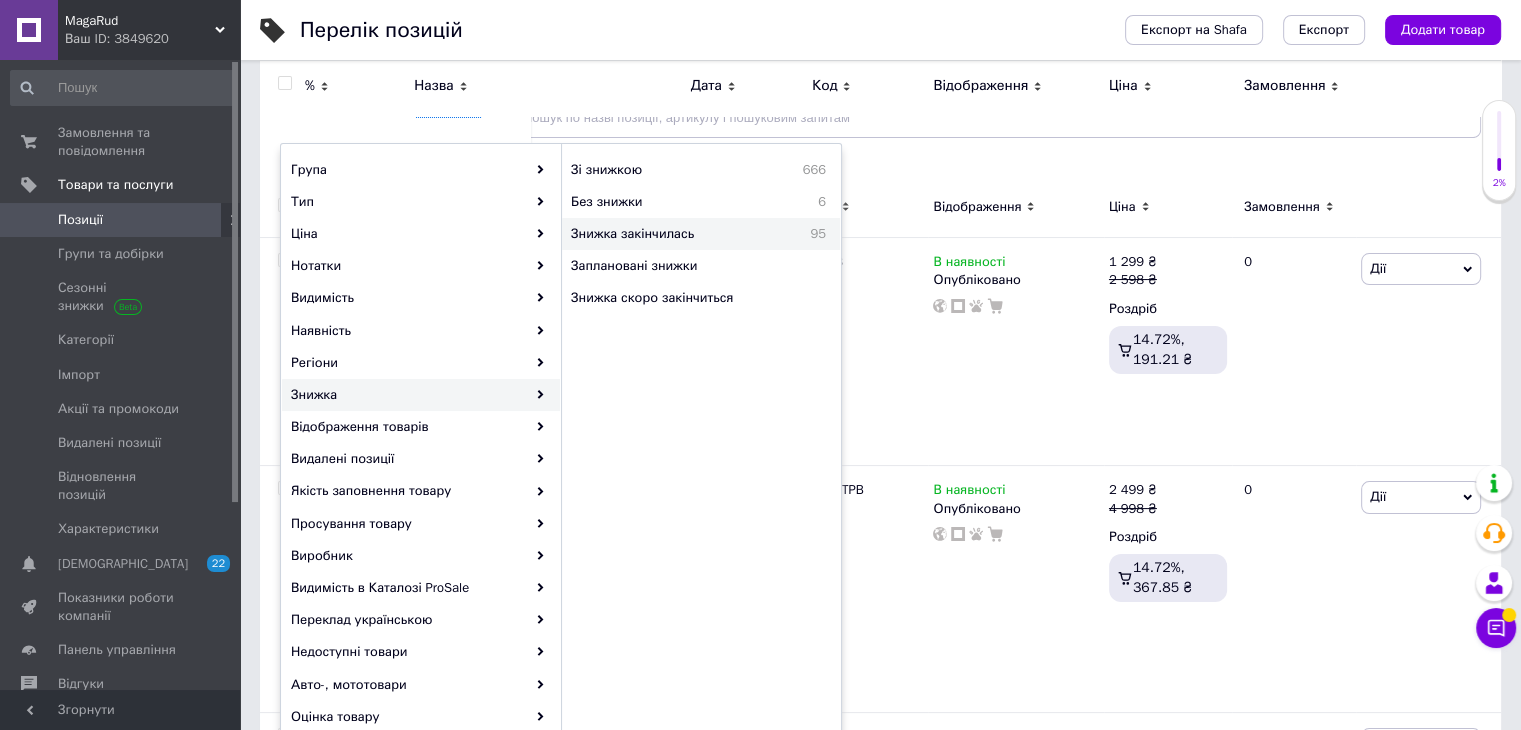 click on "Знижка закінчилась" at bounding box center (676, 234) 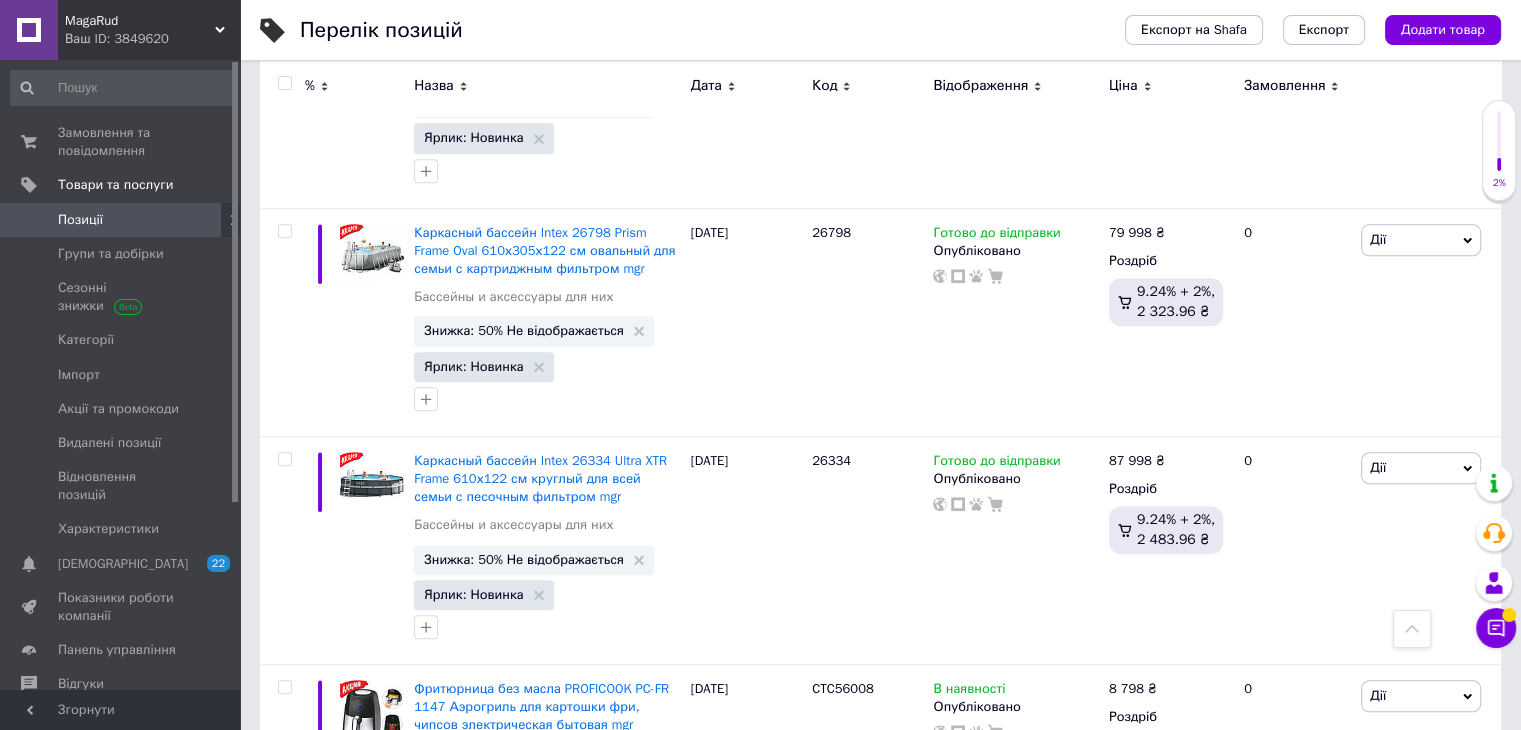scroll, scrollTop: 270, scrollLeft: 0, axis: vertical 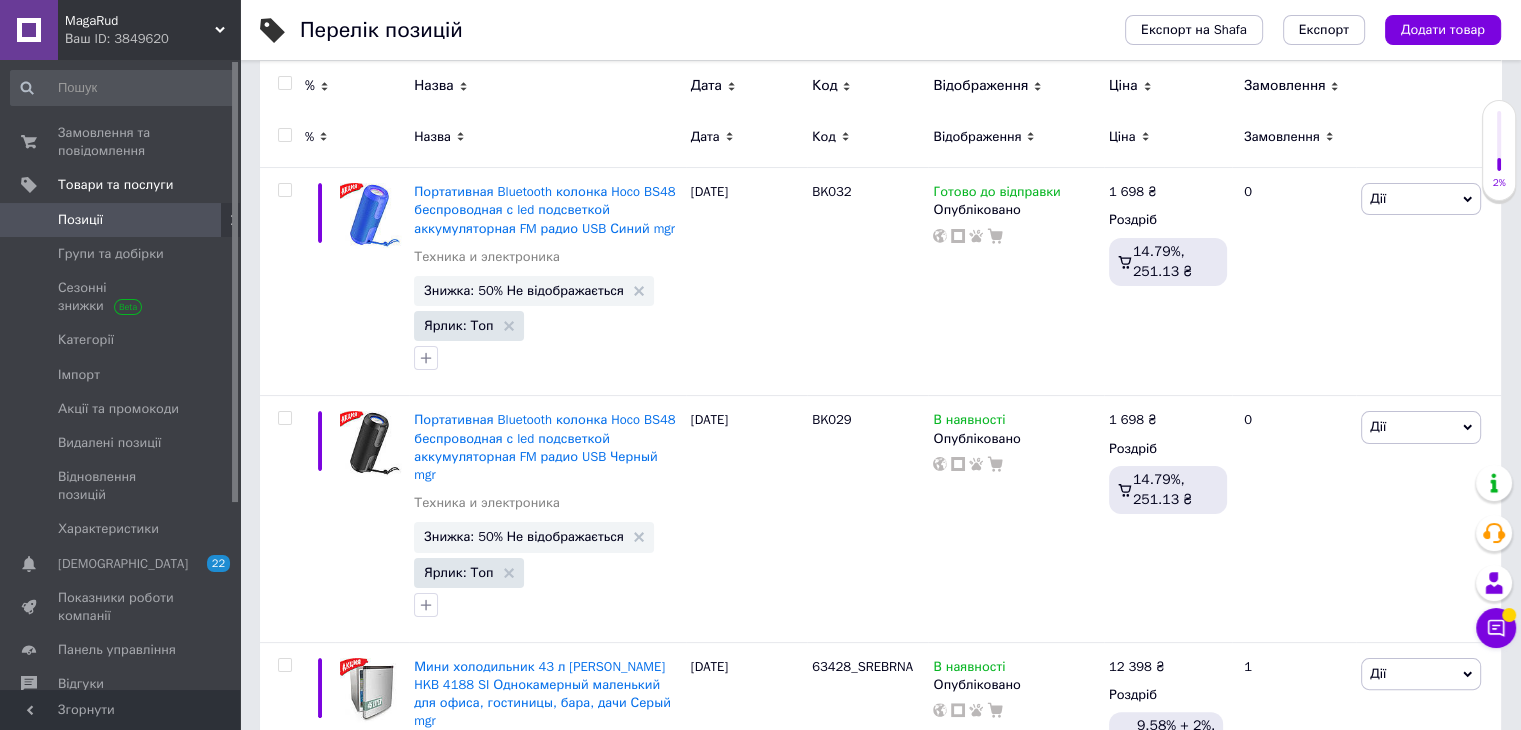 click at bounding box center [284, 83] 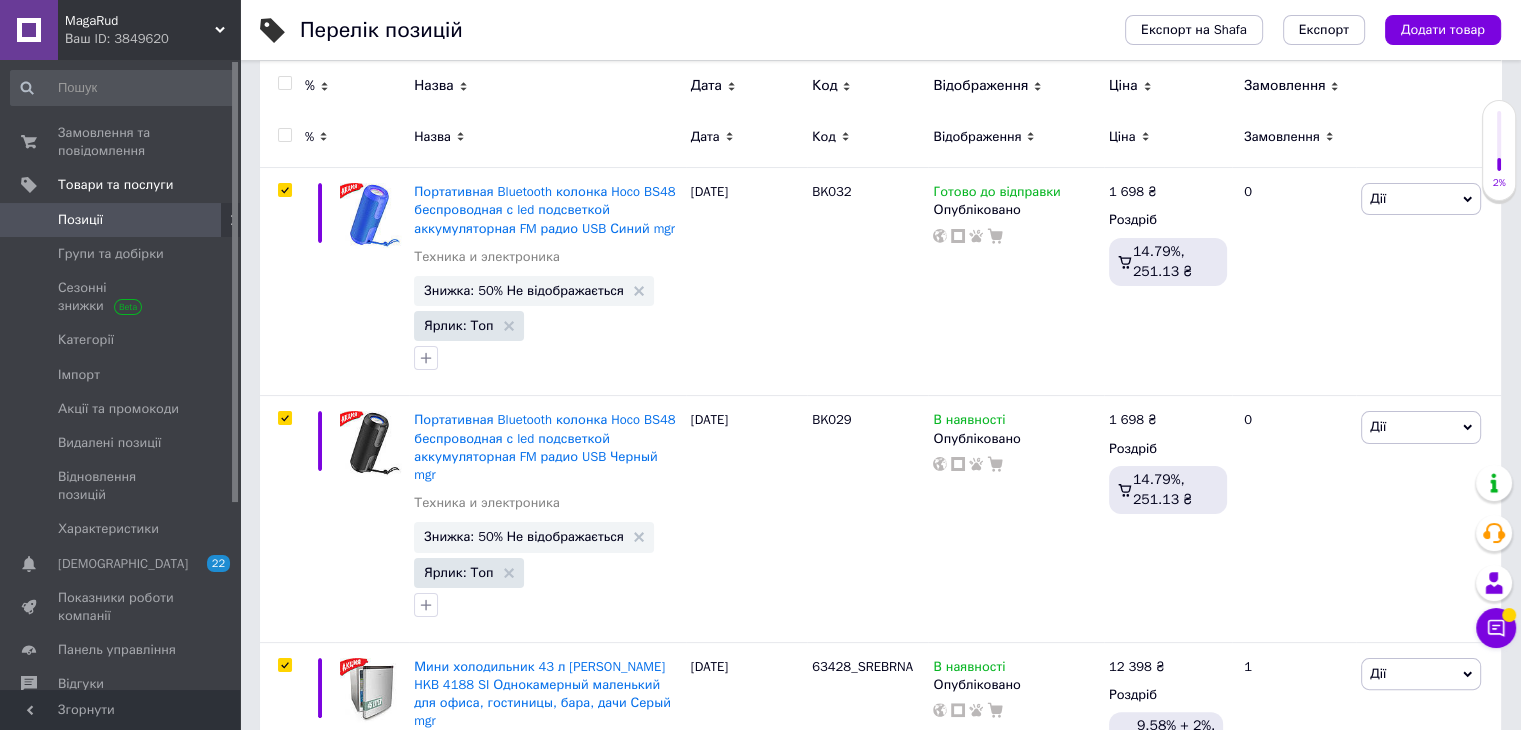 checkbox on "true" 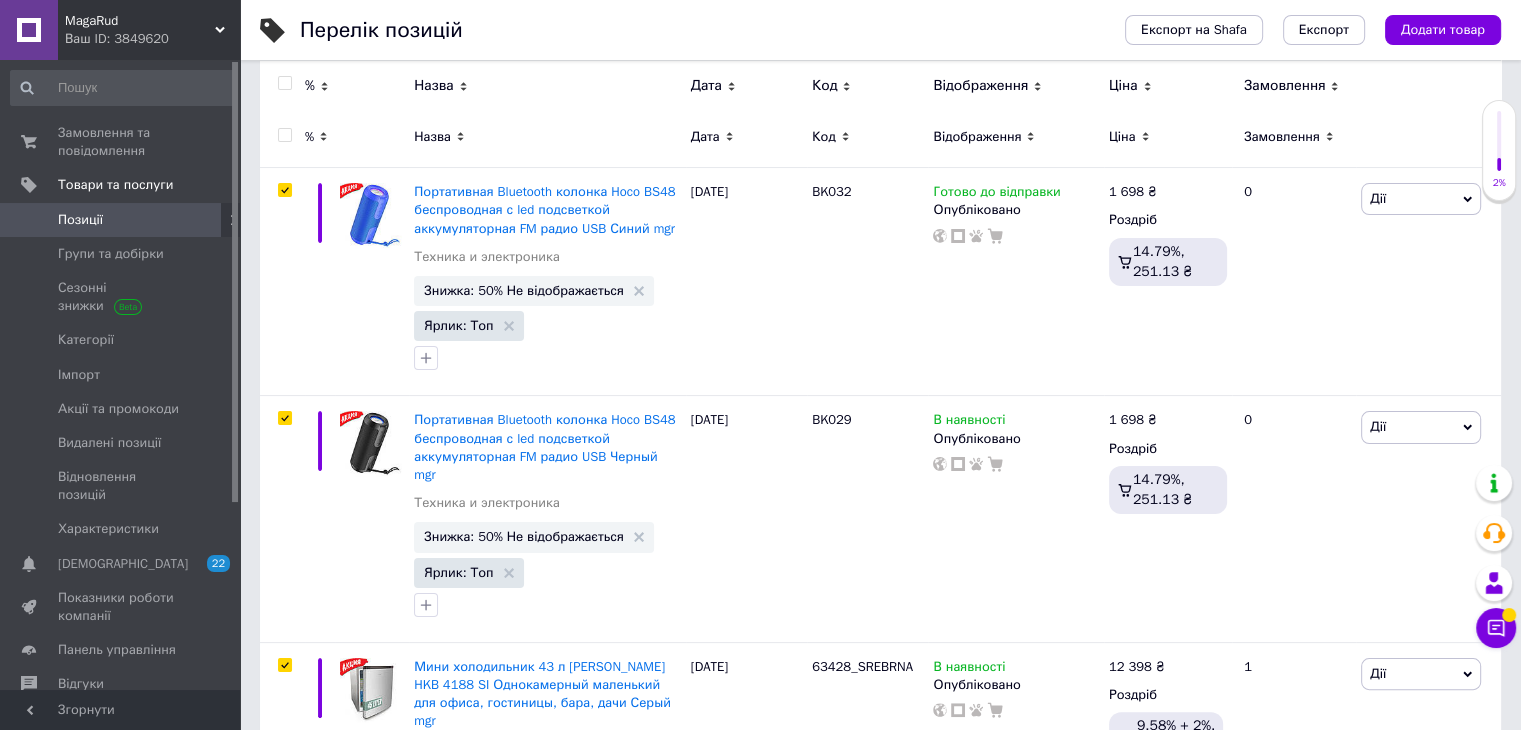 checkbox on "true" 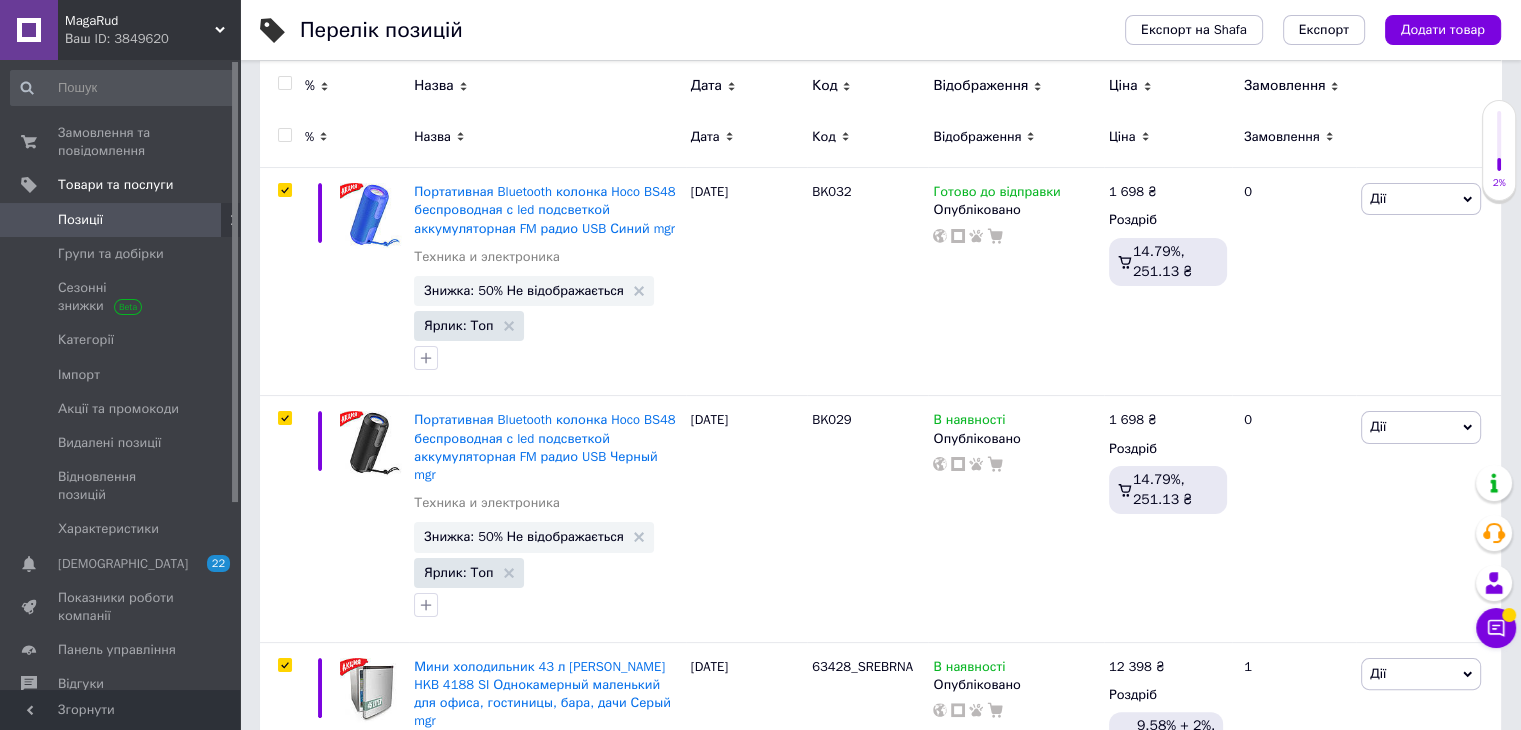 checkbox on "true" 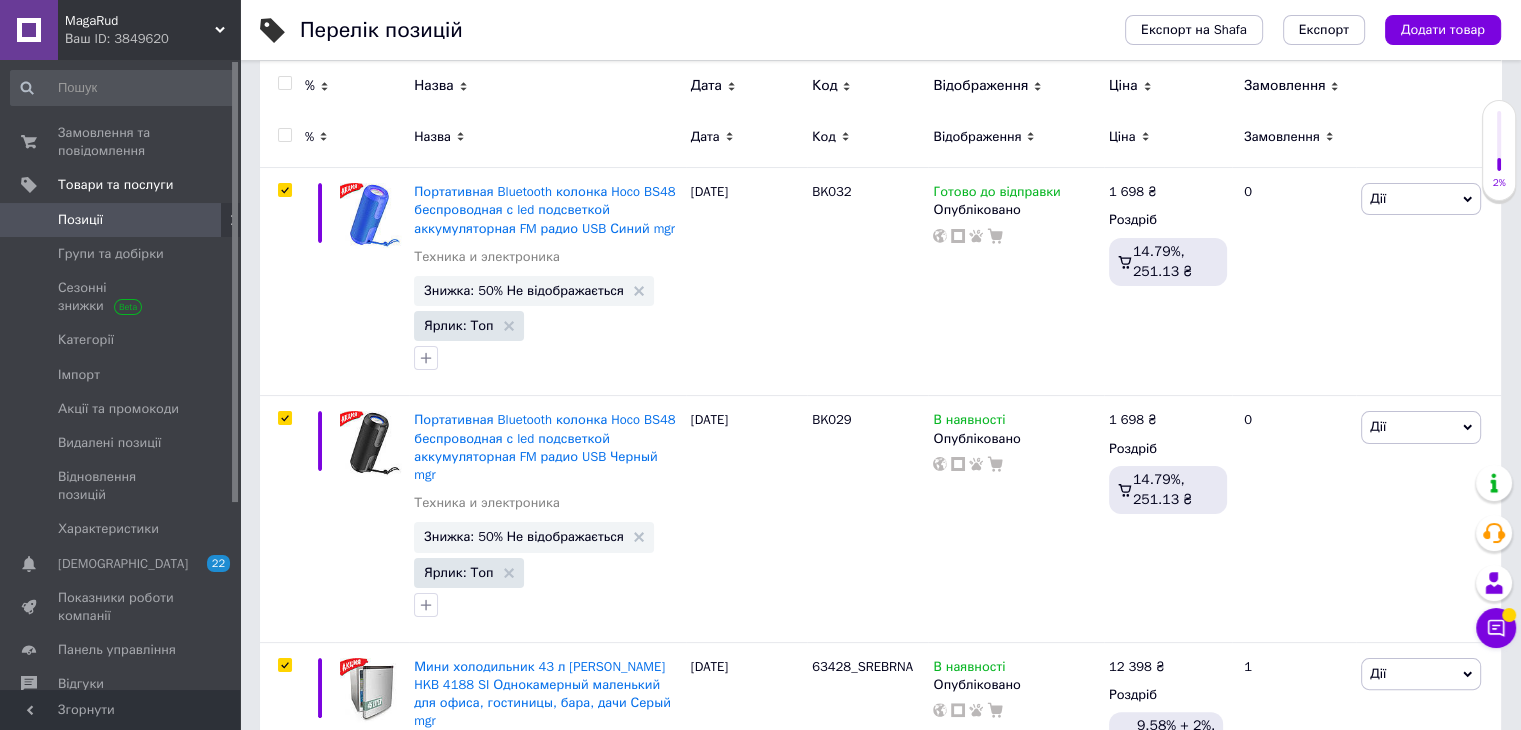 checkbox on "true" 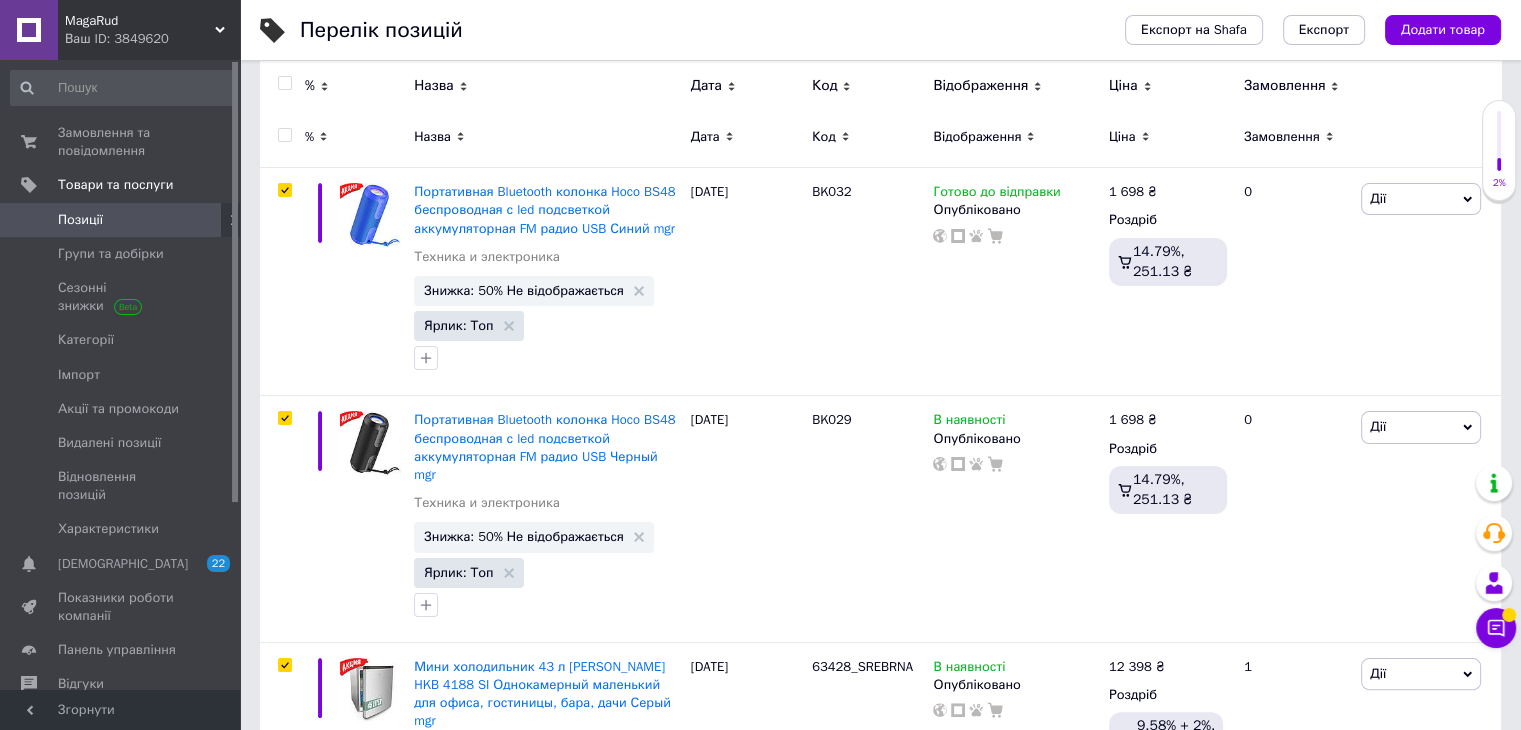 checkbox on "true" 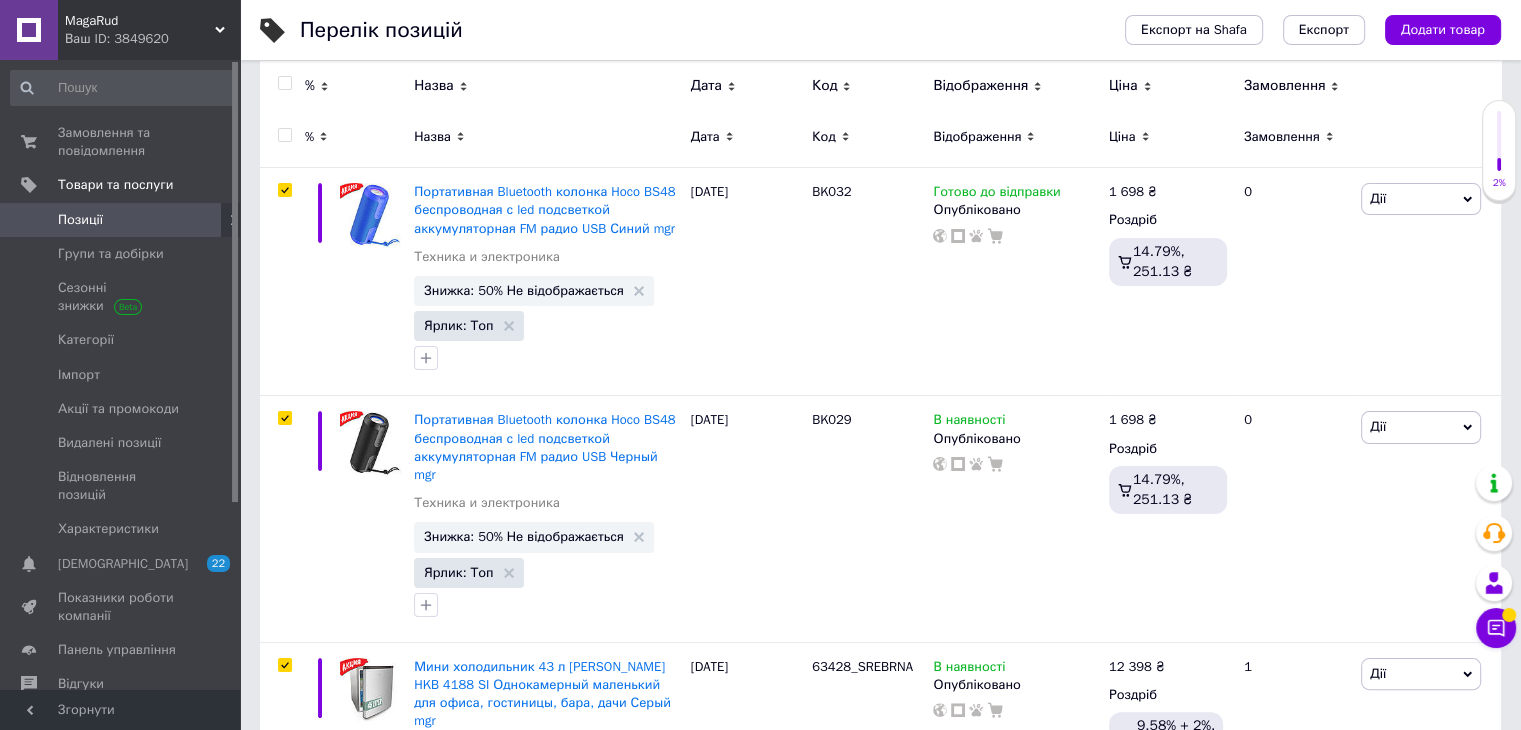 checkbox on "true" 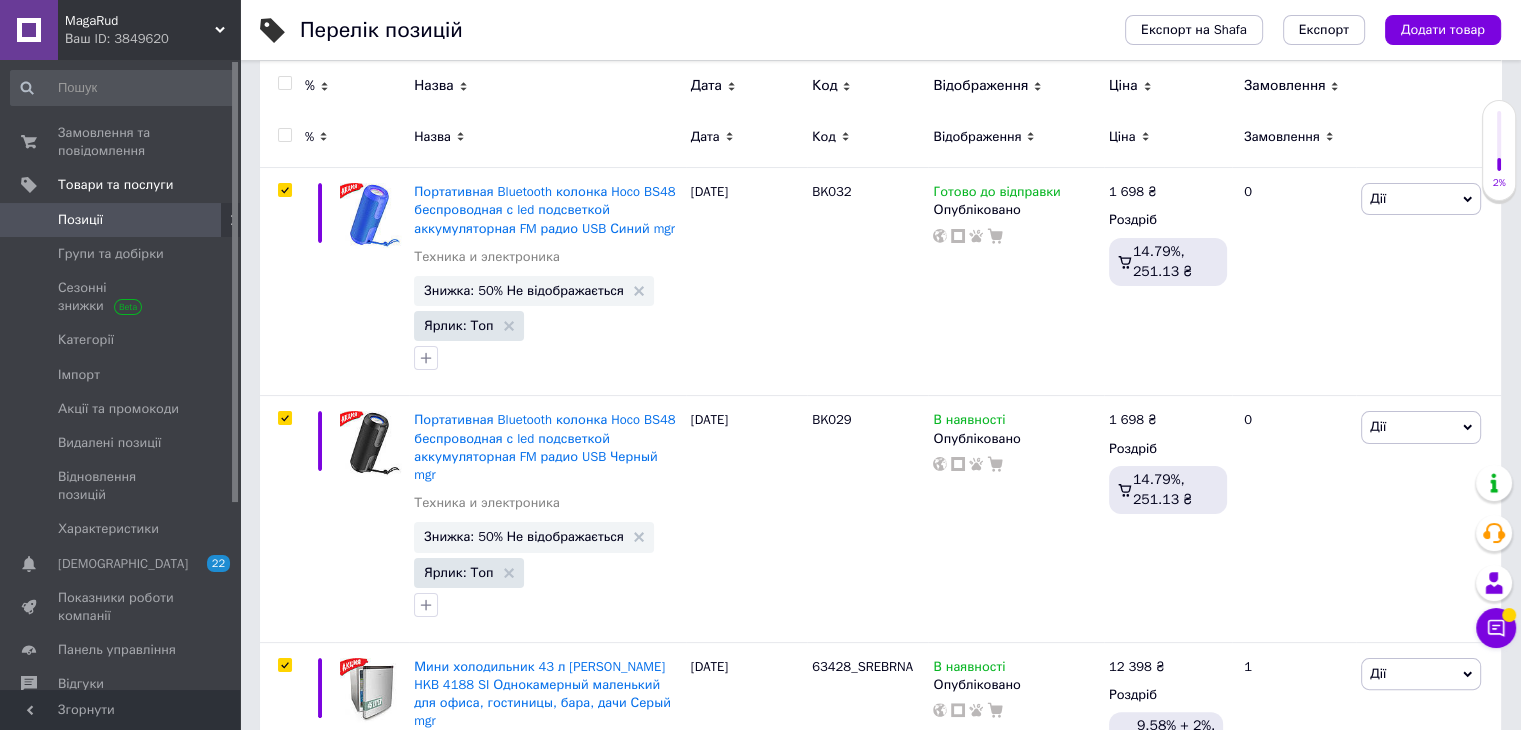 checkbox on "true" 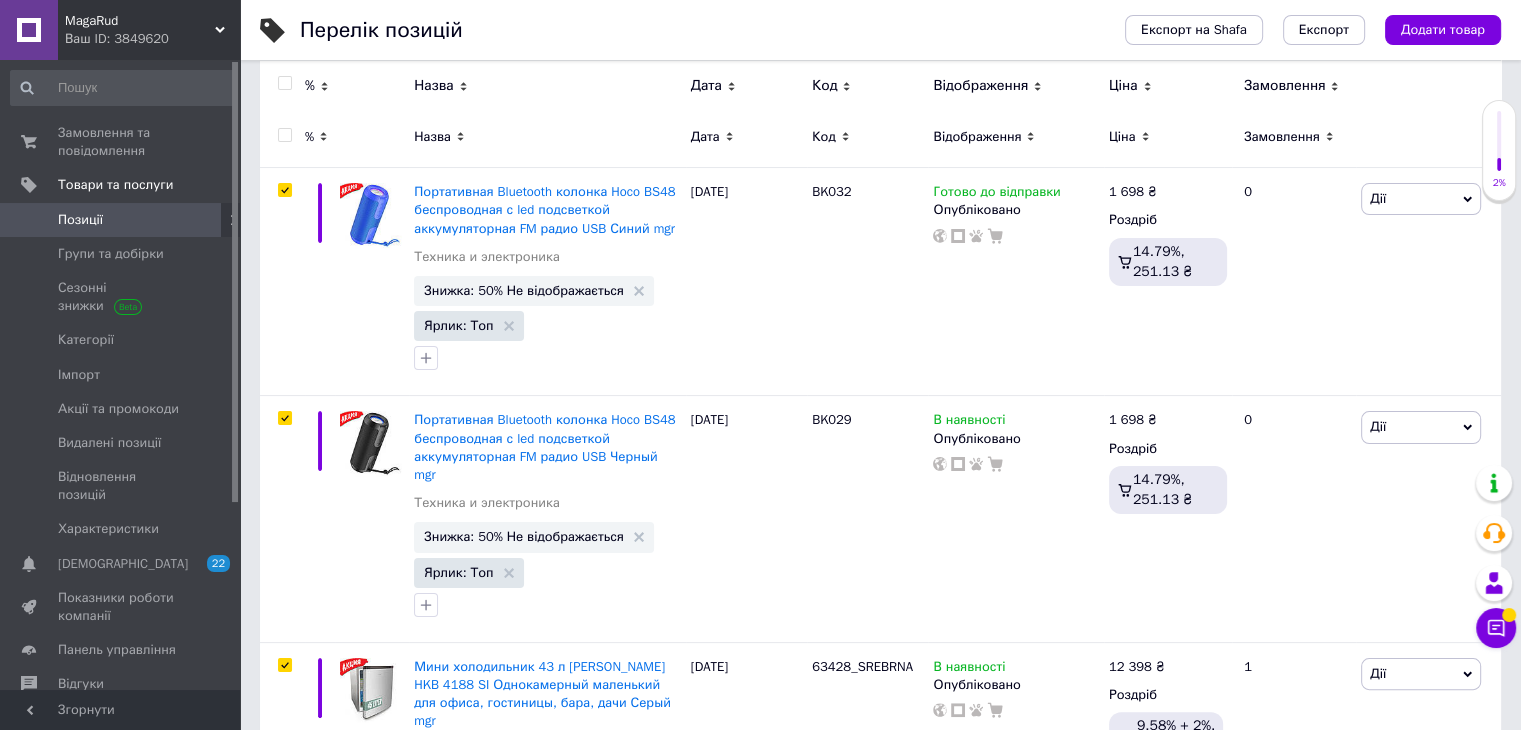 checkbox on "true" 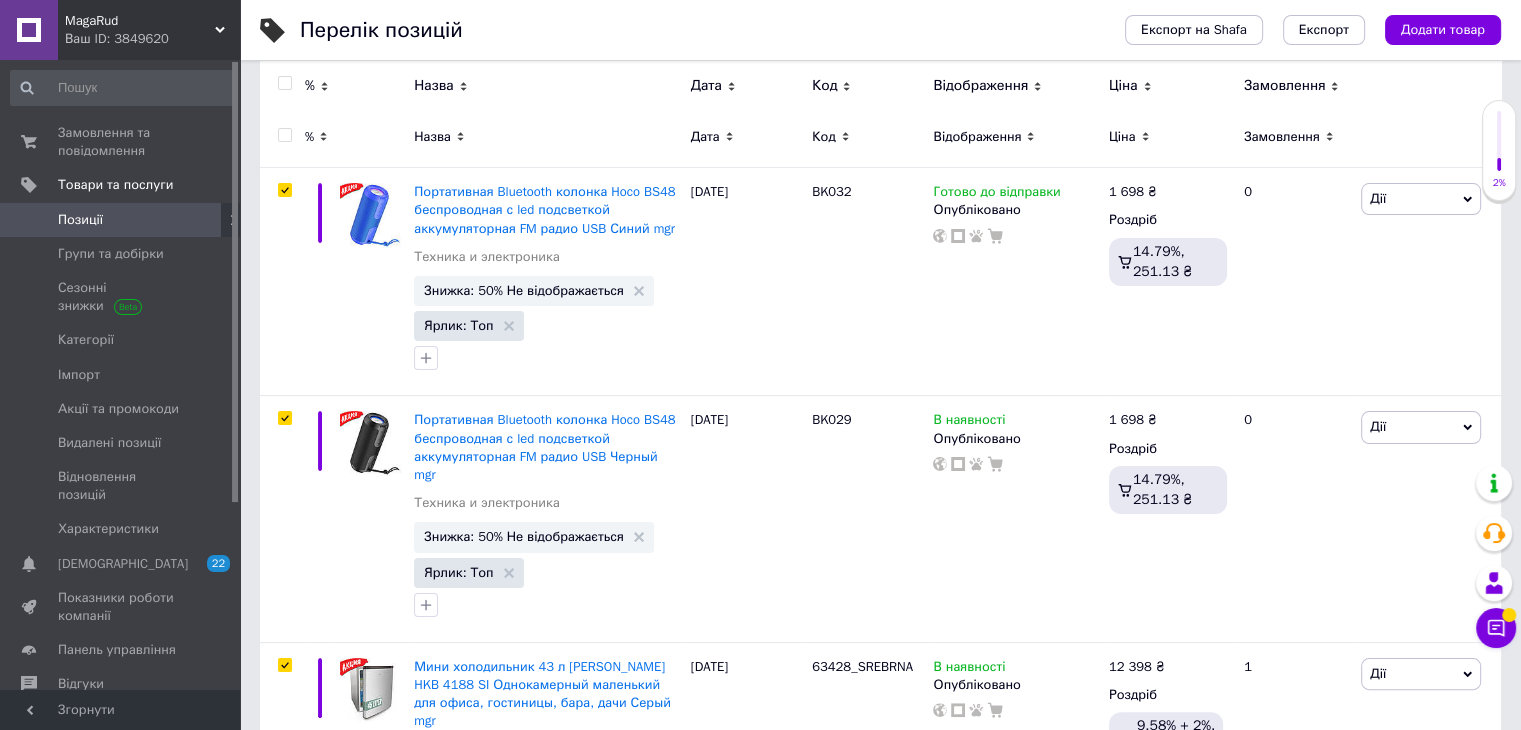 checkbox on "true" 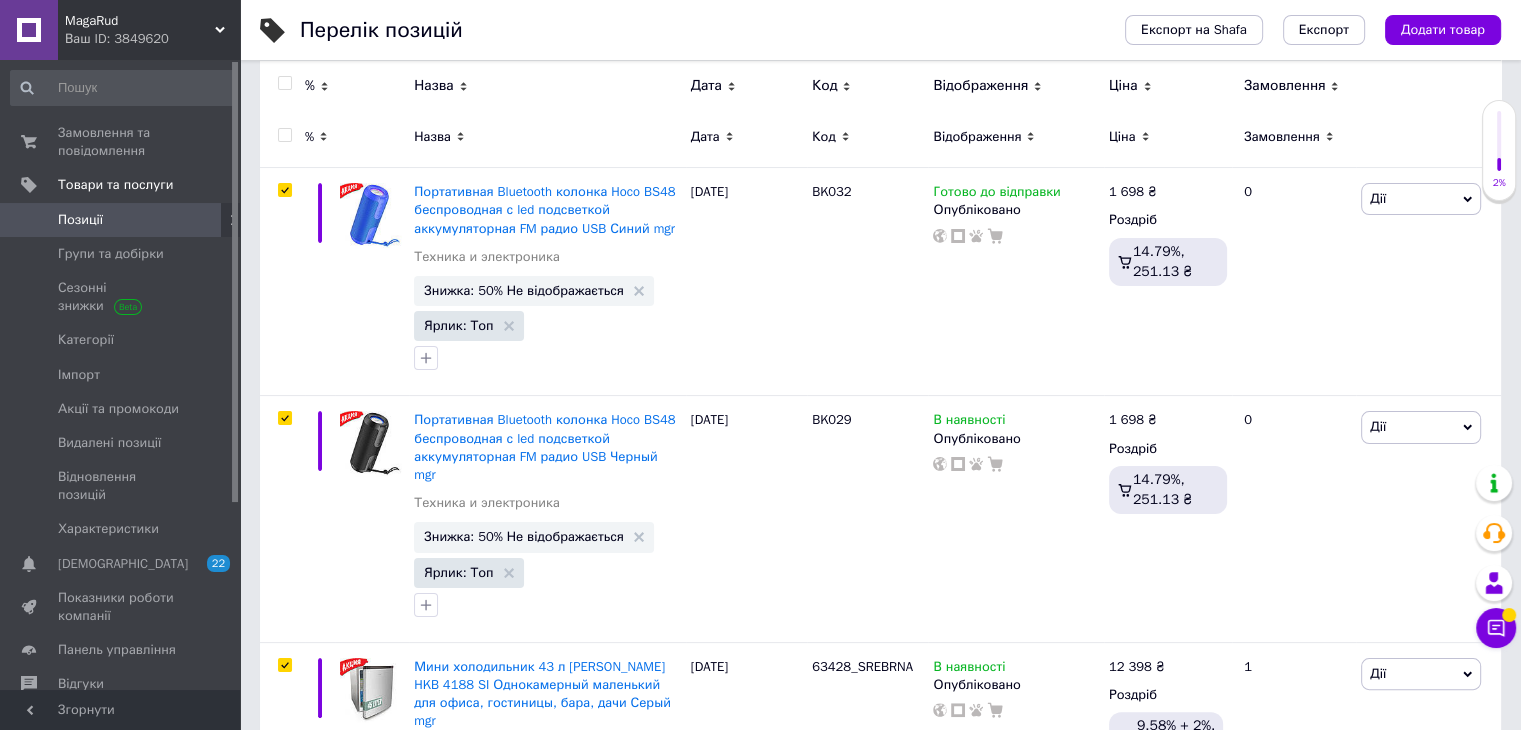 checkbox on "true" 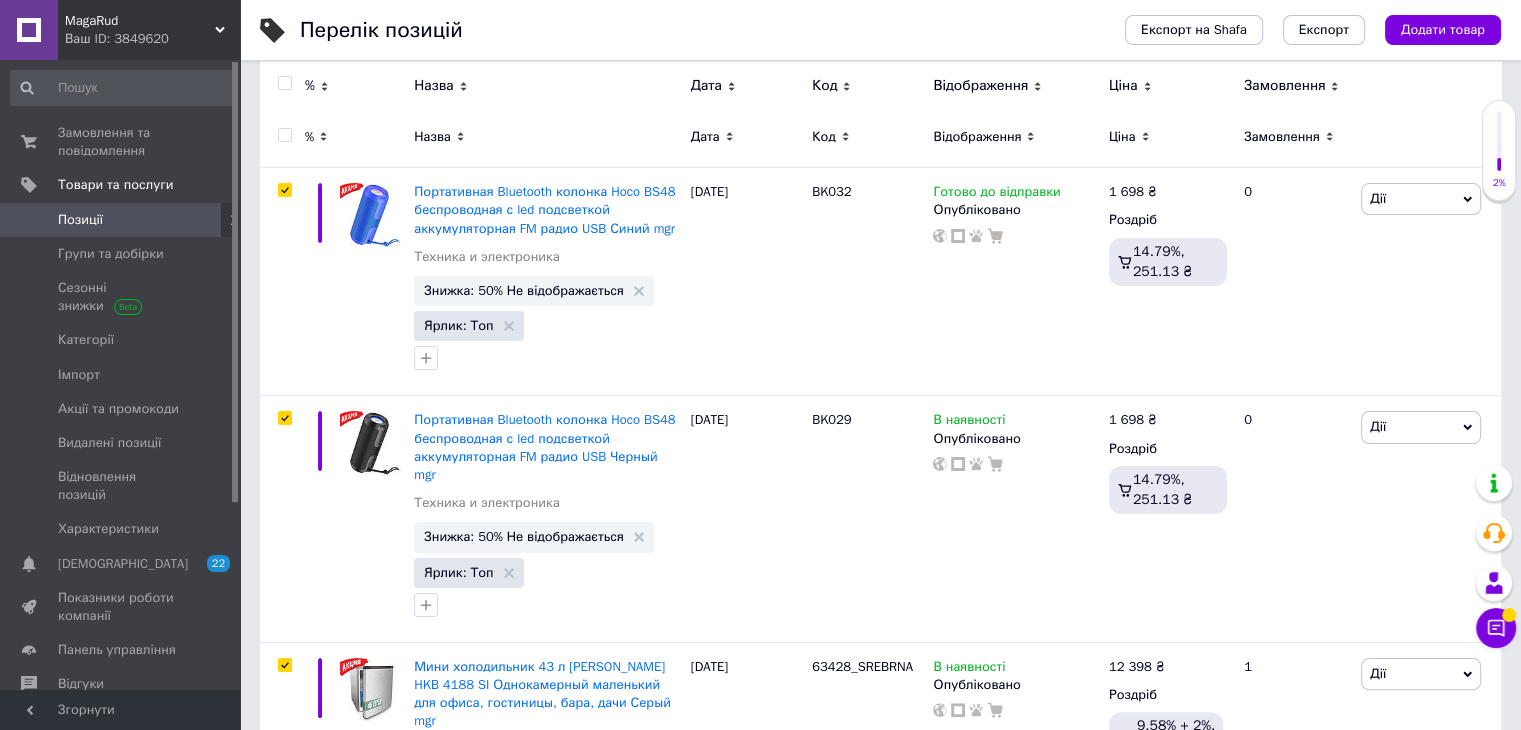 checkbox on "true" 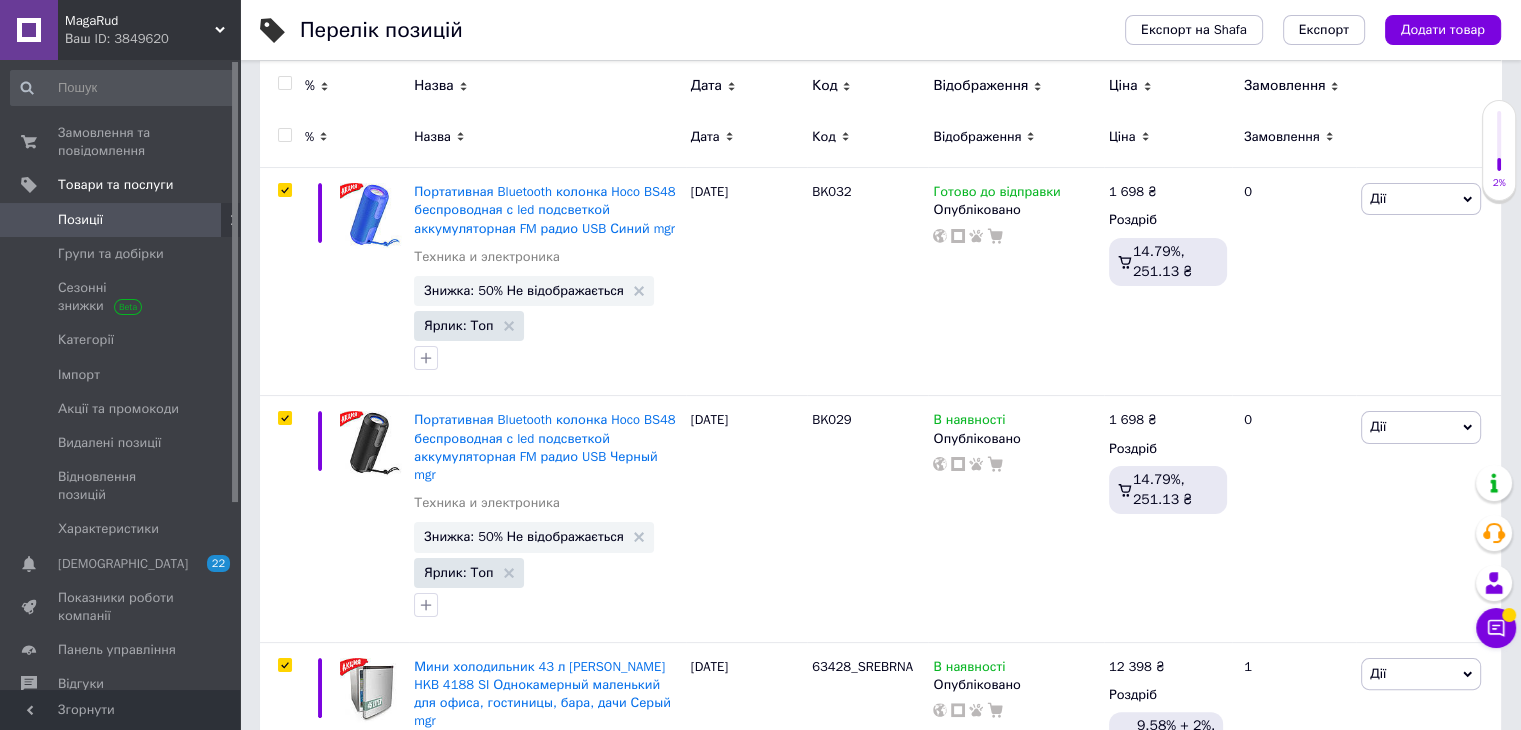 checkbox on "true" 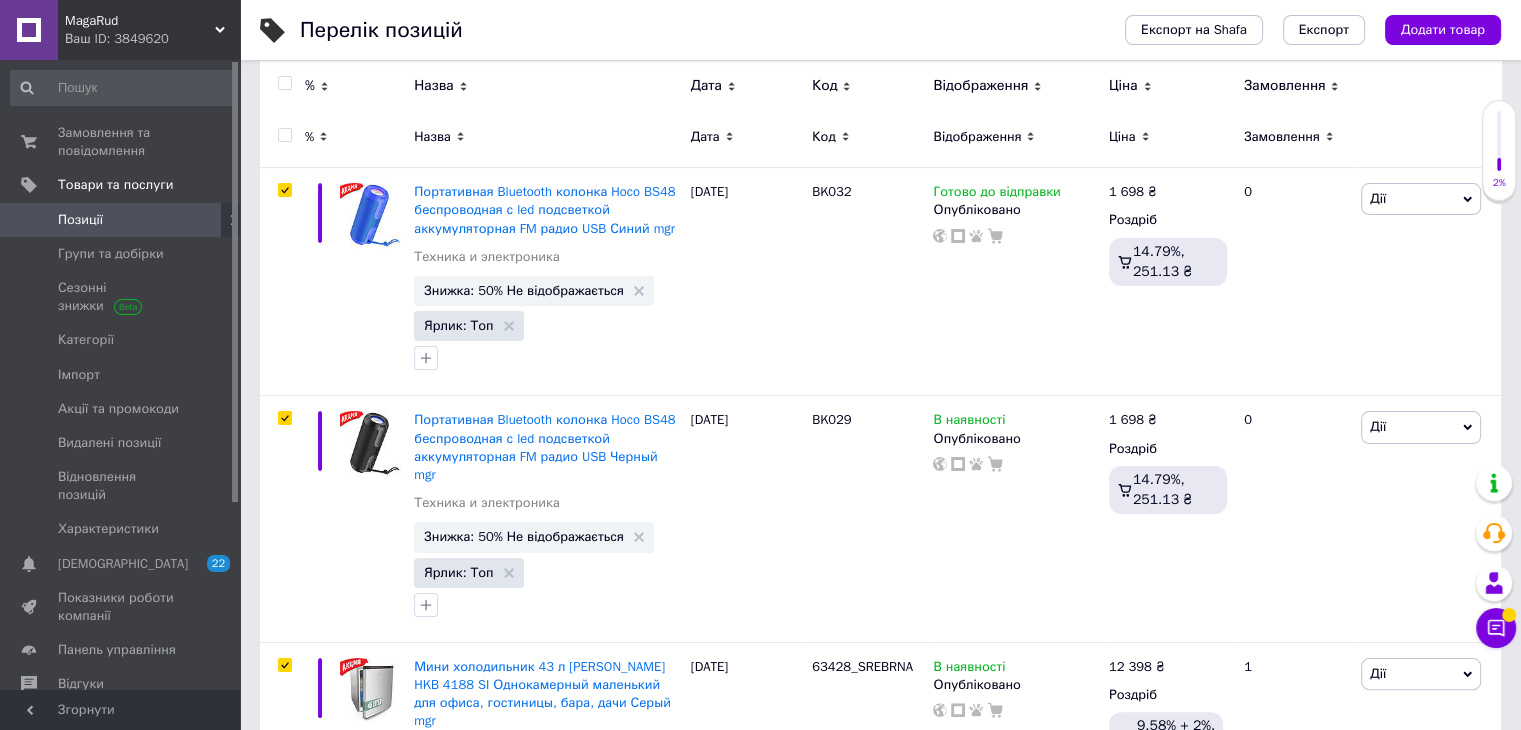 checkbox on "true" 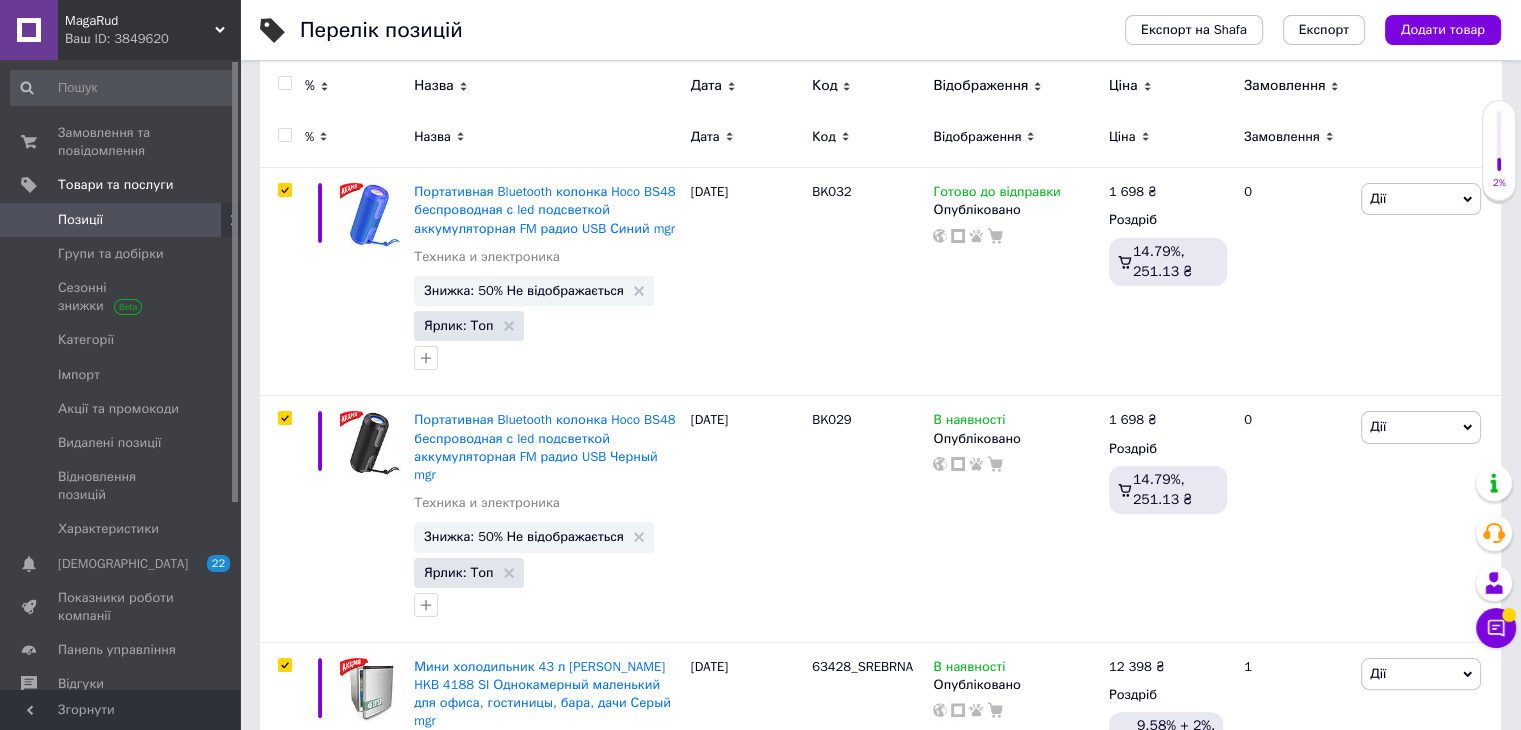 checkbox on "true" 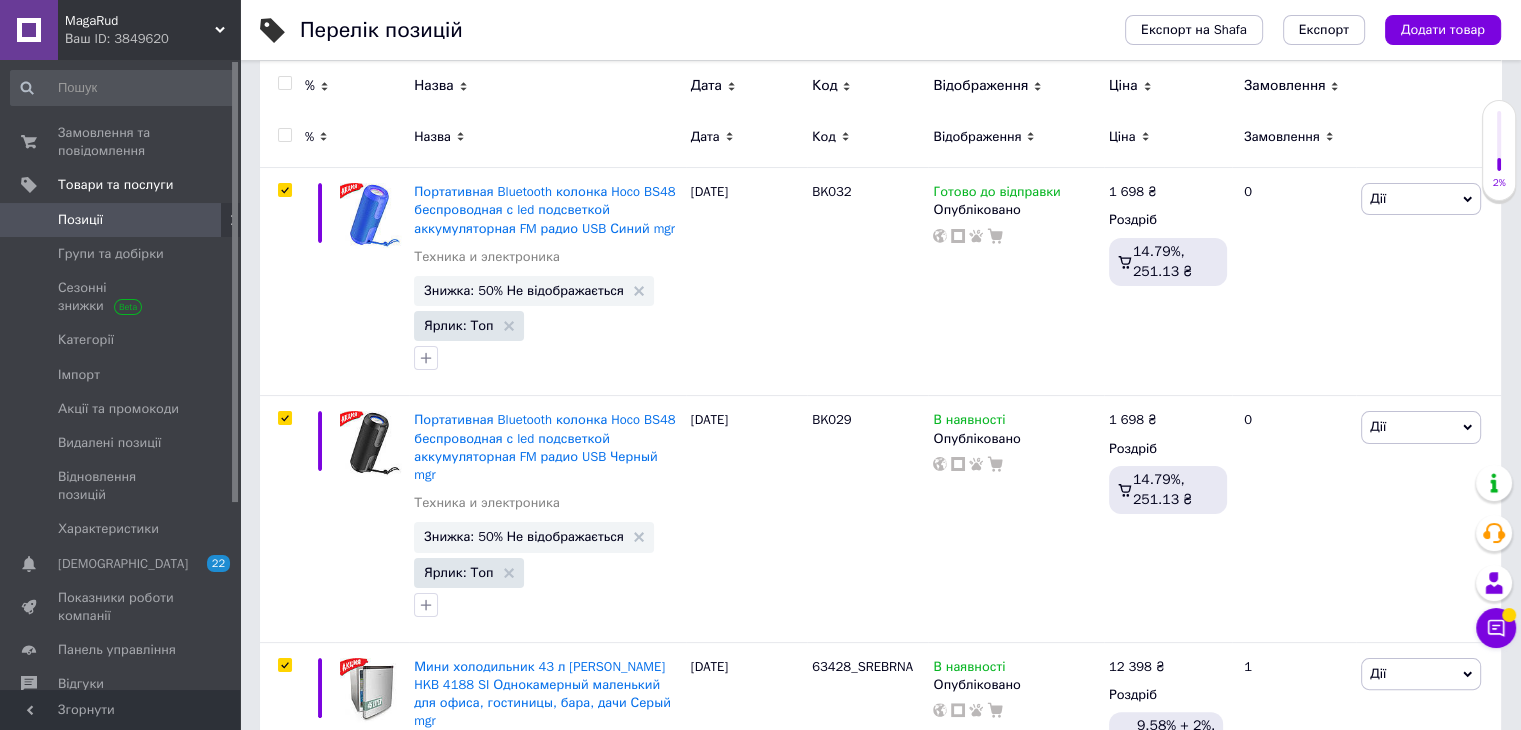 checkbox on "true" 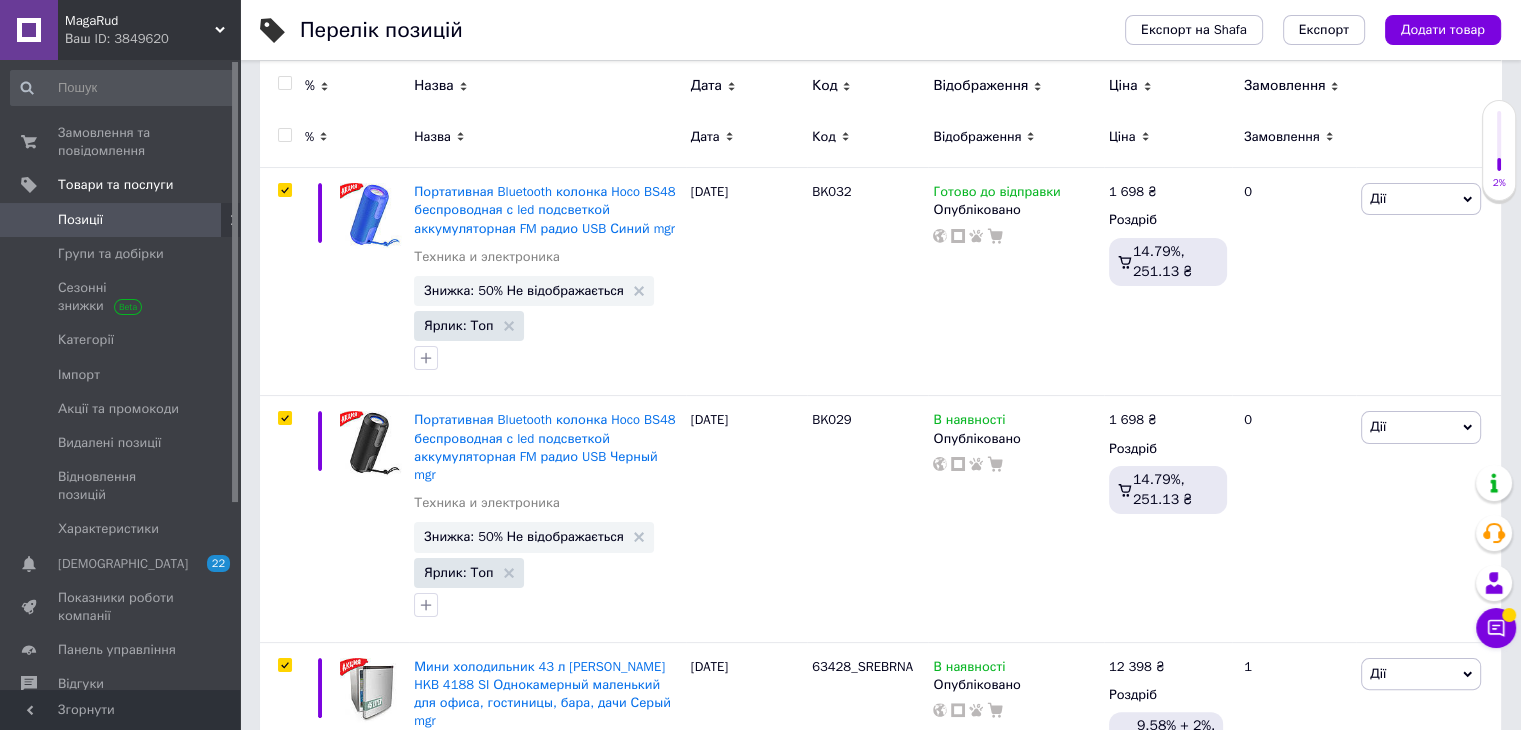 checkbox on "true" 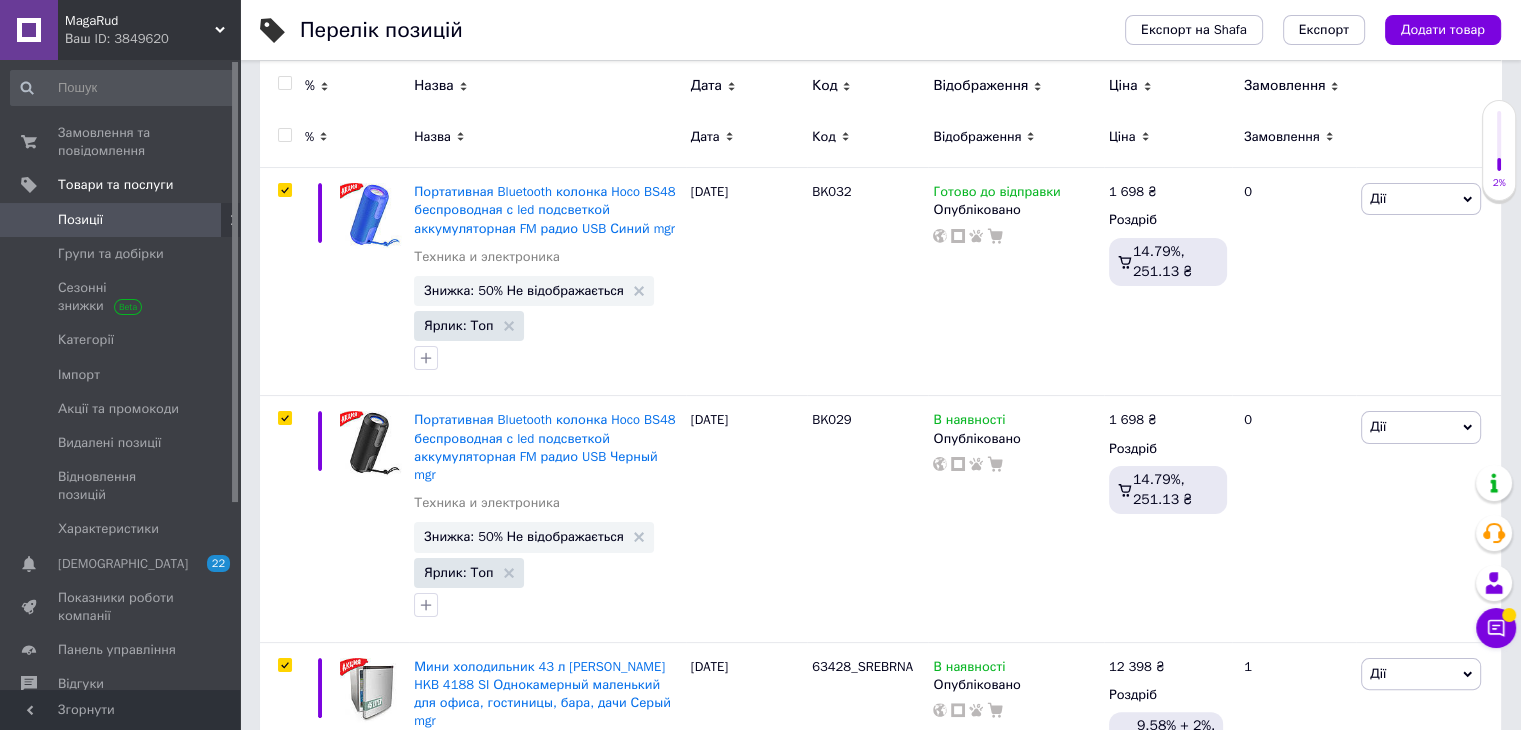 checkbox on "true" 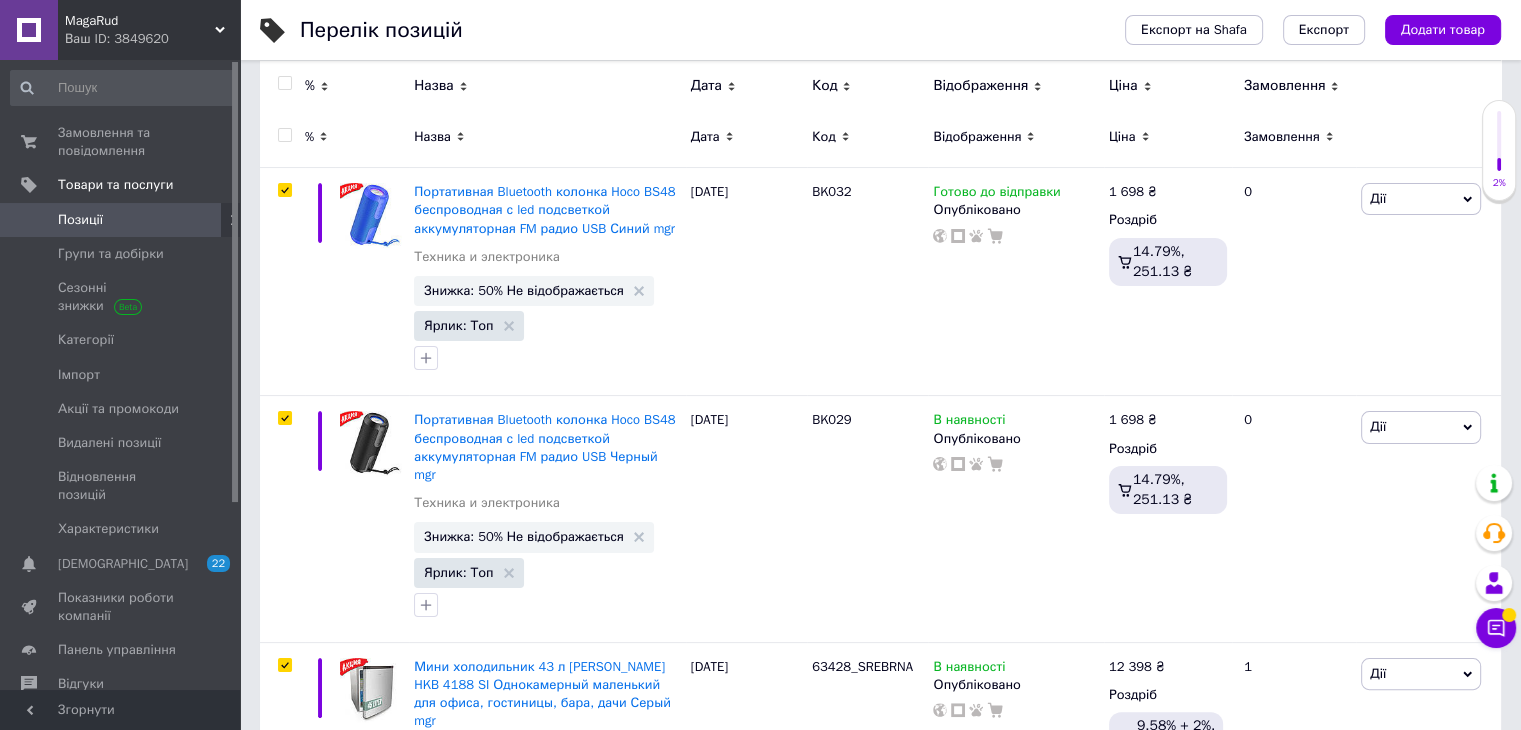 checkbox on "true" 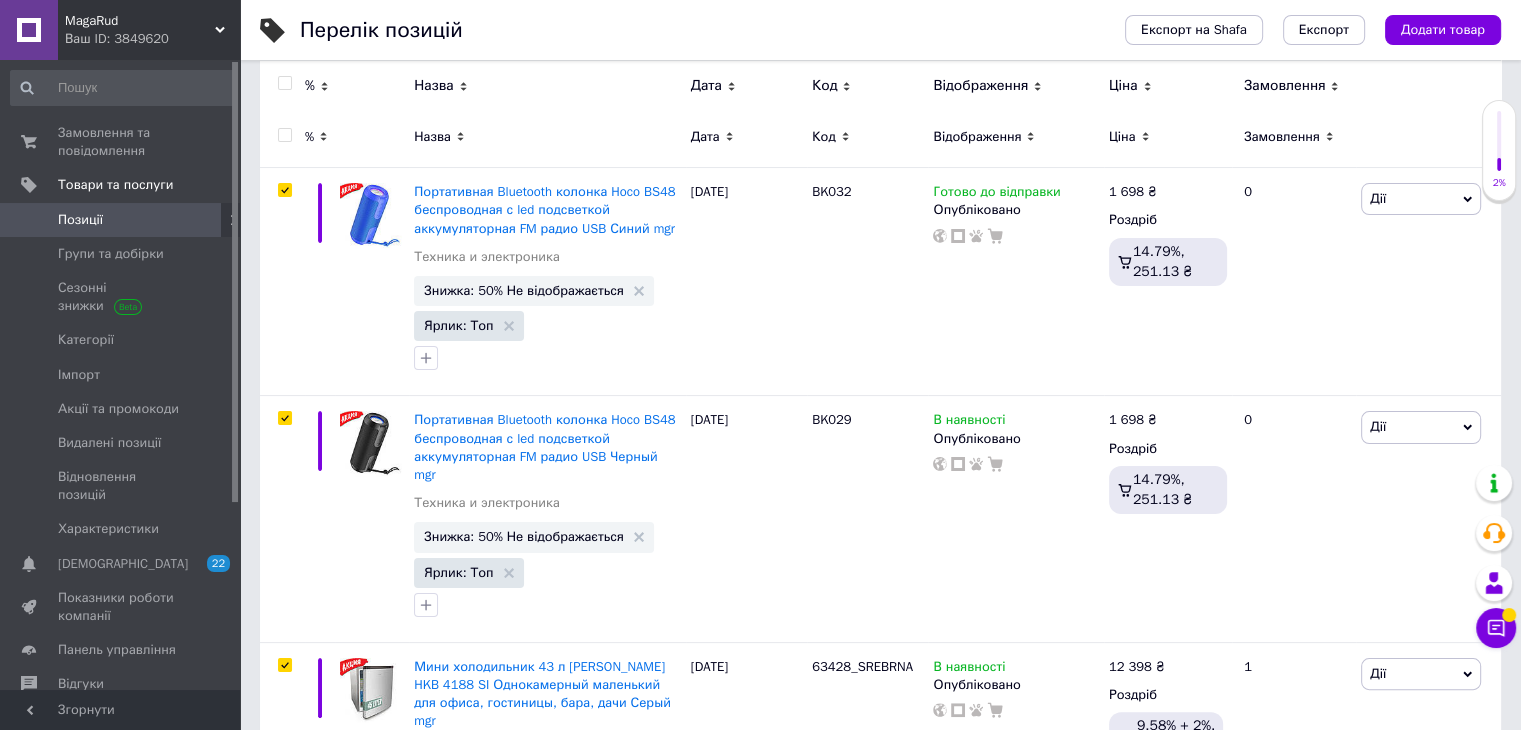 checkbox on "true" 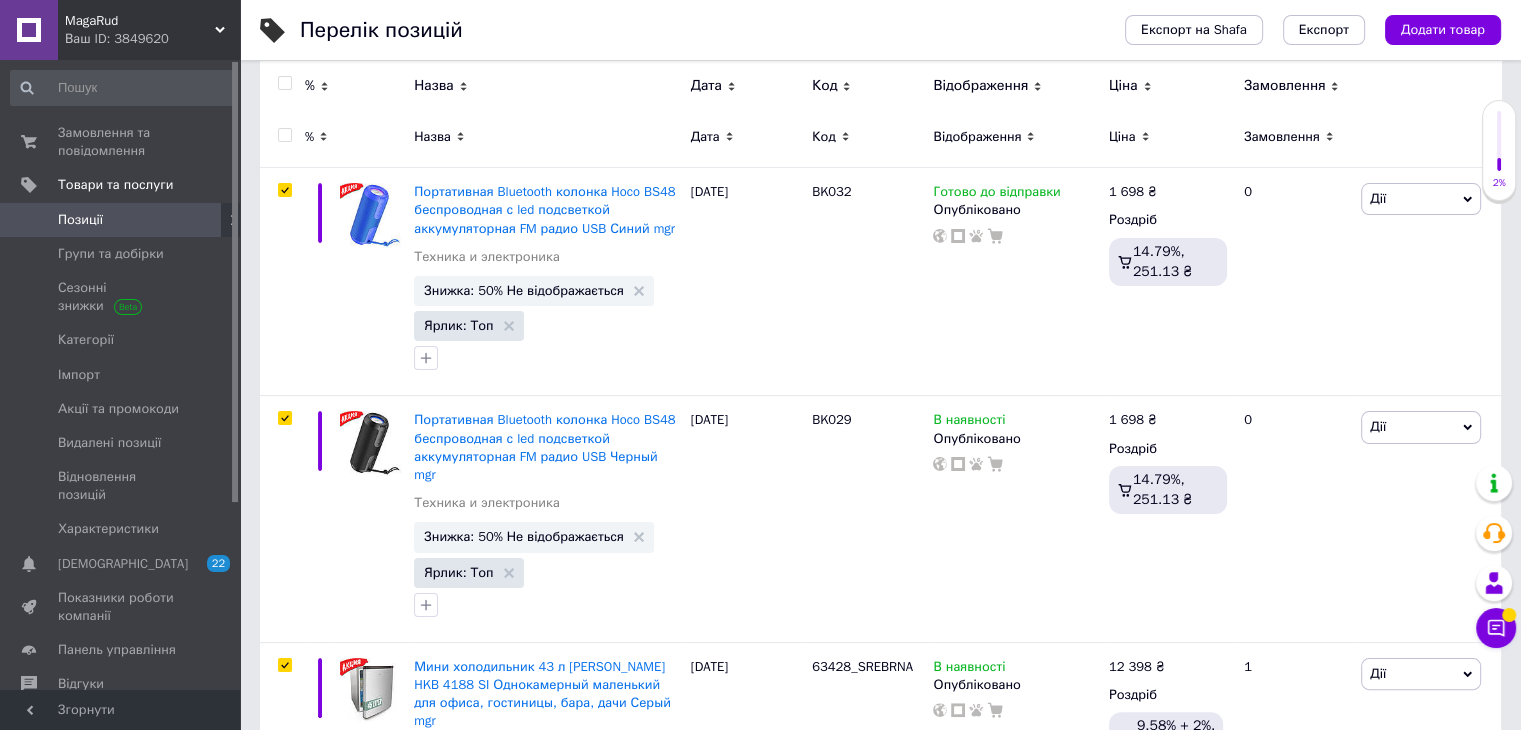 checkbox on "true" 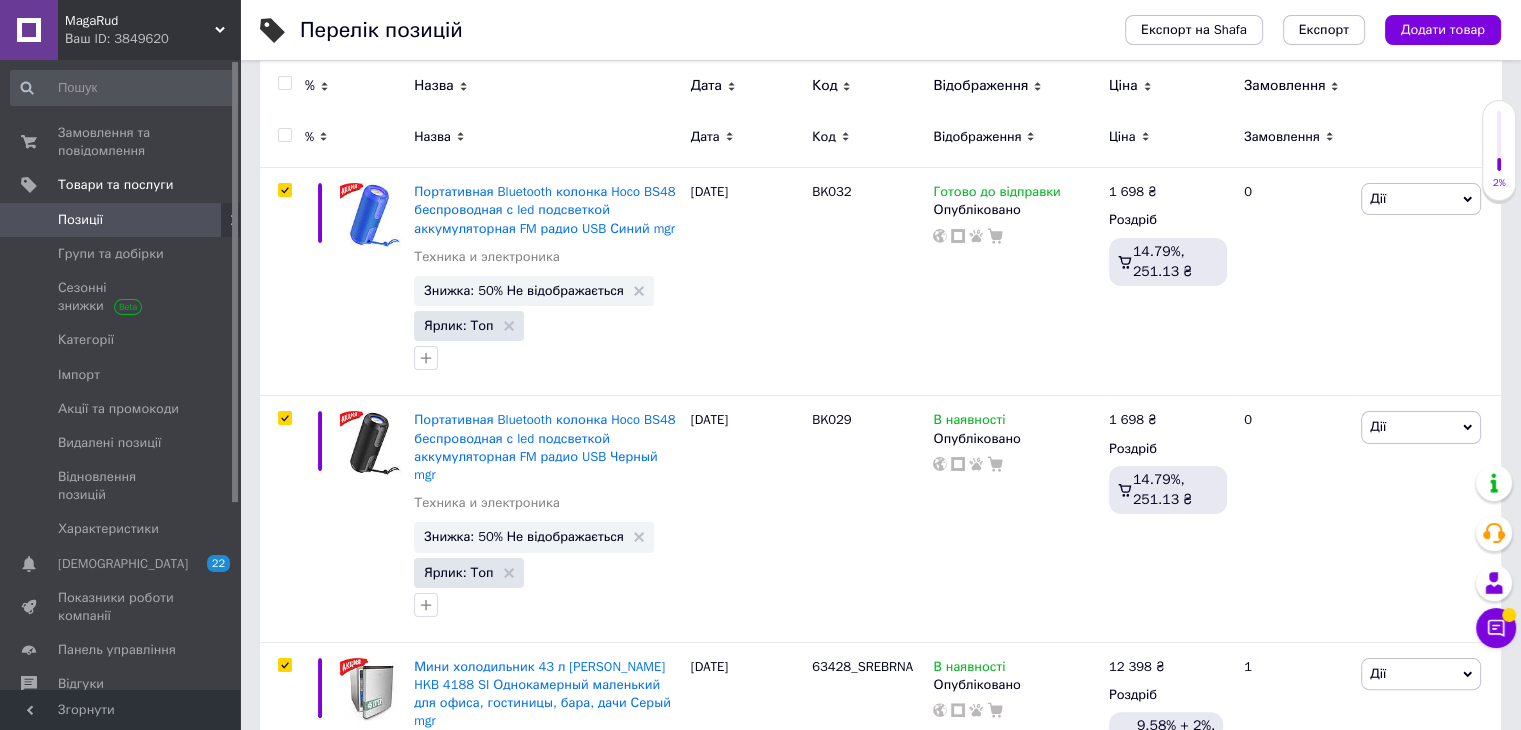 checkbox on "true" 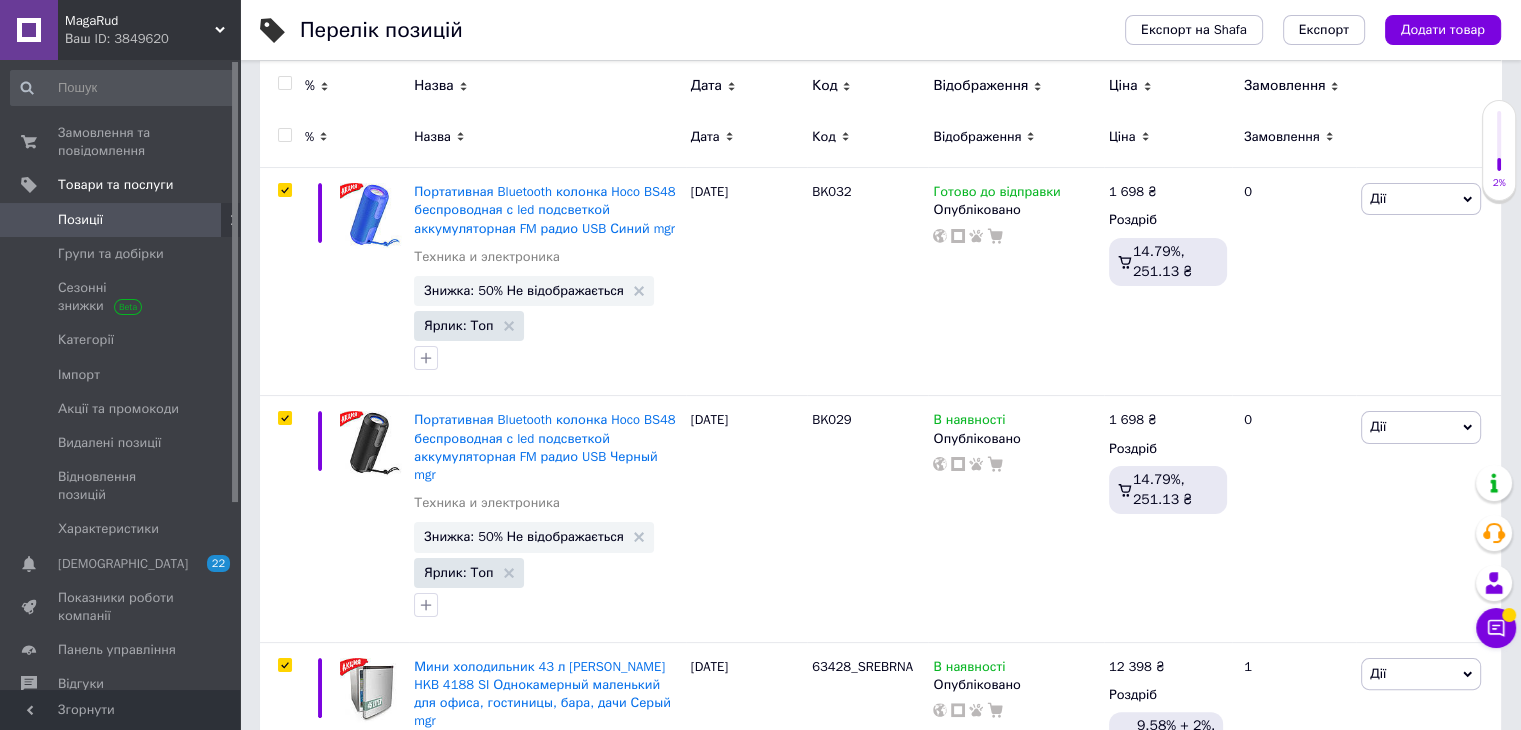 checkbox on "true" 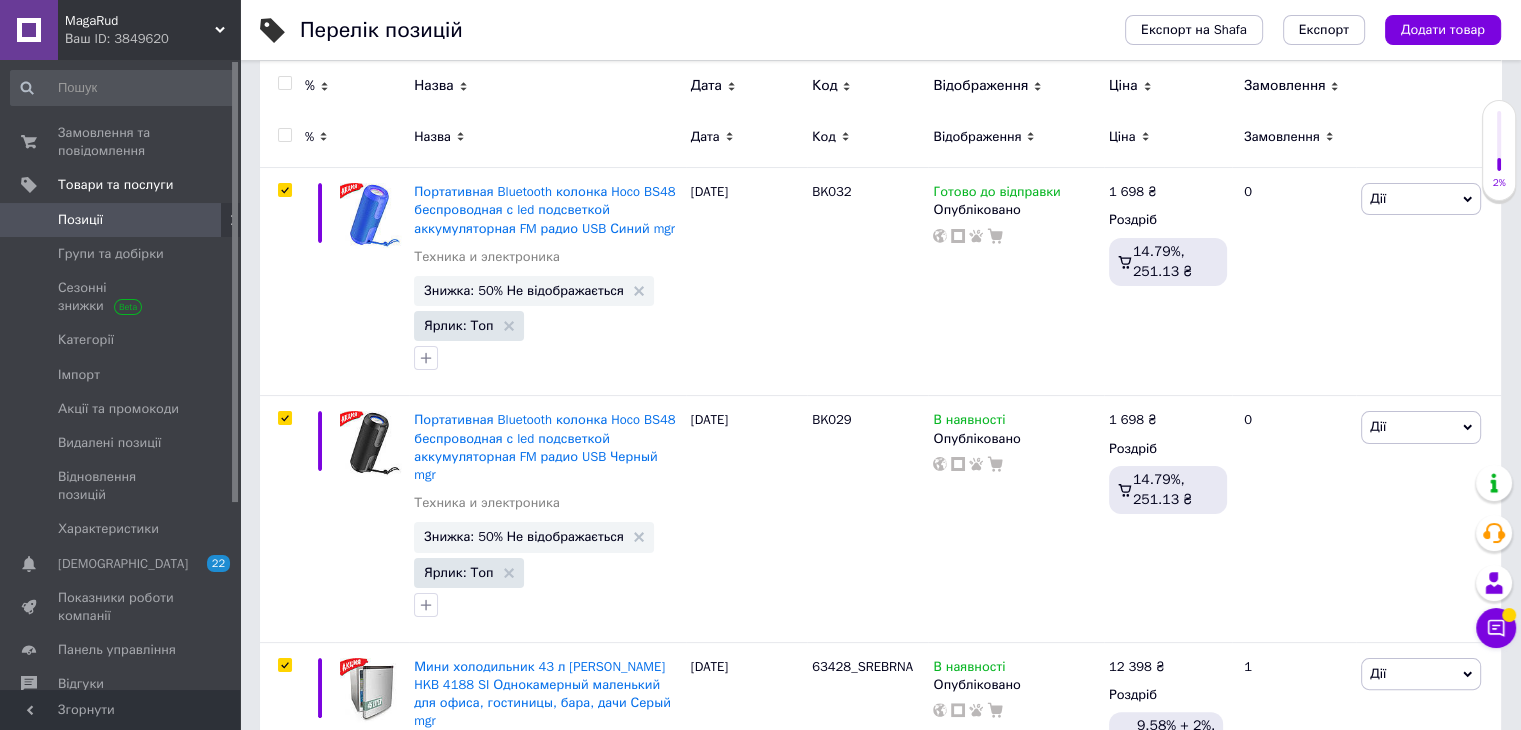 checkbox on "true" 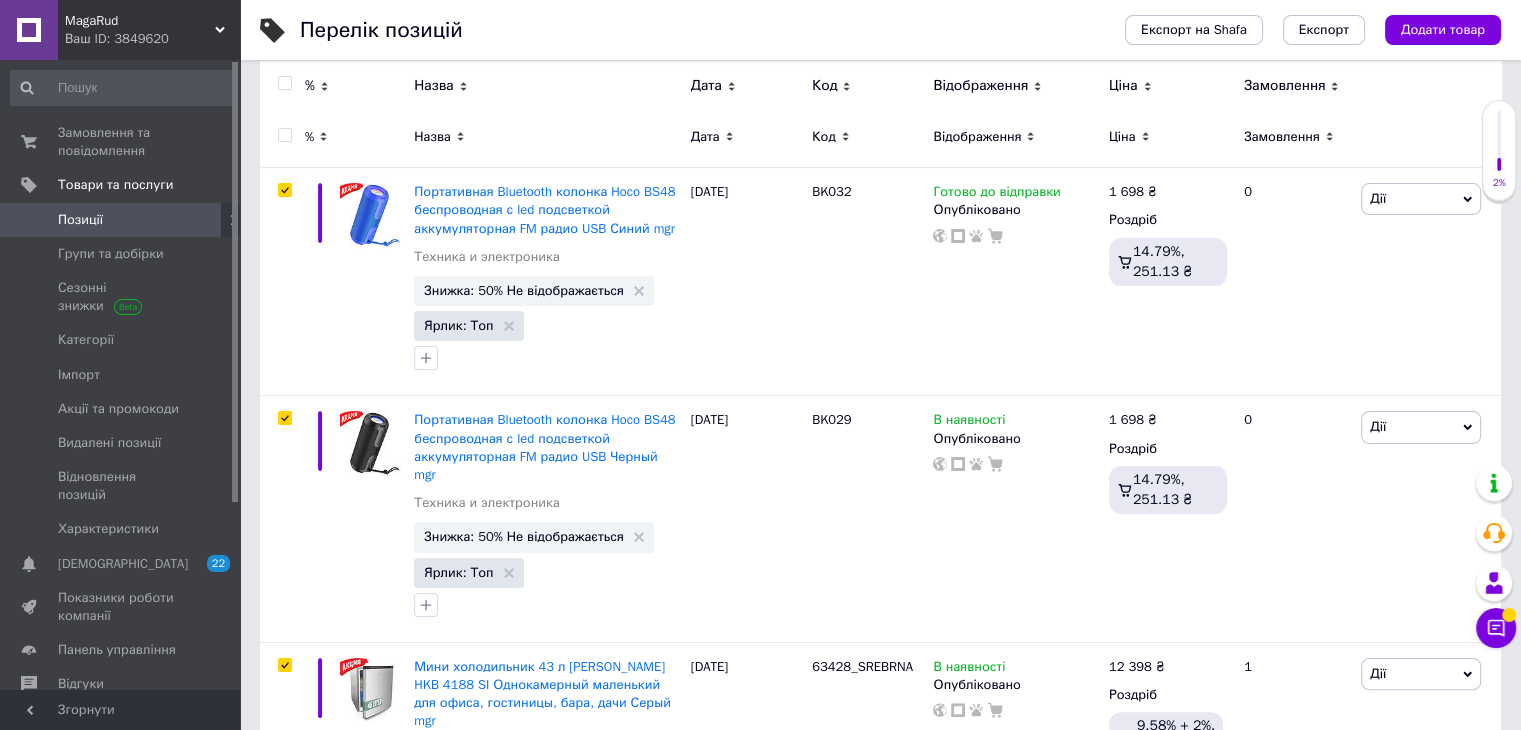 checkbox on "true" 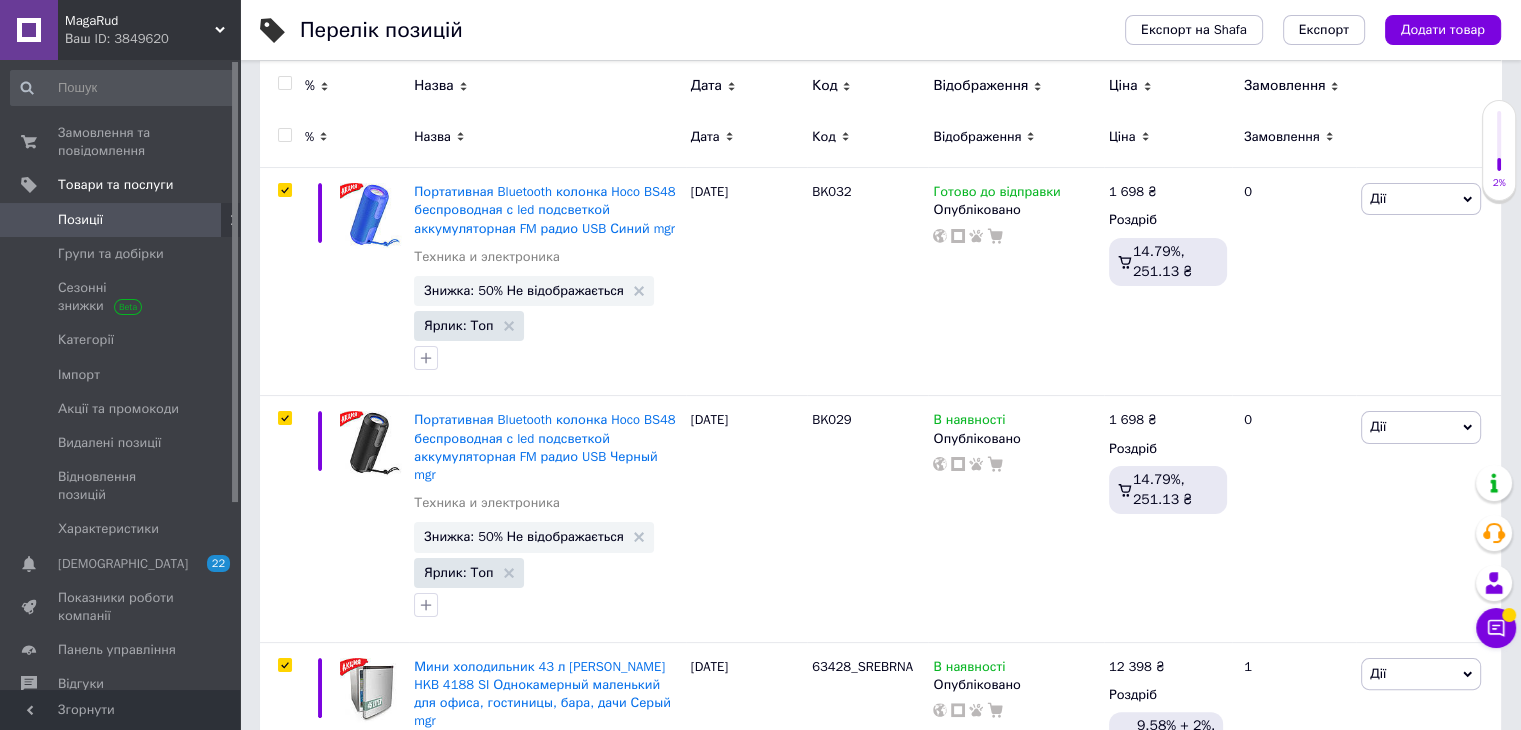 checkbox on "true" 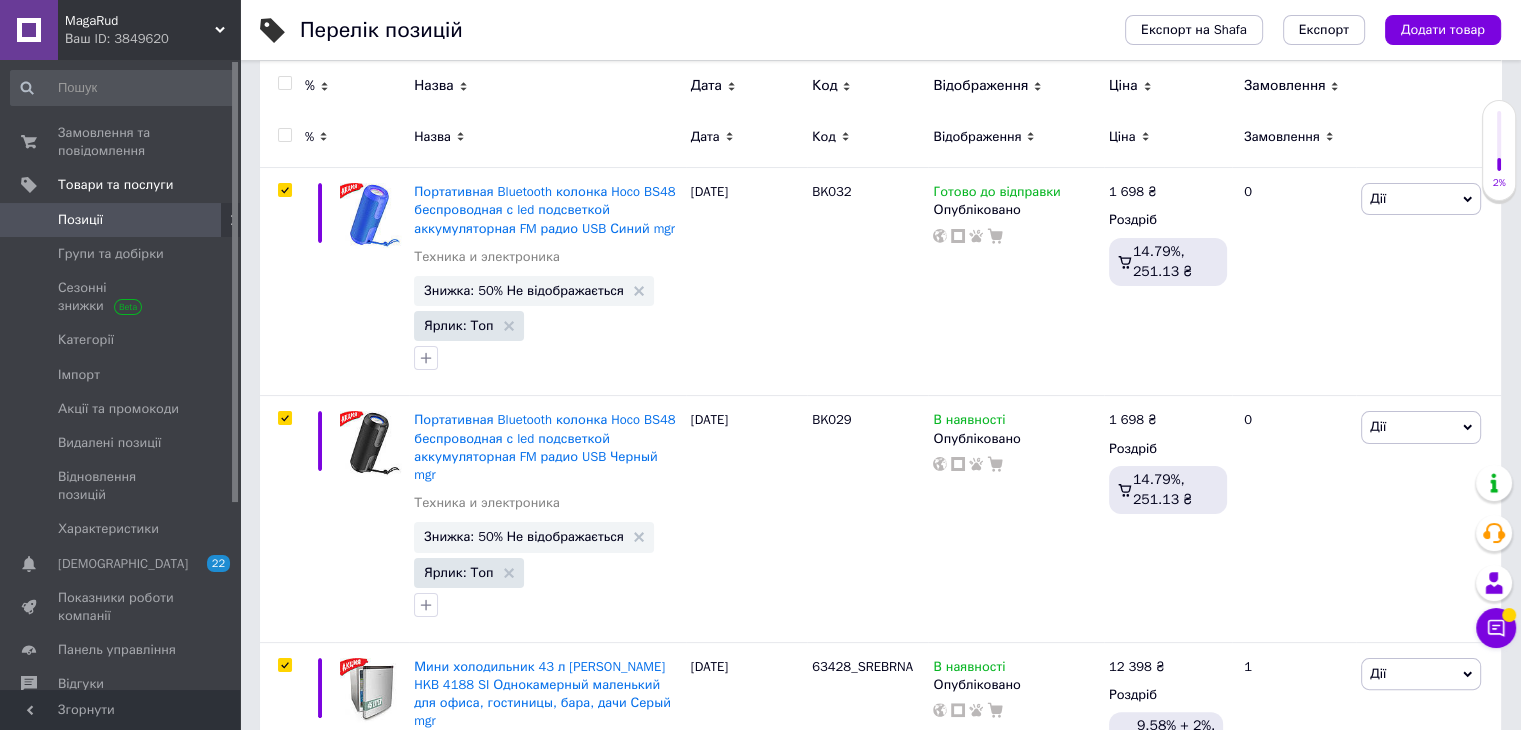 checkbox on "true" 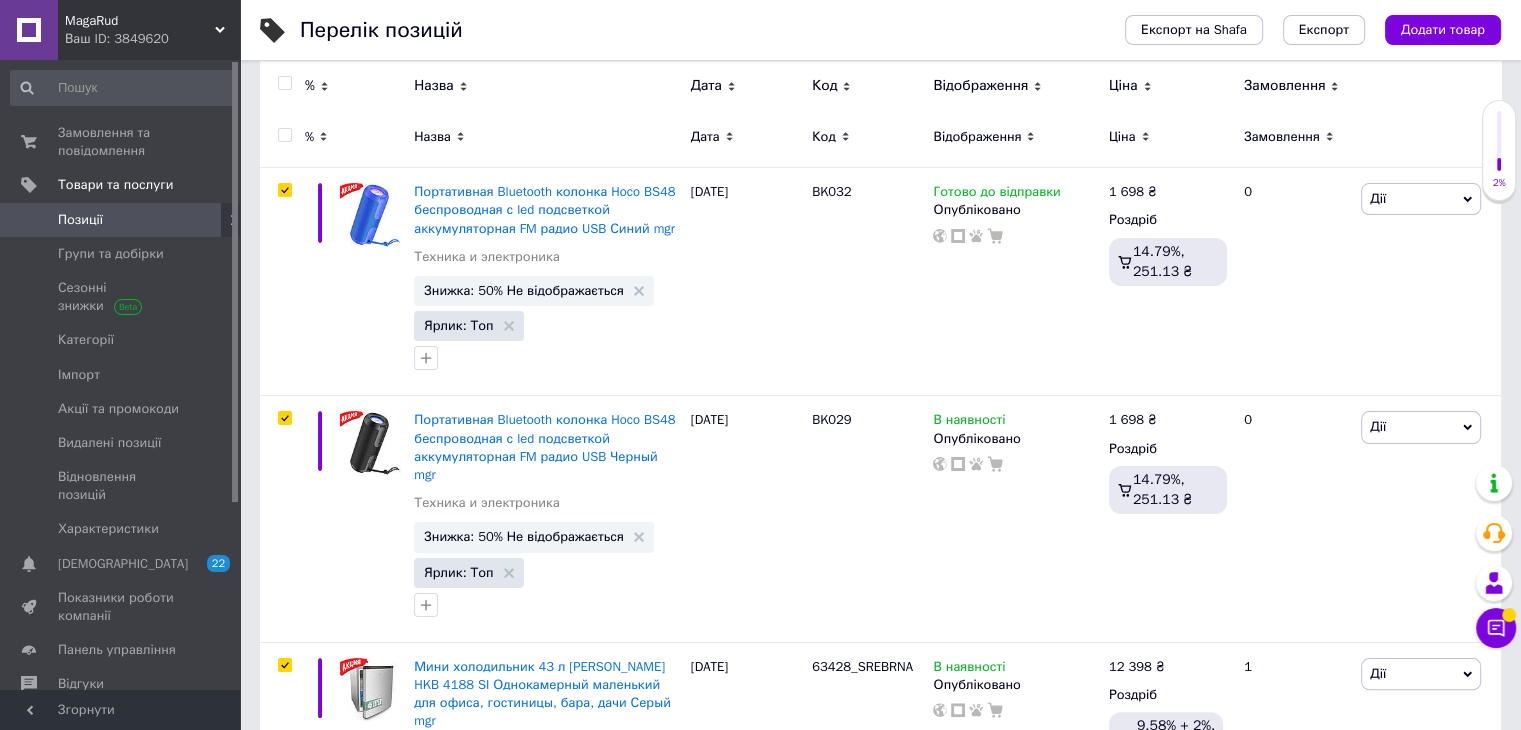 checkbox on "true" 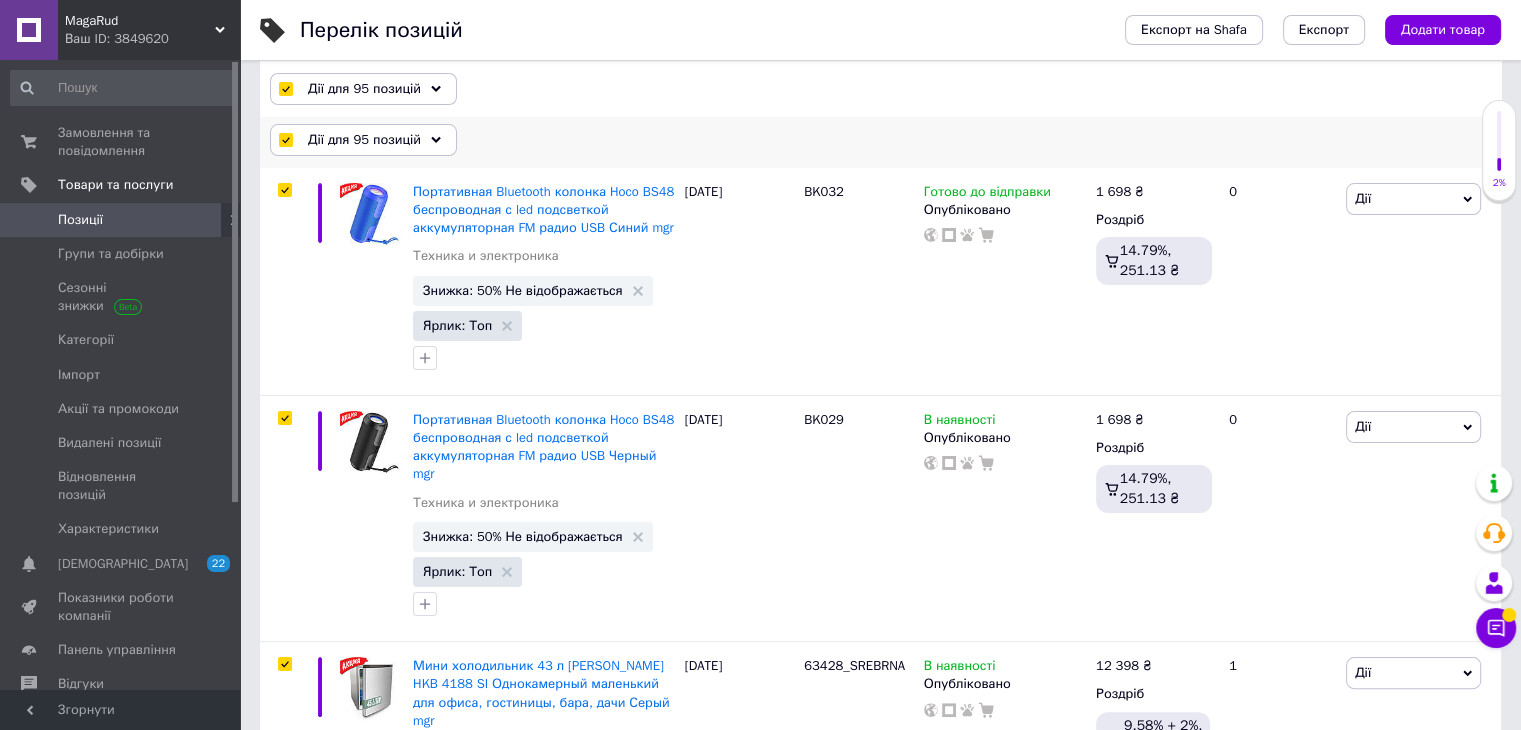 click on "Дії для 95 позицій" at bounding box center [364, 140] 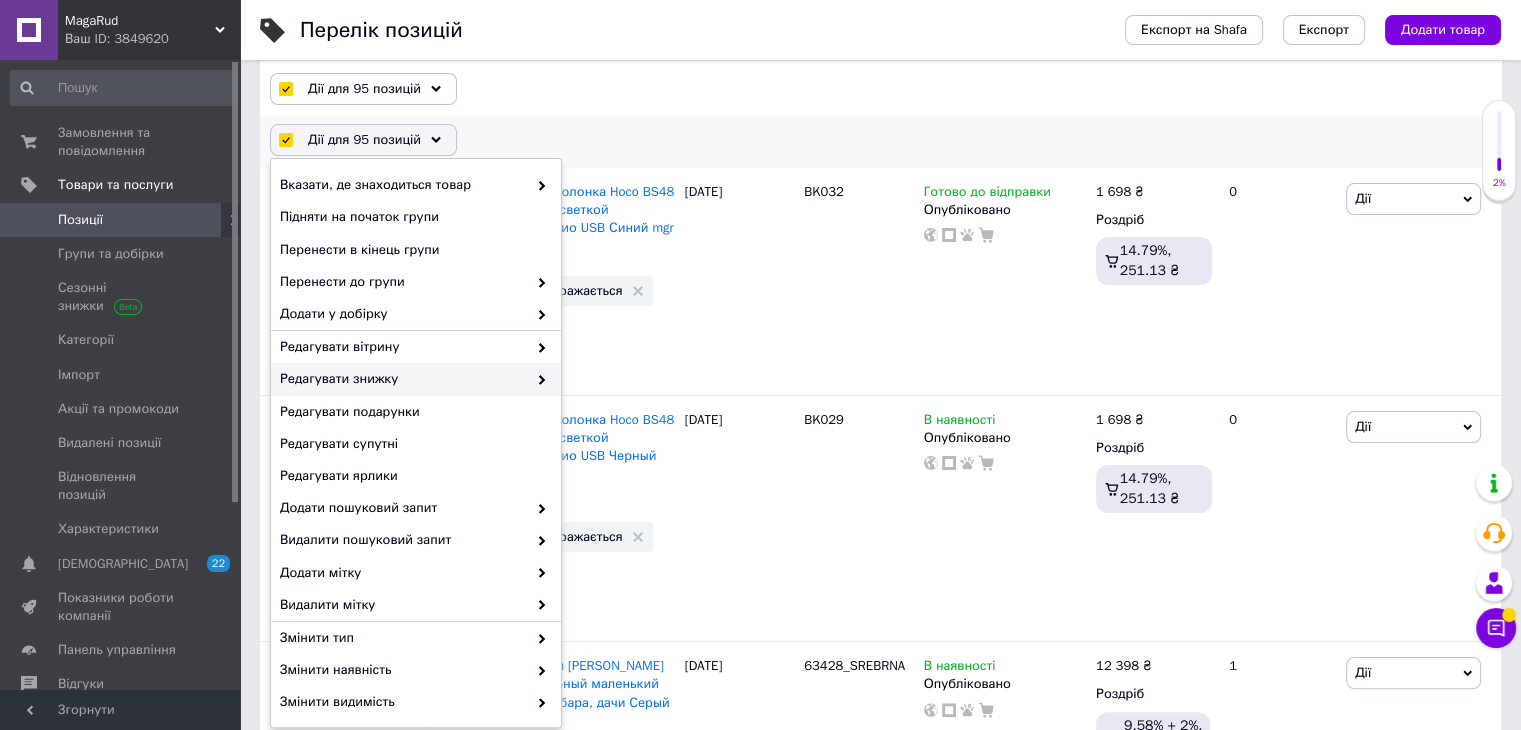 click on "Редагувати знижку" at bounding box center [403, 379] 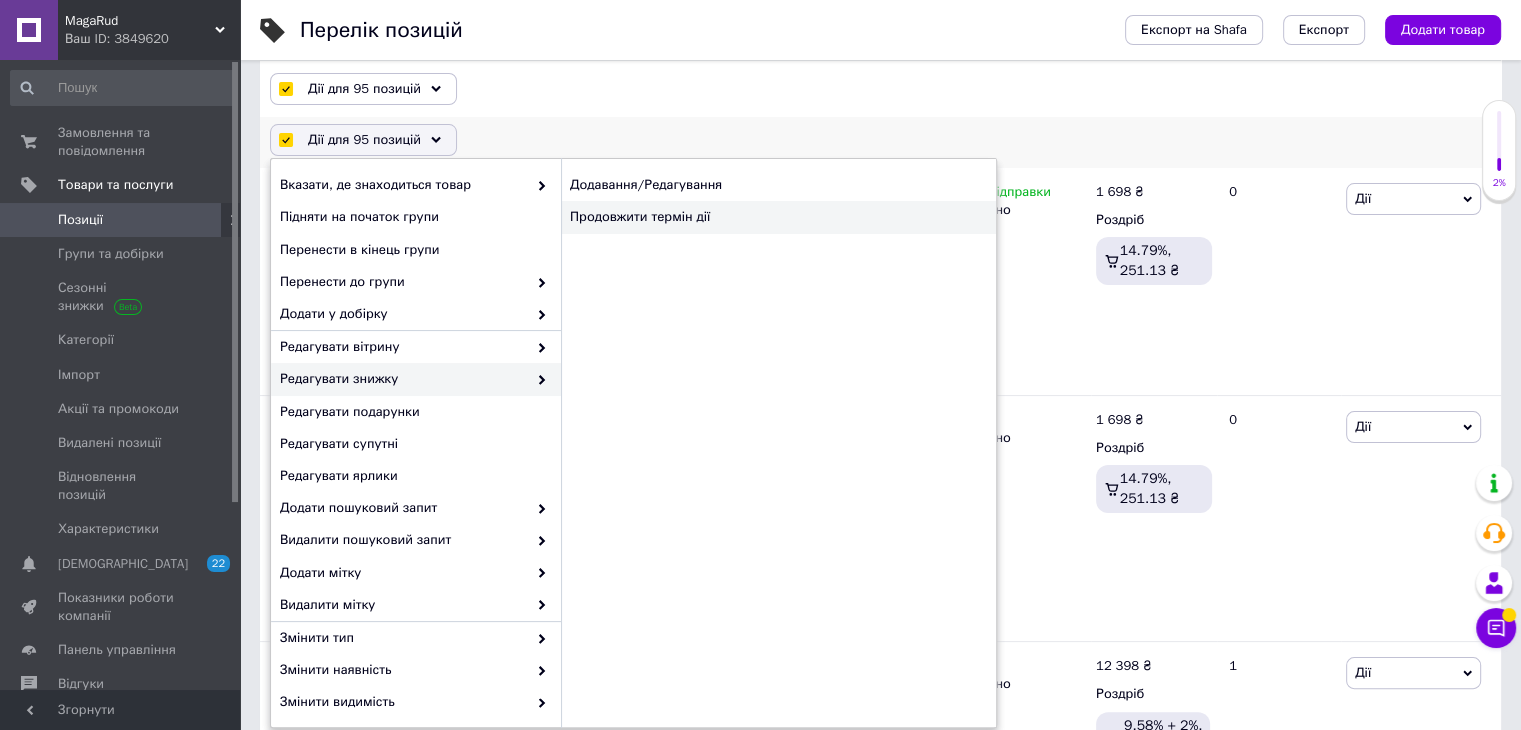 click on "Продовжити термін дії" at bounding box center (778, 217) 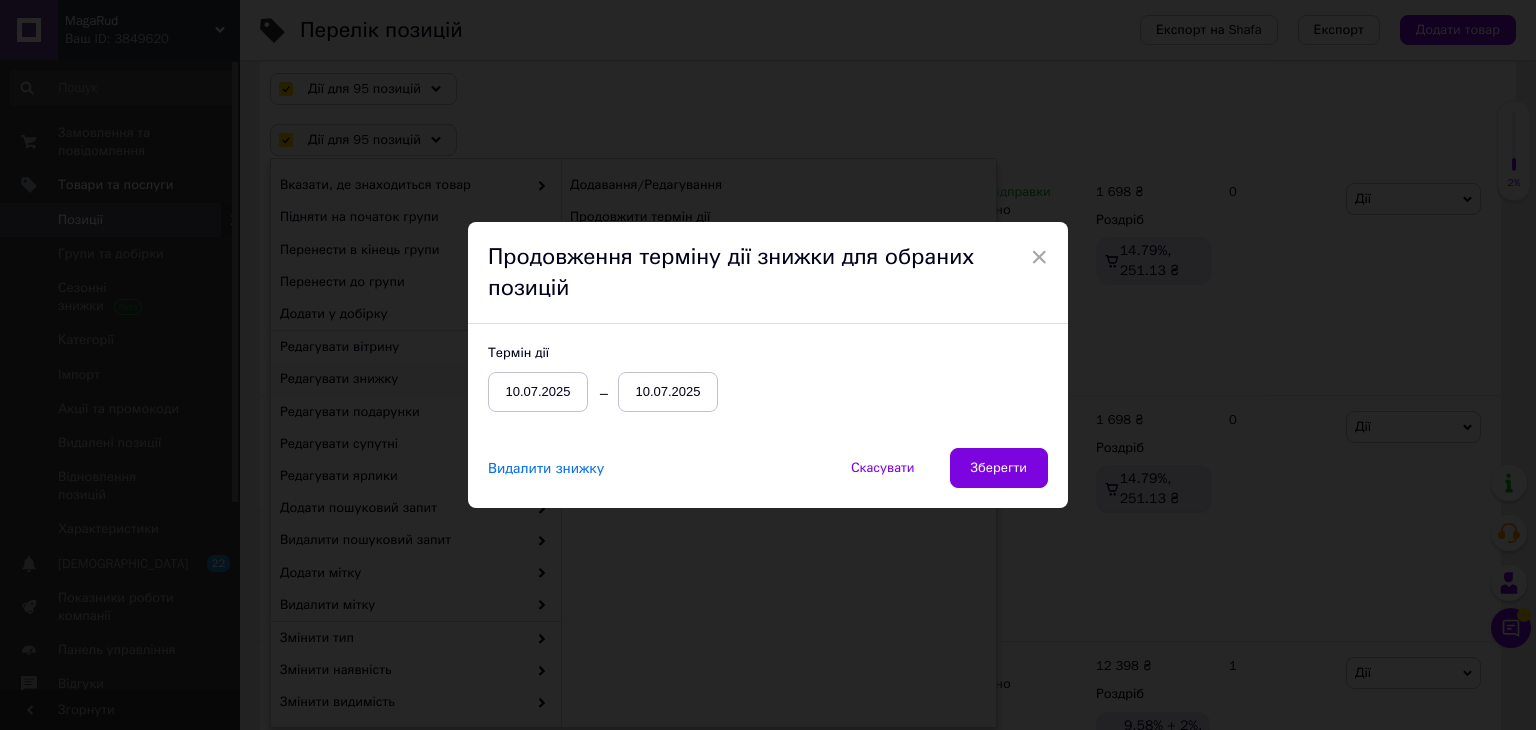click on "10.07.2025" at bounding box center [668, 392] 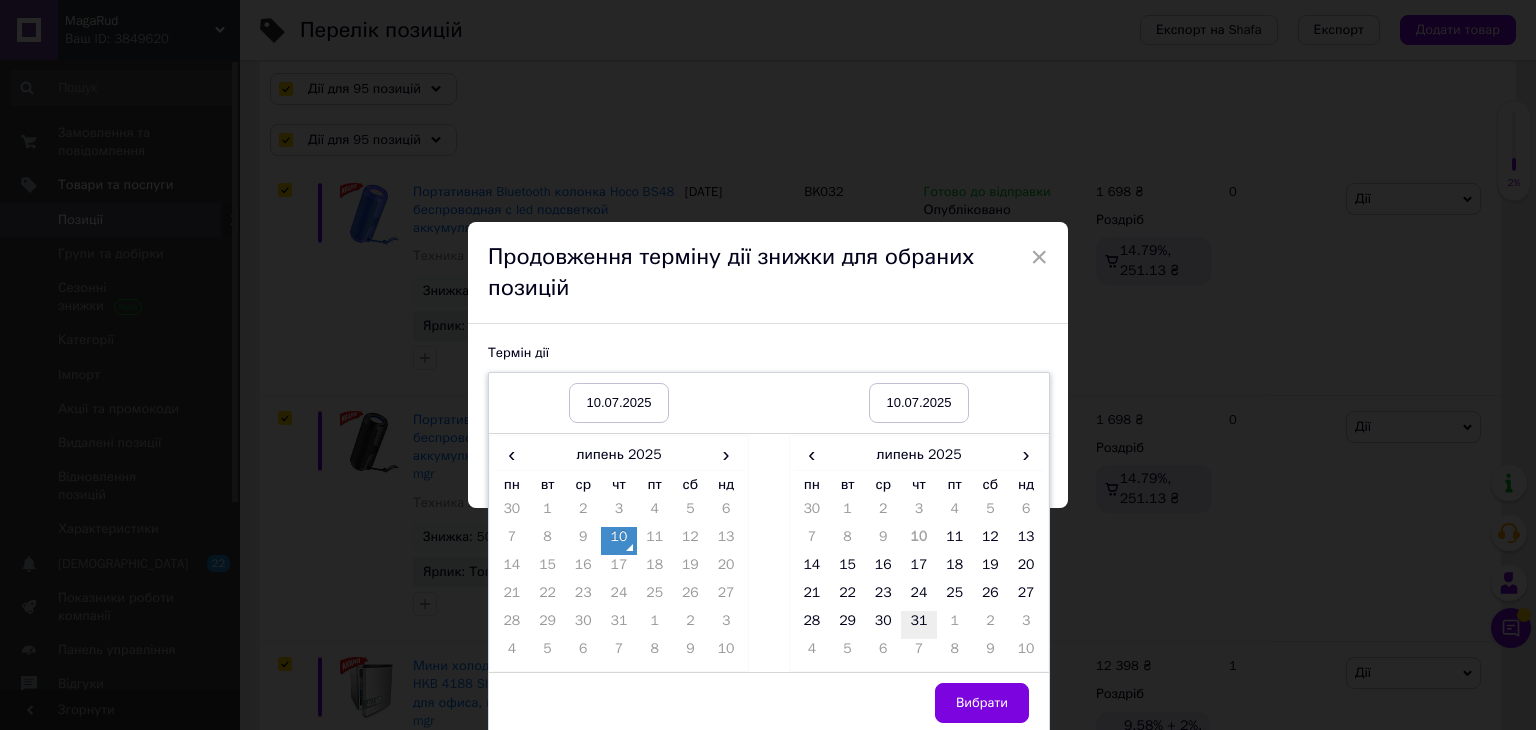 click on "31" at bounding box center (919, 625) 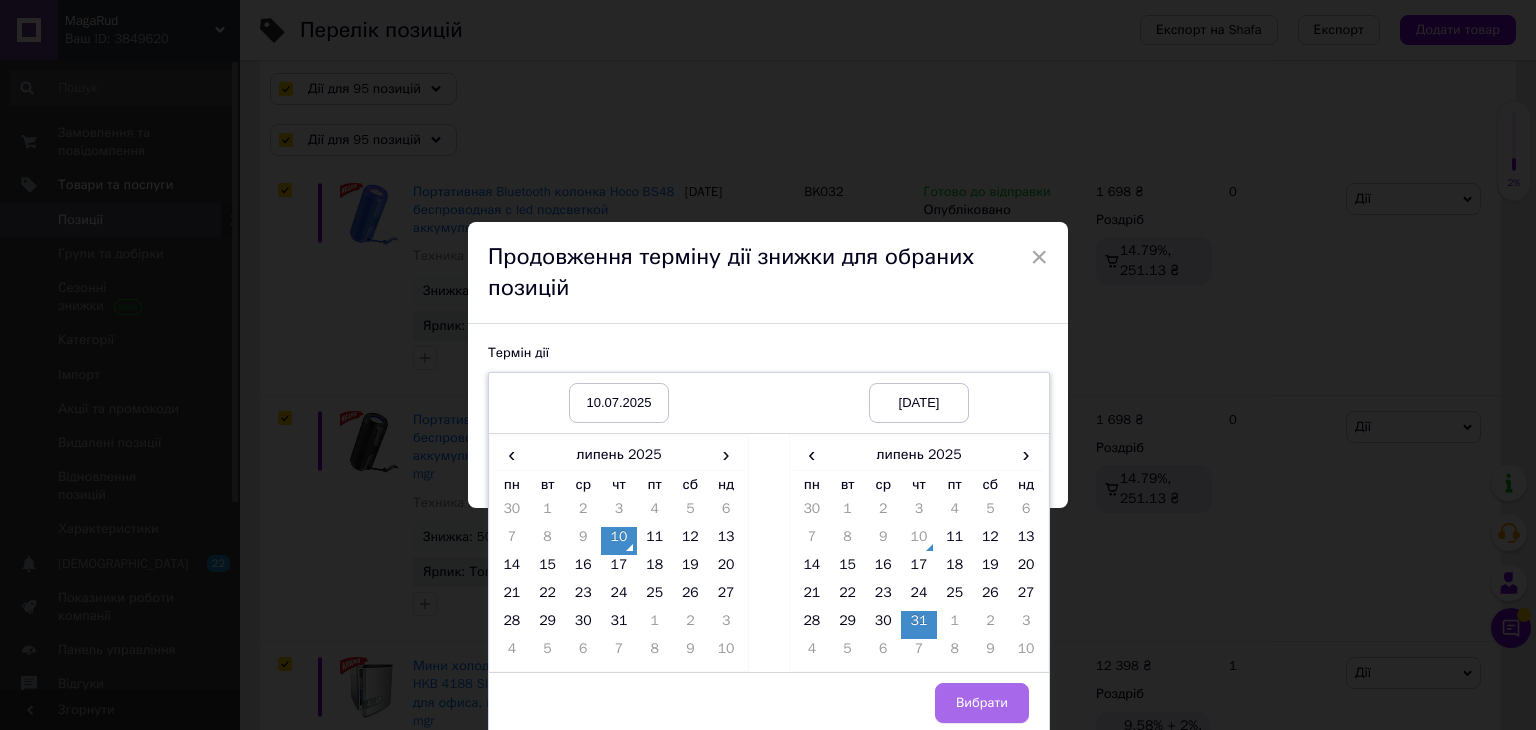 click on "Вибрати" at bounding box center [982, 703] 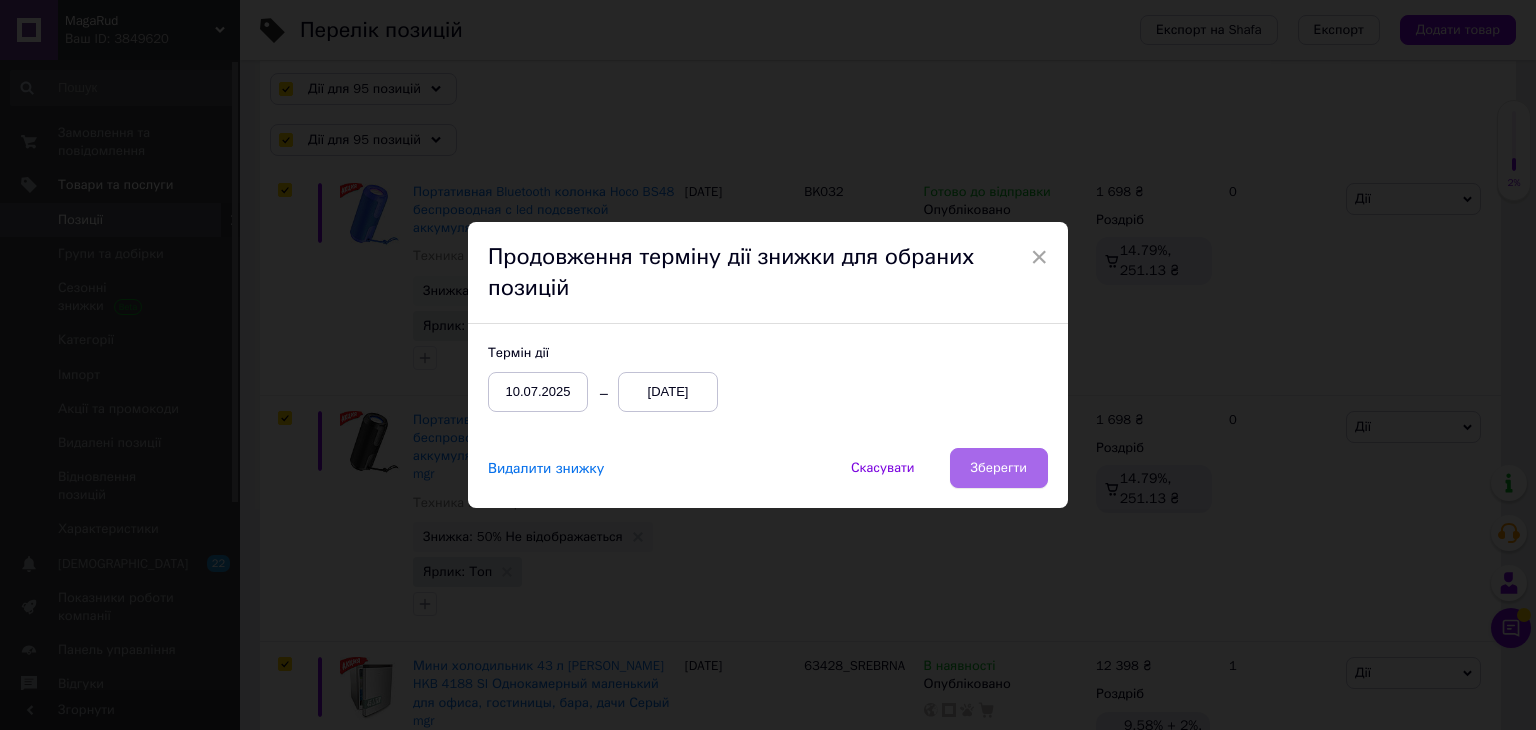 click on "Зберегти" at bounding box center [999, 468] 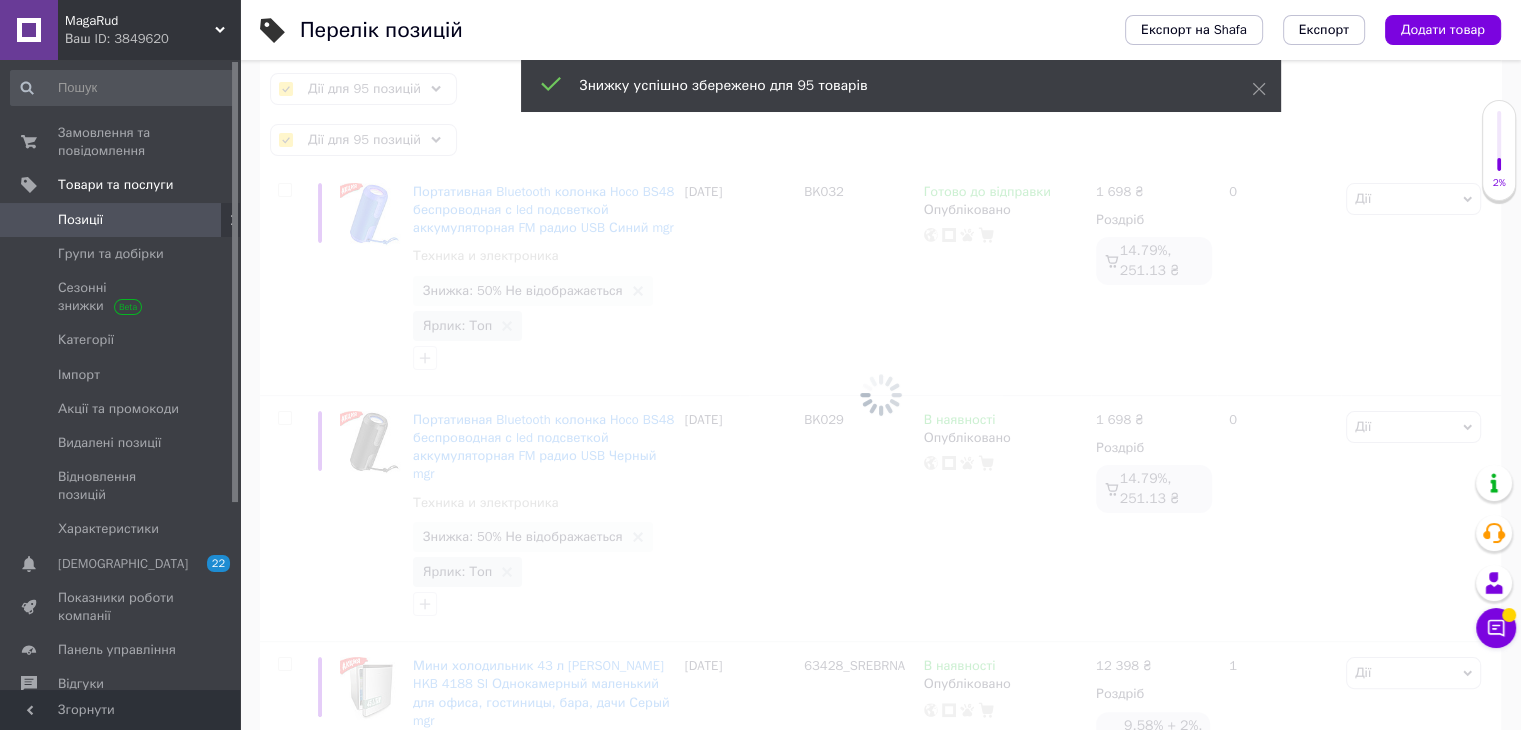 checkbox on "false" 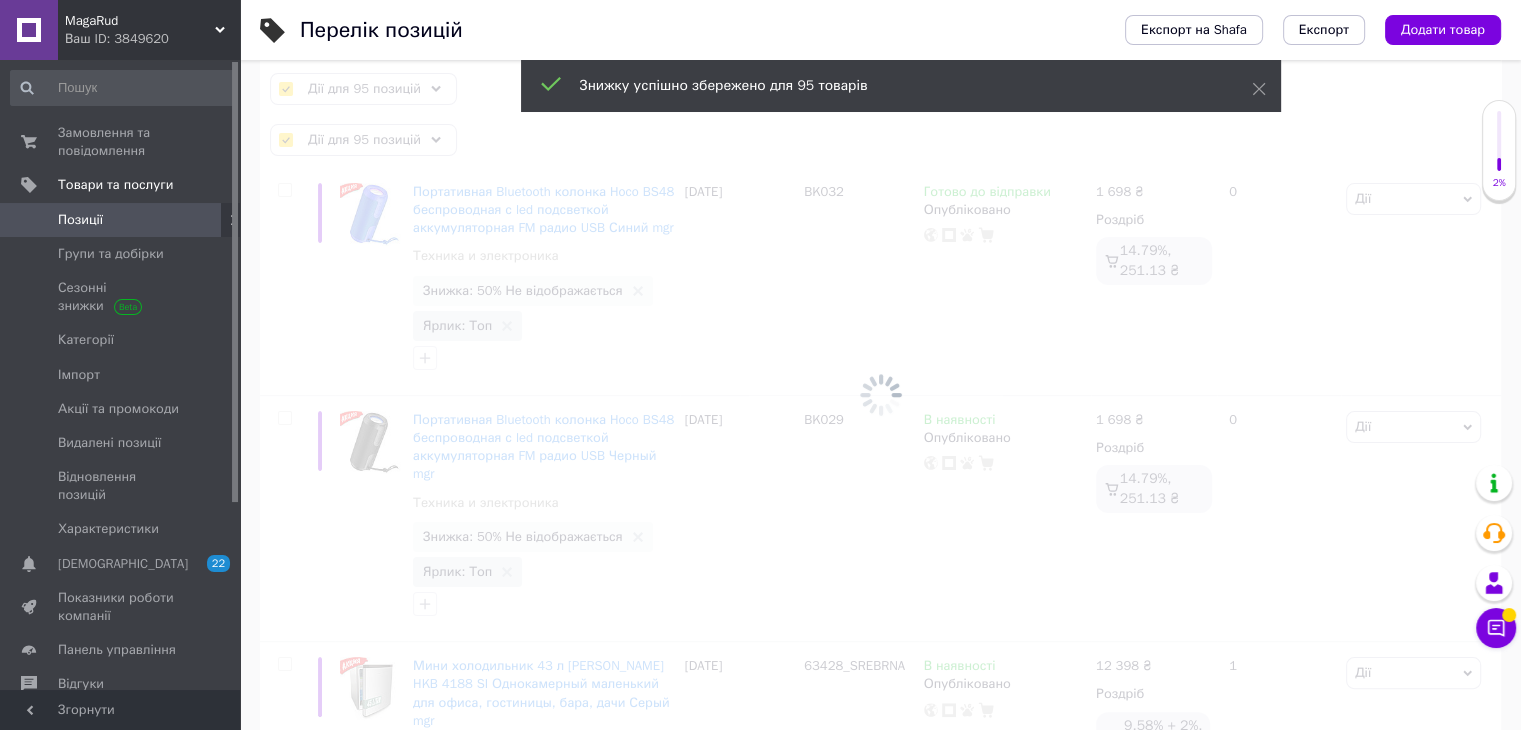 checkbox on "false" 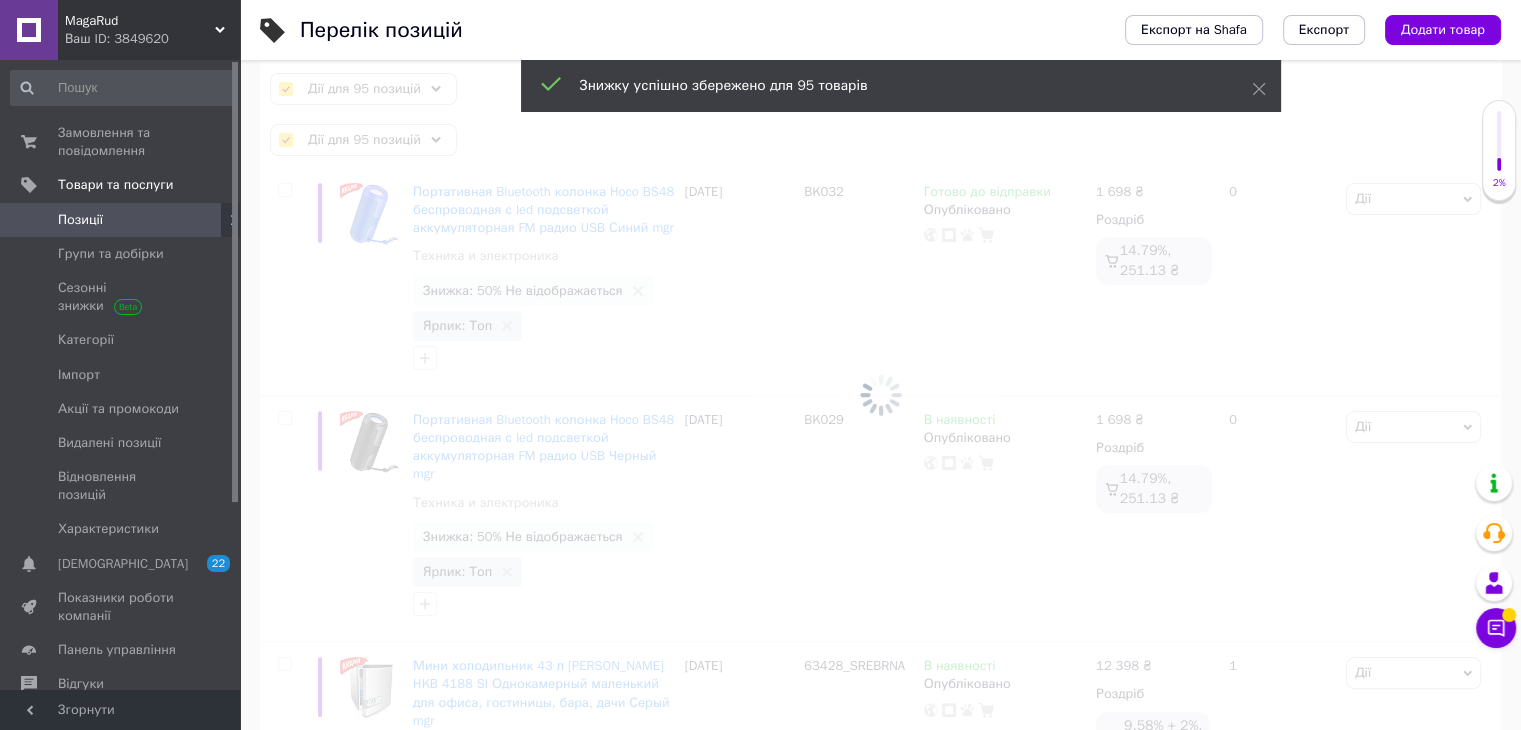 checkbox on "false" 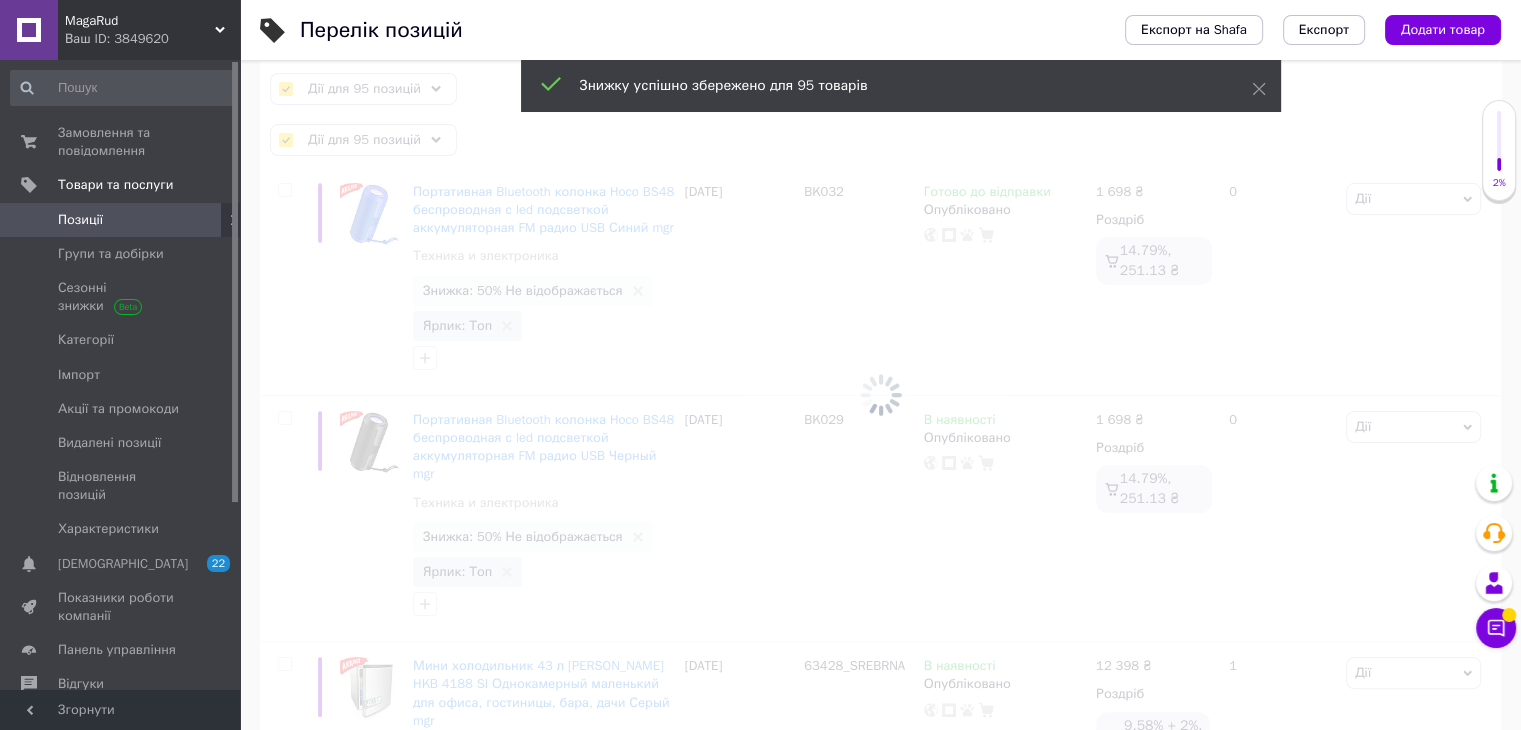 checkbox on "false" 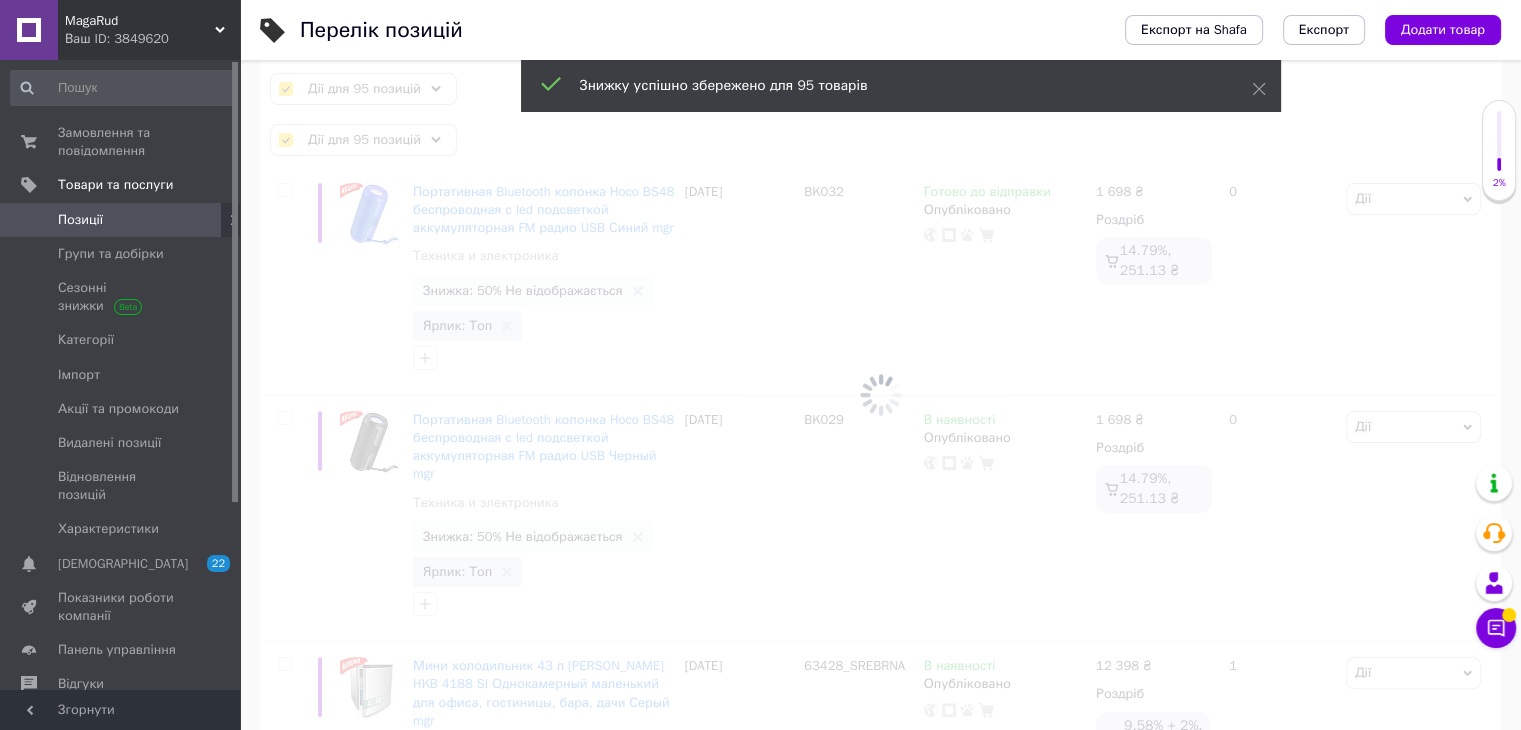checkbox on "false" 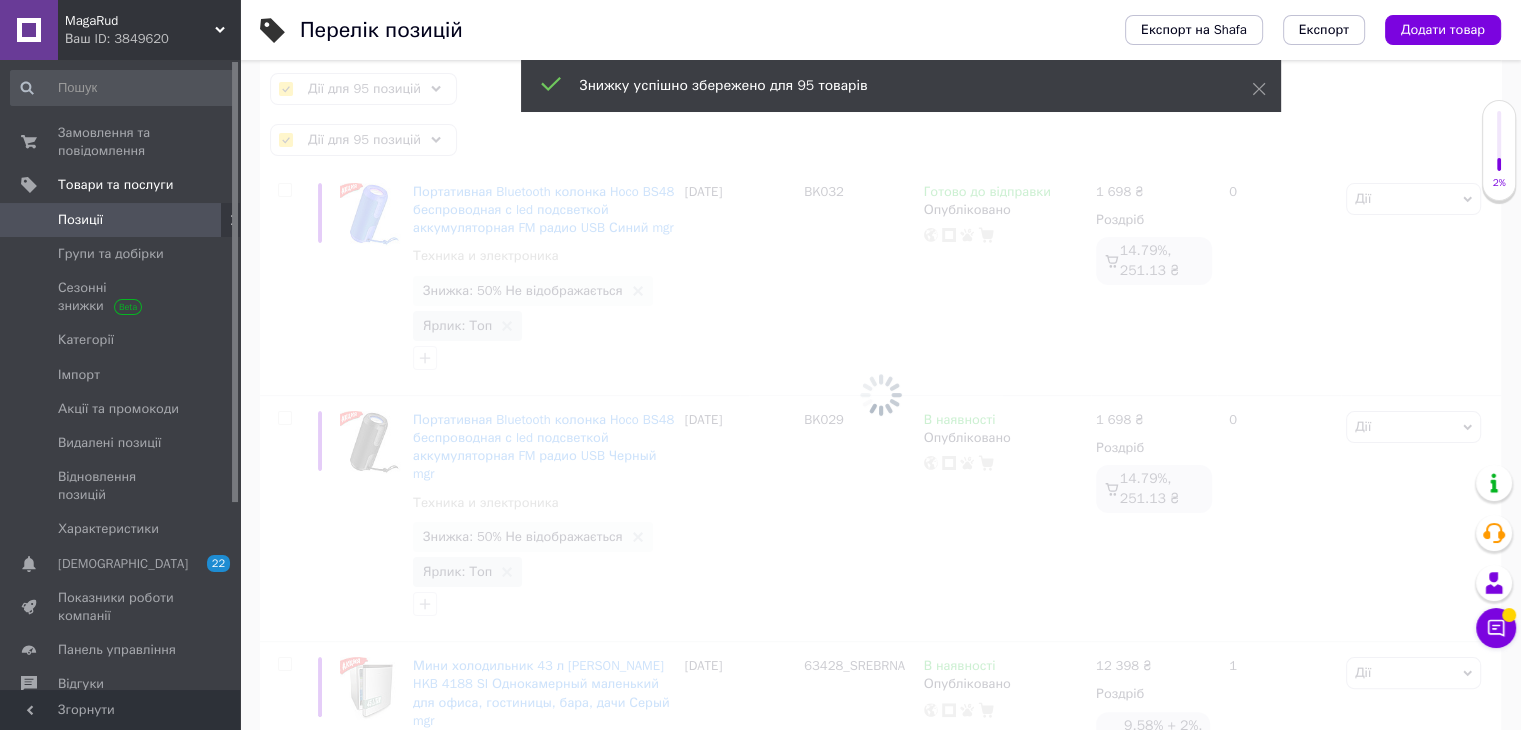 checkbox on "false" 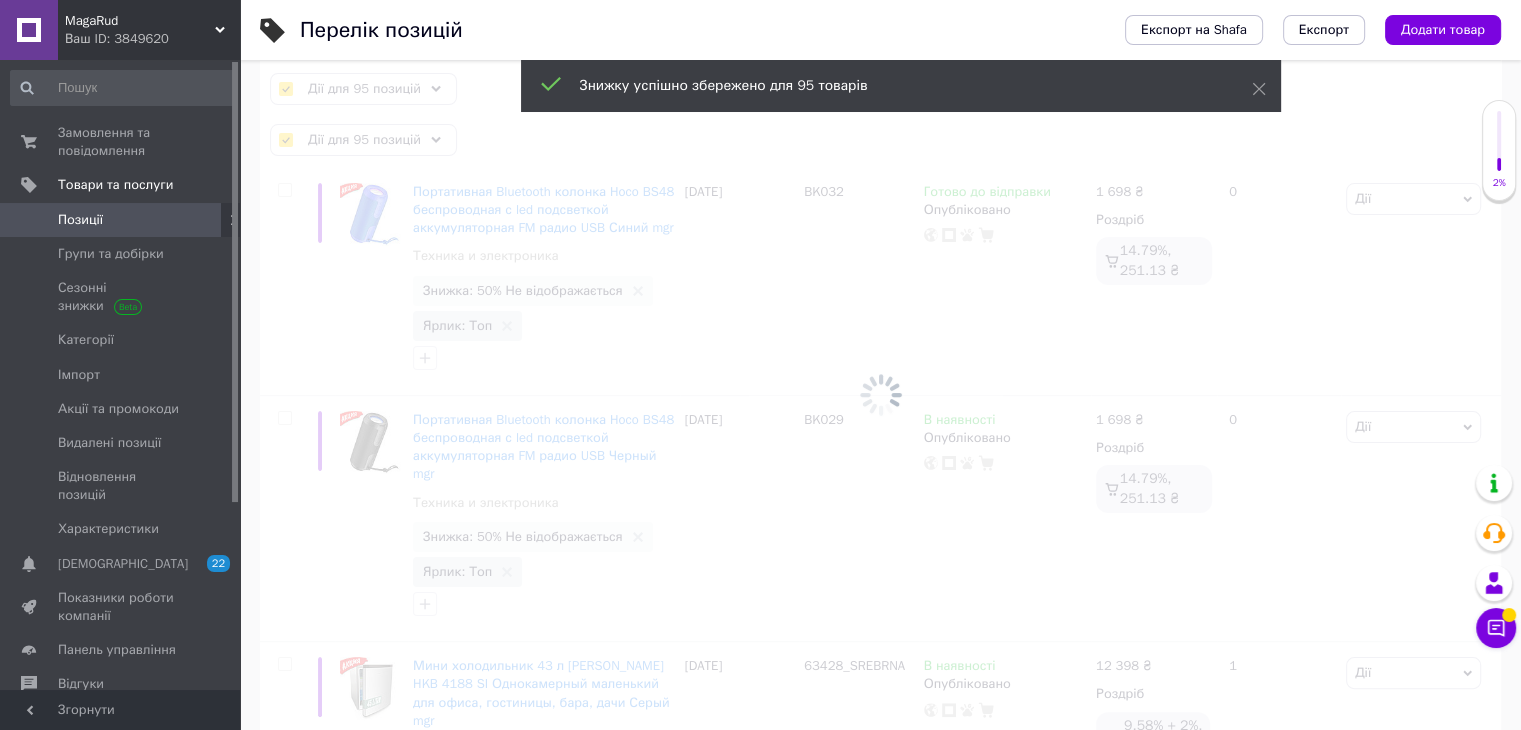checkbox on "false" 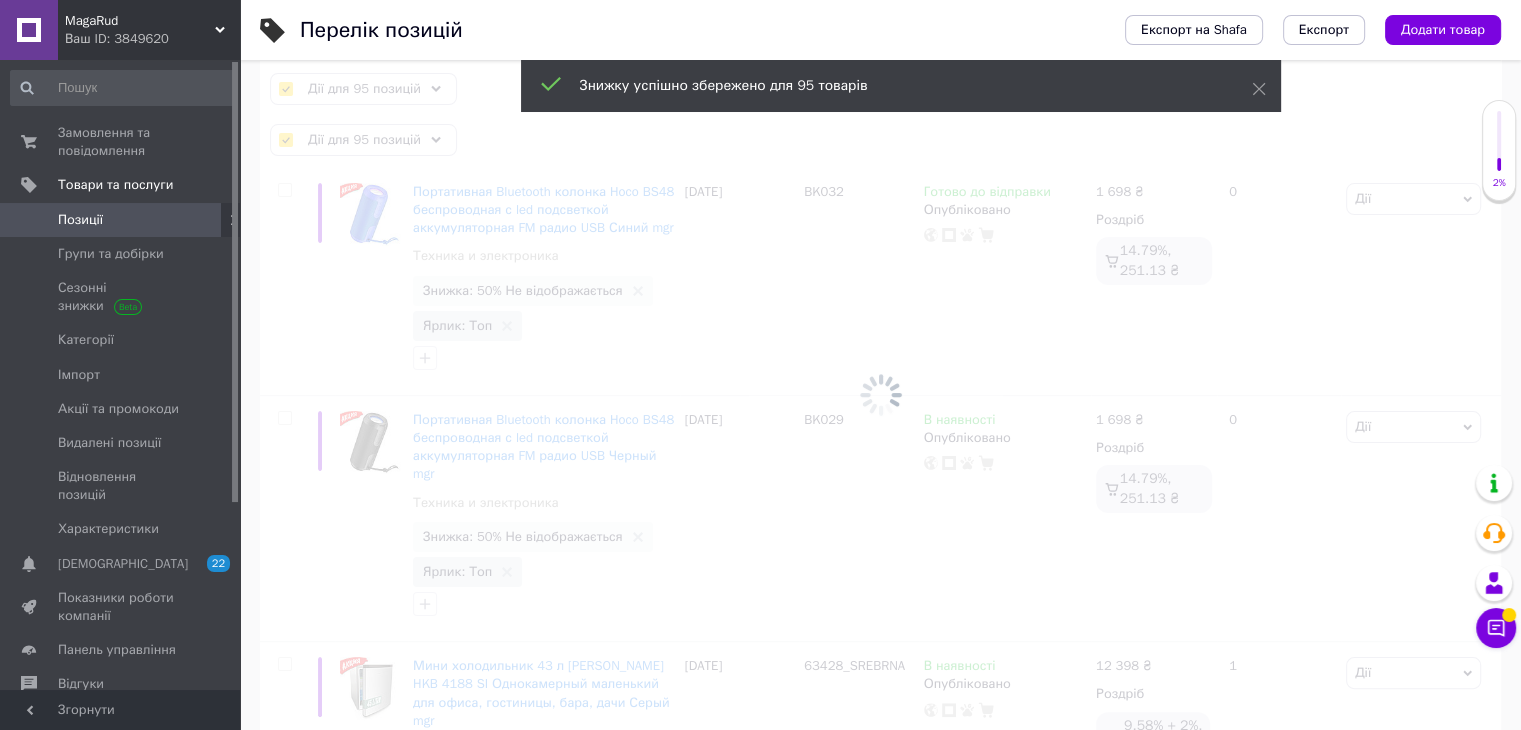 checkbox on "false" 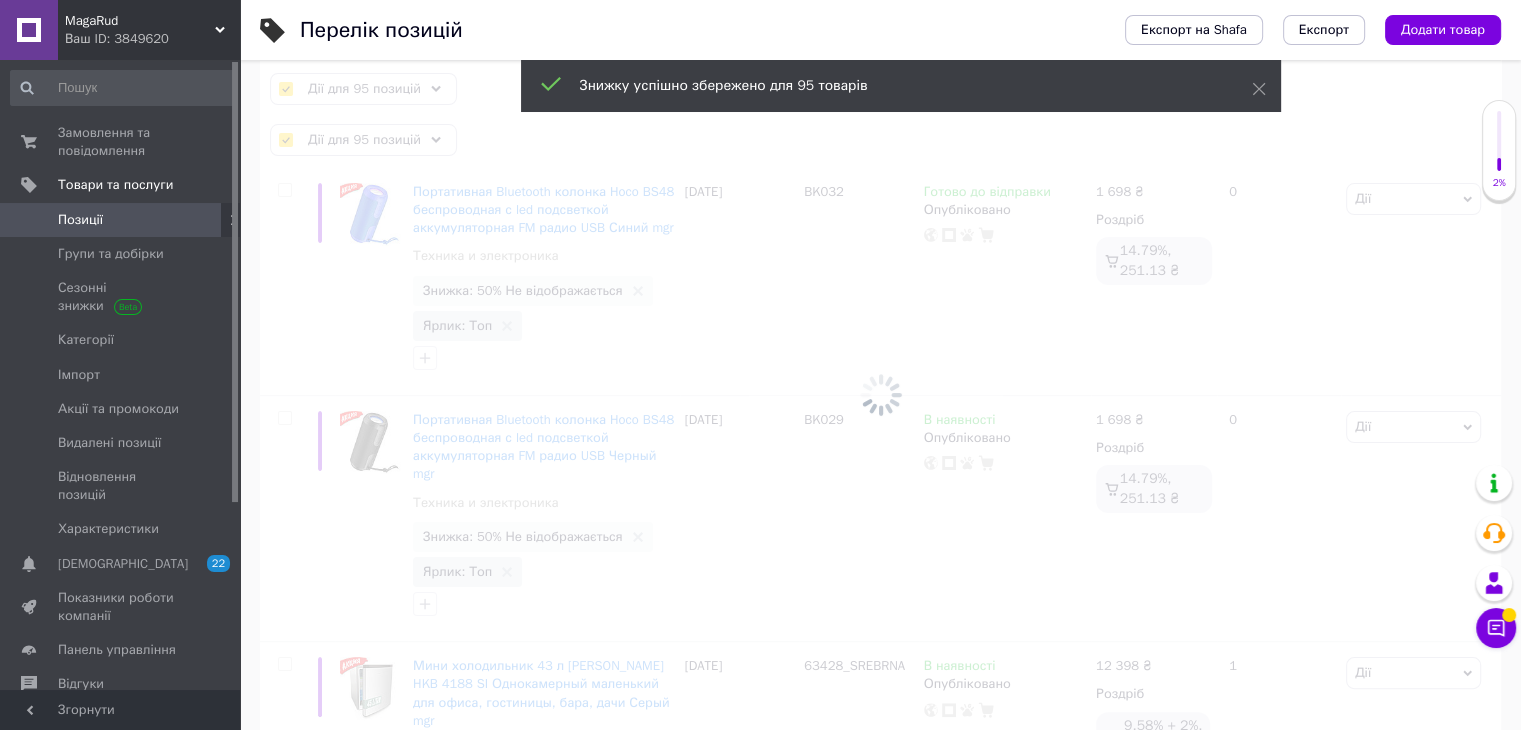 checkbox on "false" 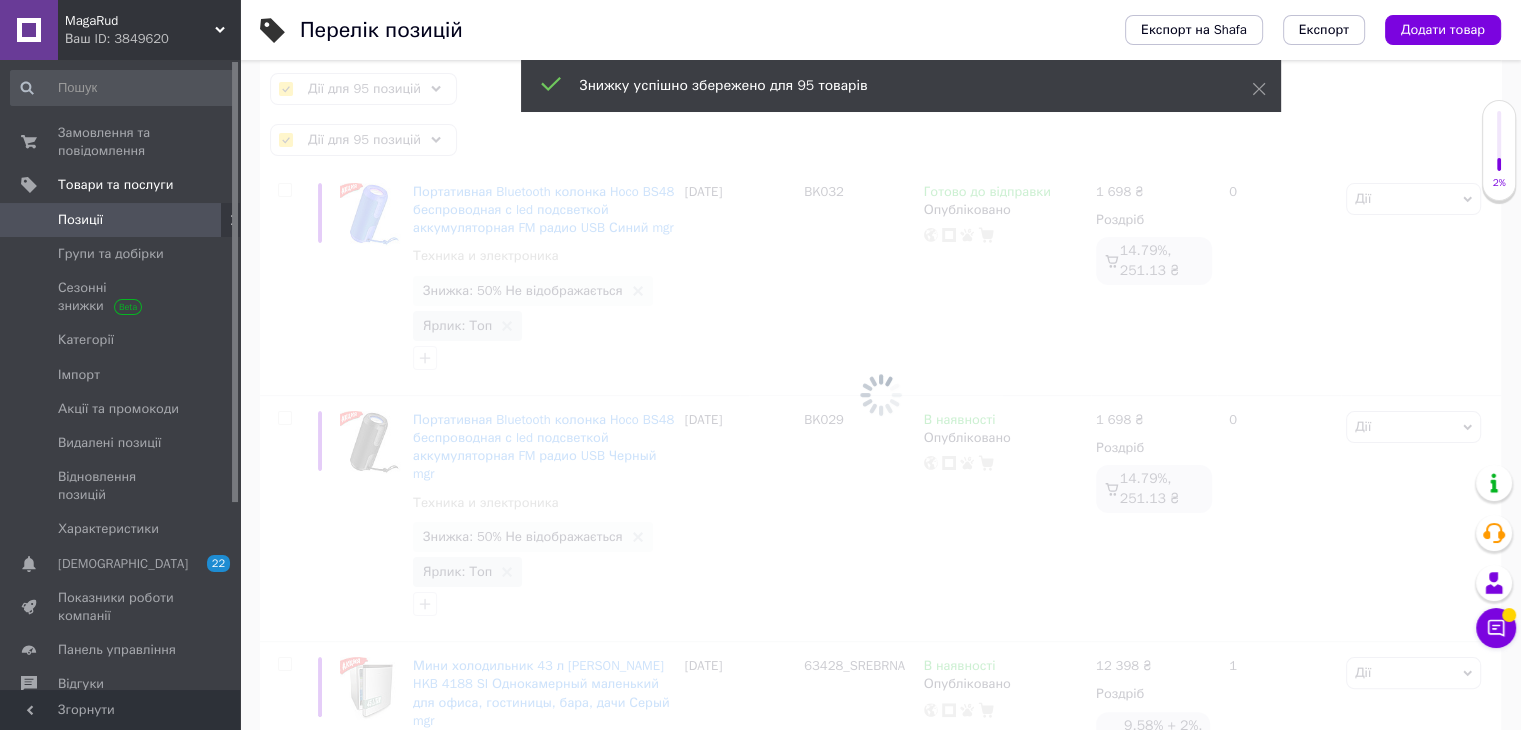 checkbox on "false" 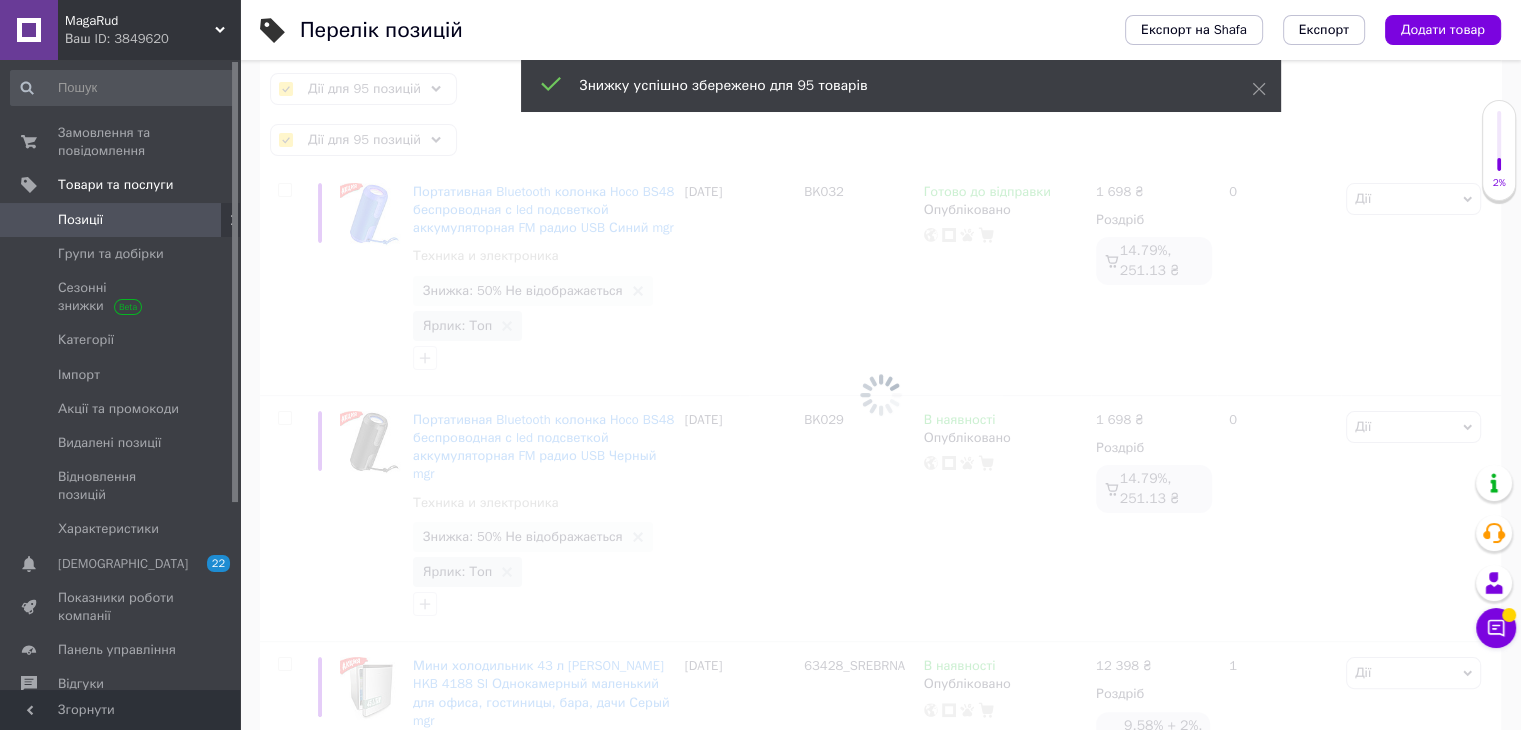 checkbox on "false" 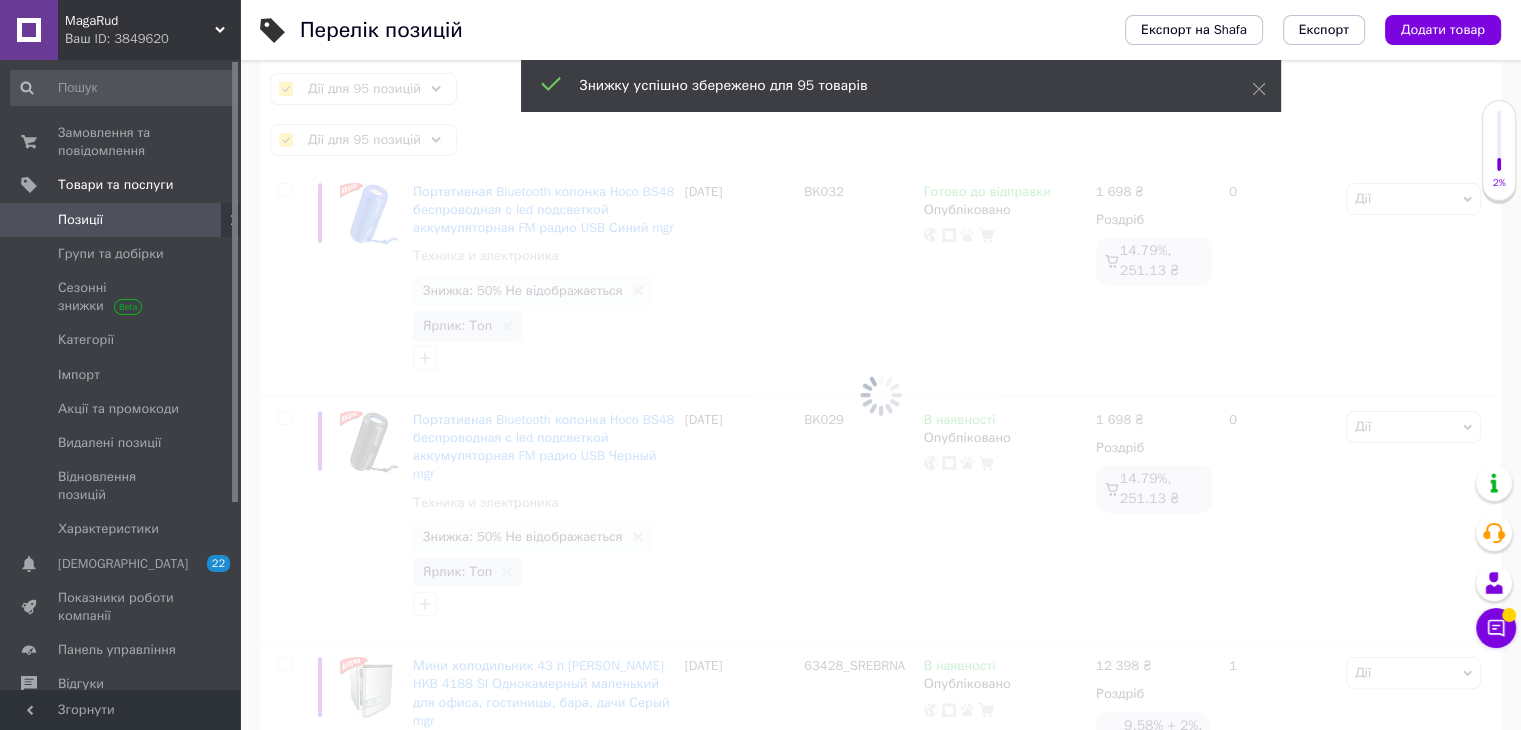 checkbox on "false" 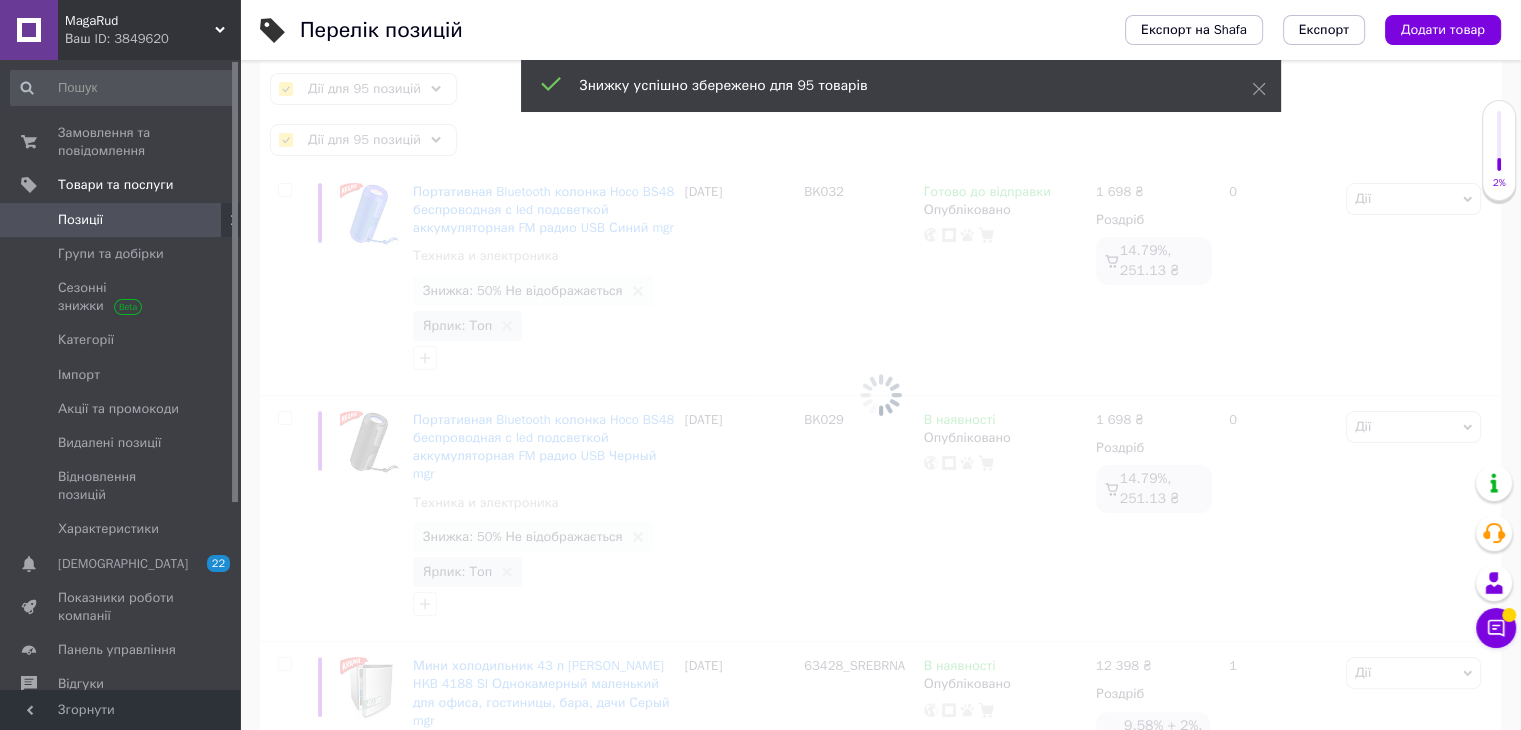 checkbox on "false" 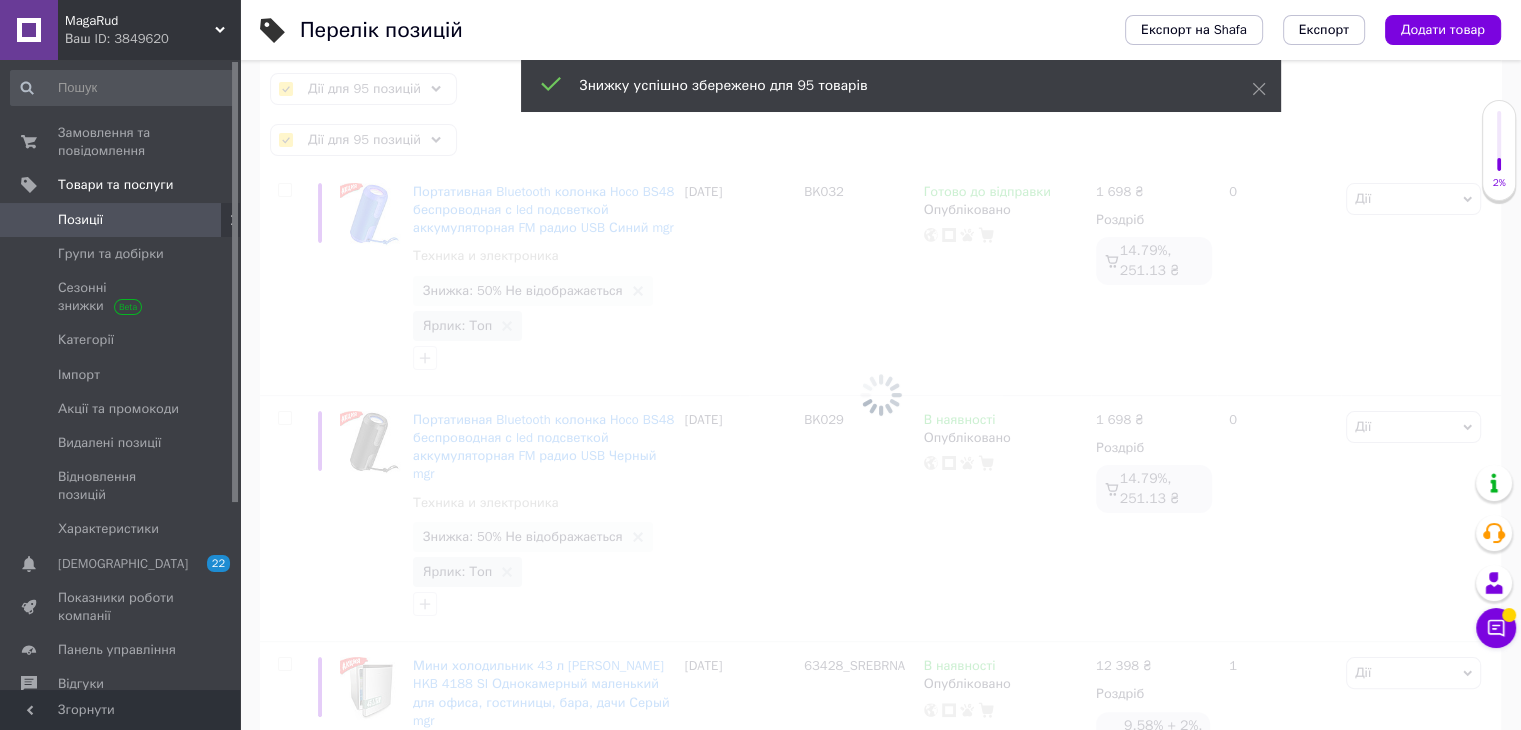 checkbox on "false" 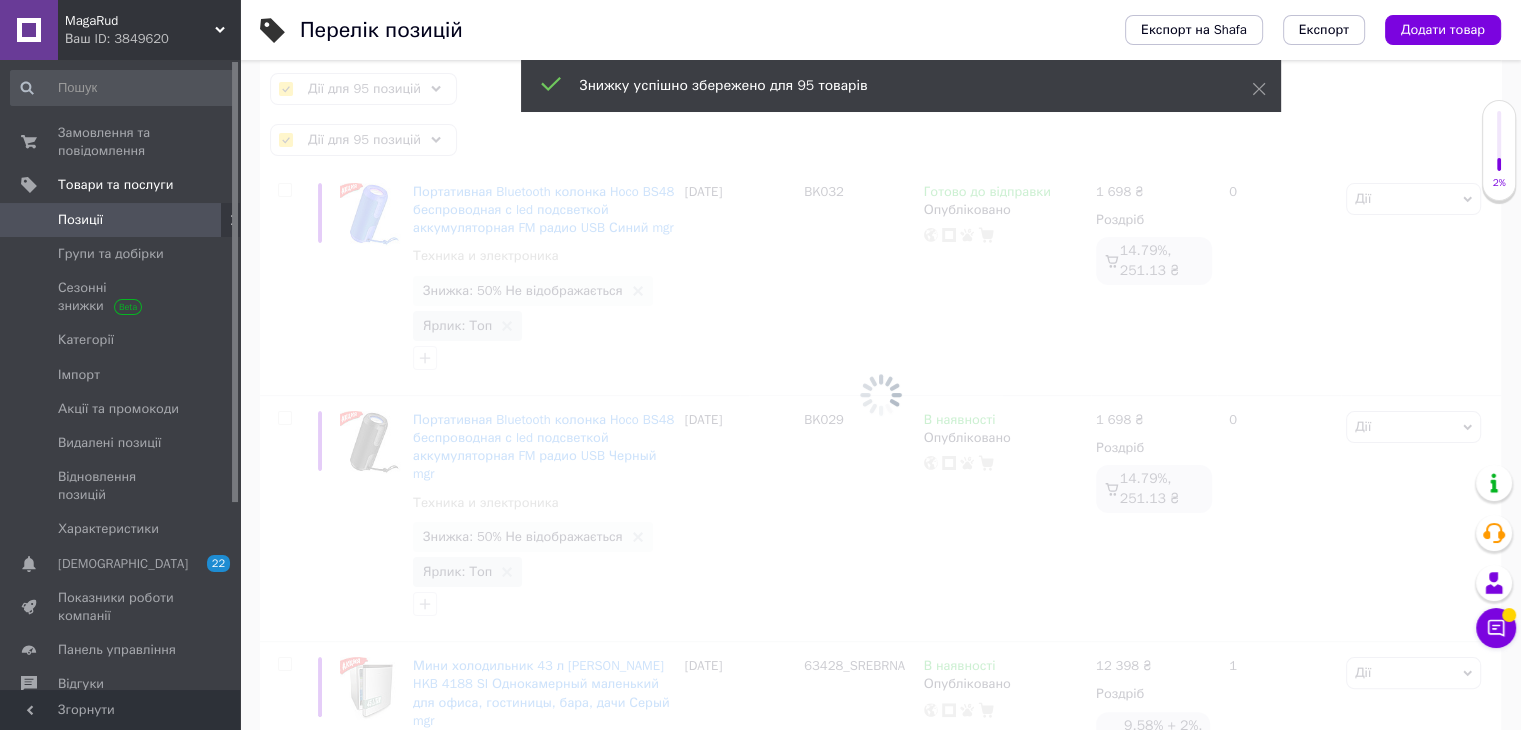 checkbox on "false" 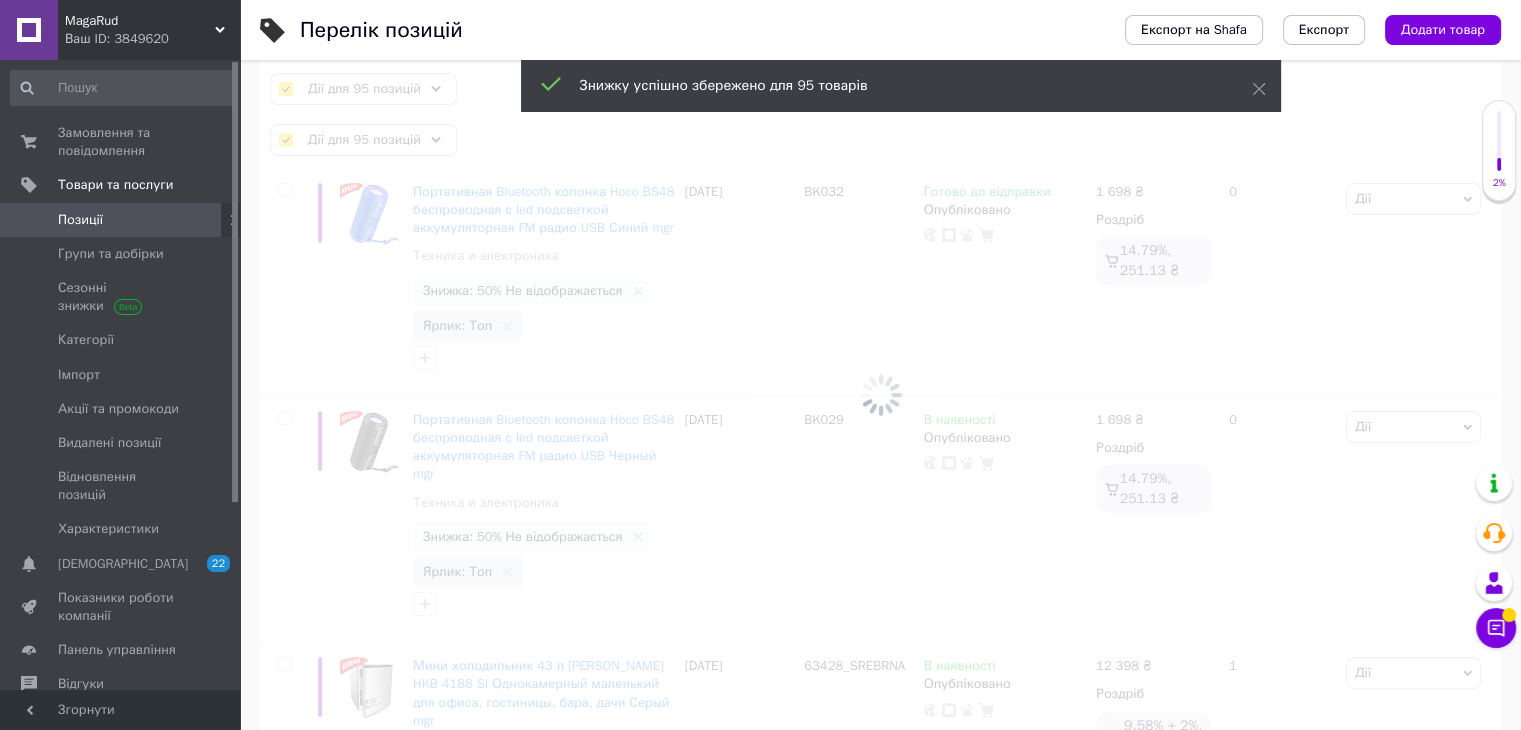 checkbox on "false" 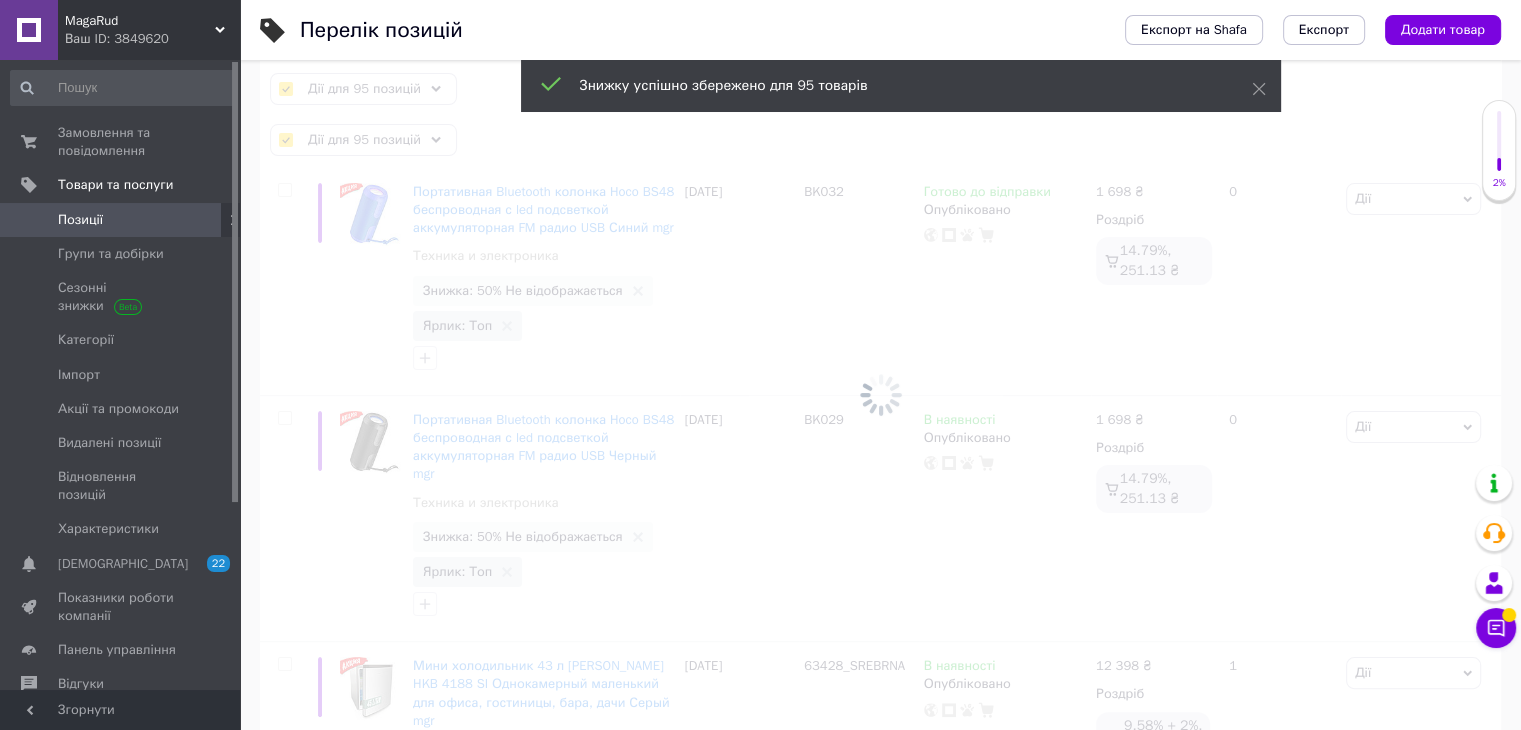 checkbox on "false" 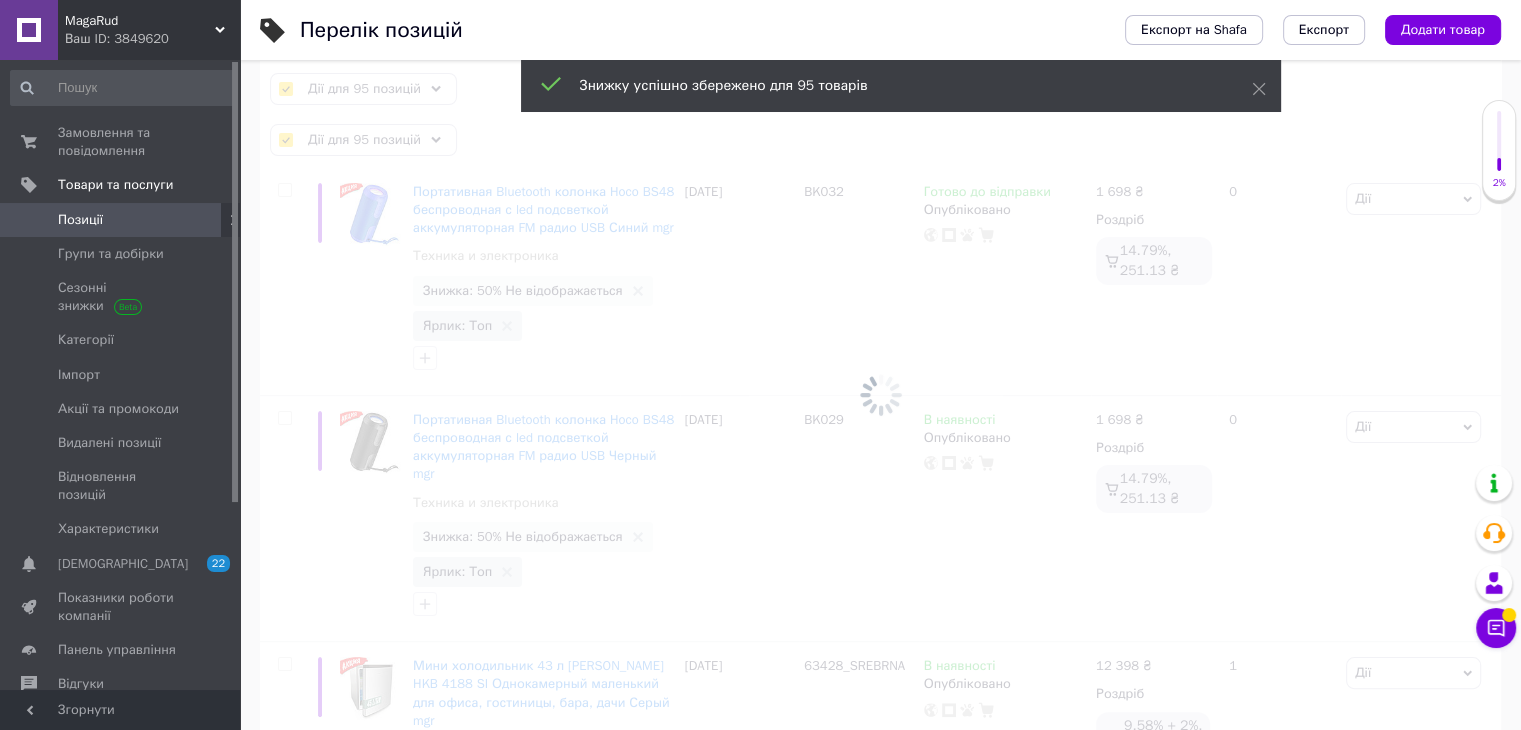 checkbox on "false" 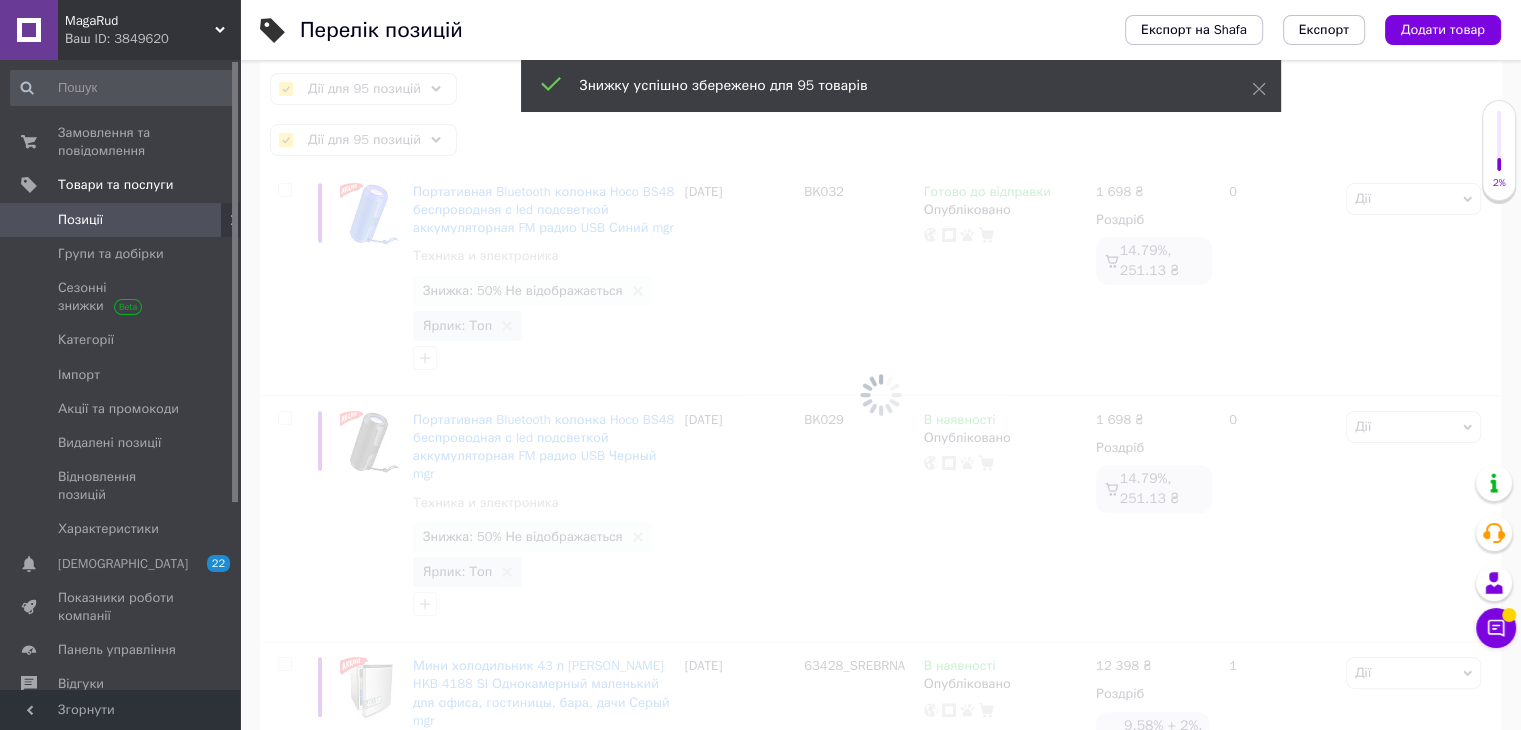 checkbox on "false" 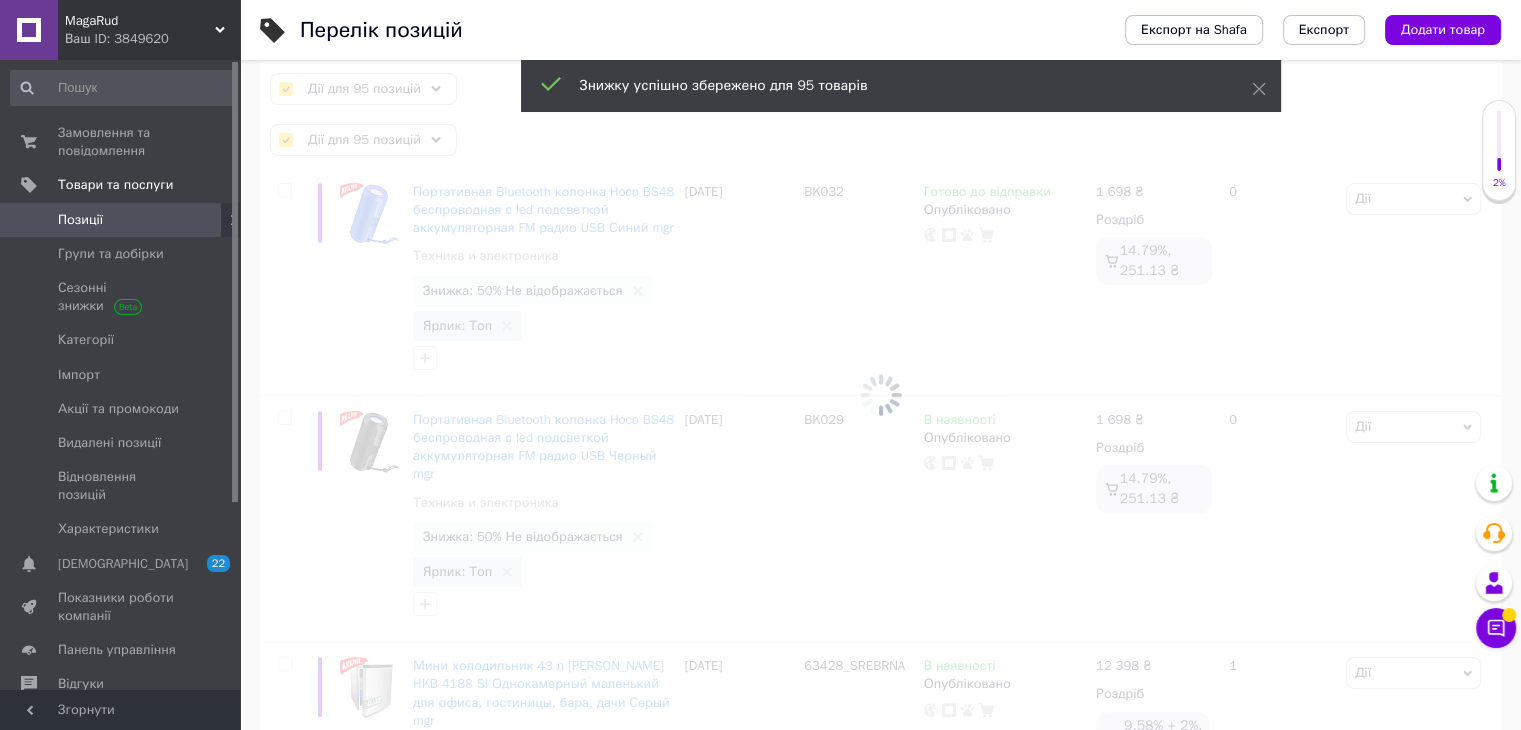 checkbox on "false" 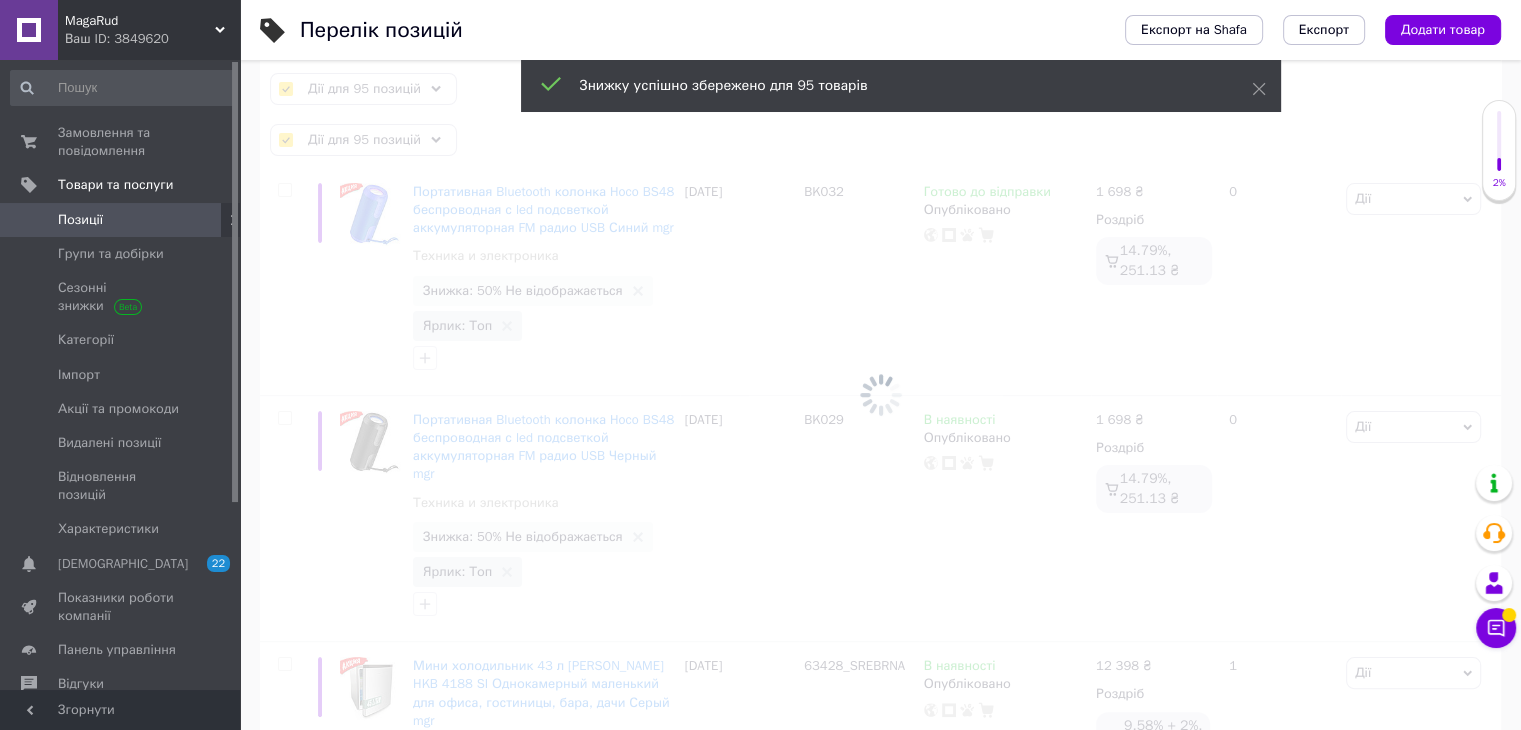 checkbox on "false" 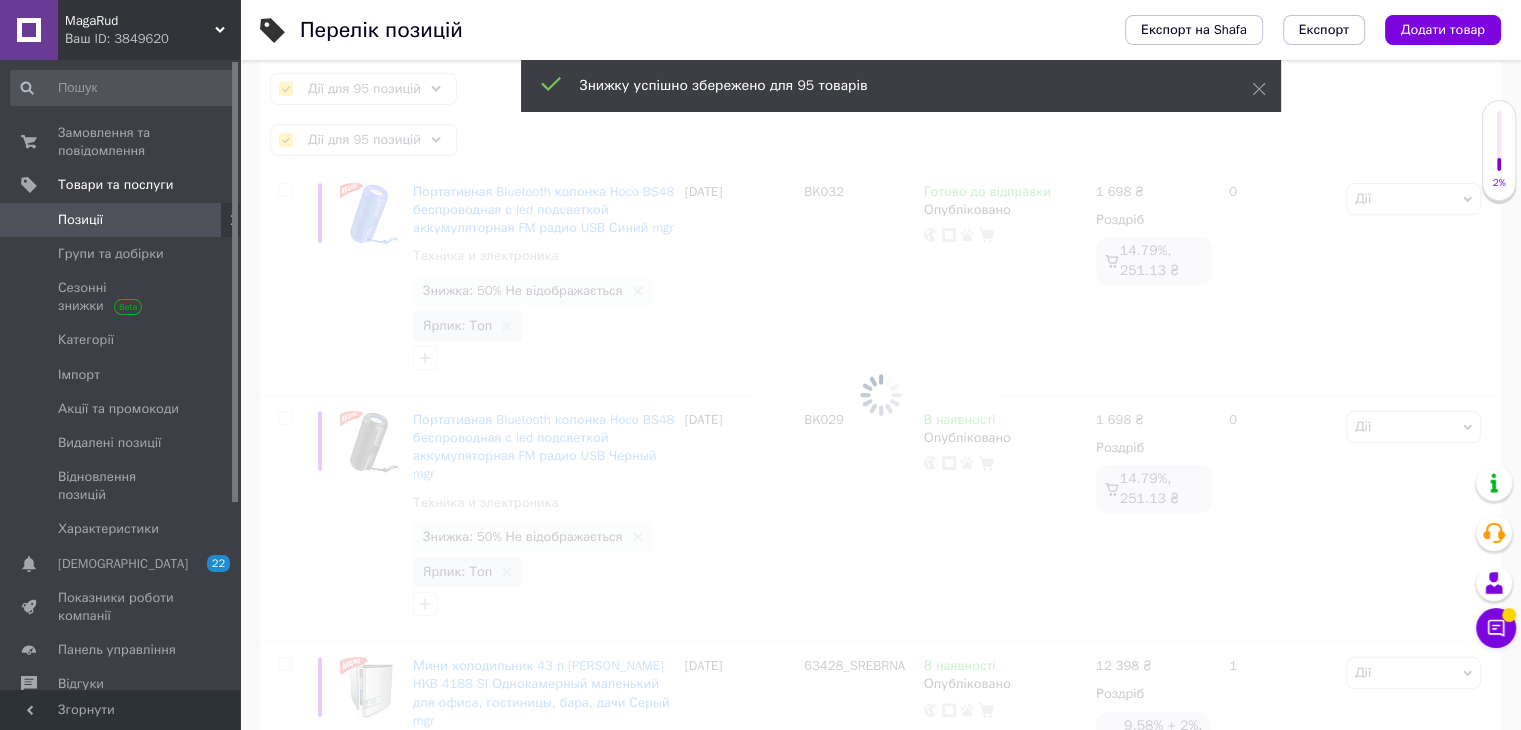 checkbox on "false" 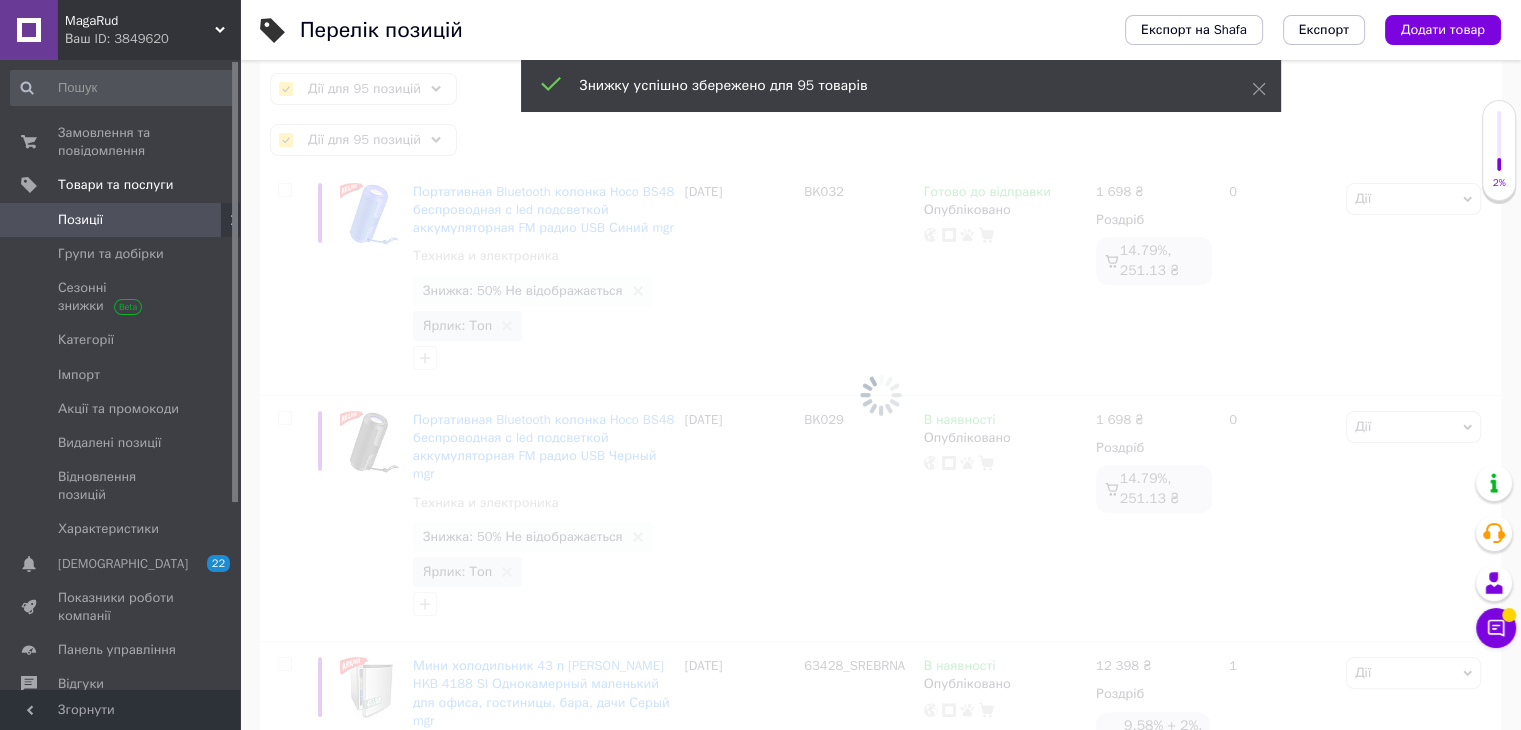 checkbox on "false" 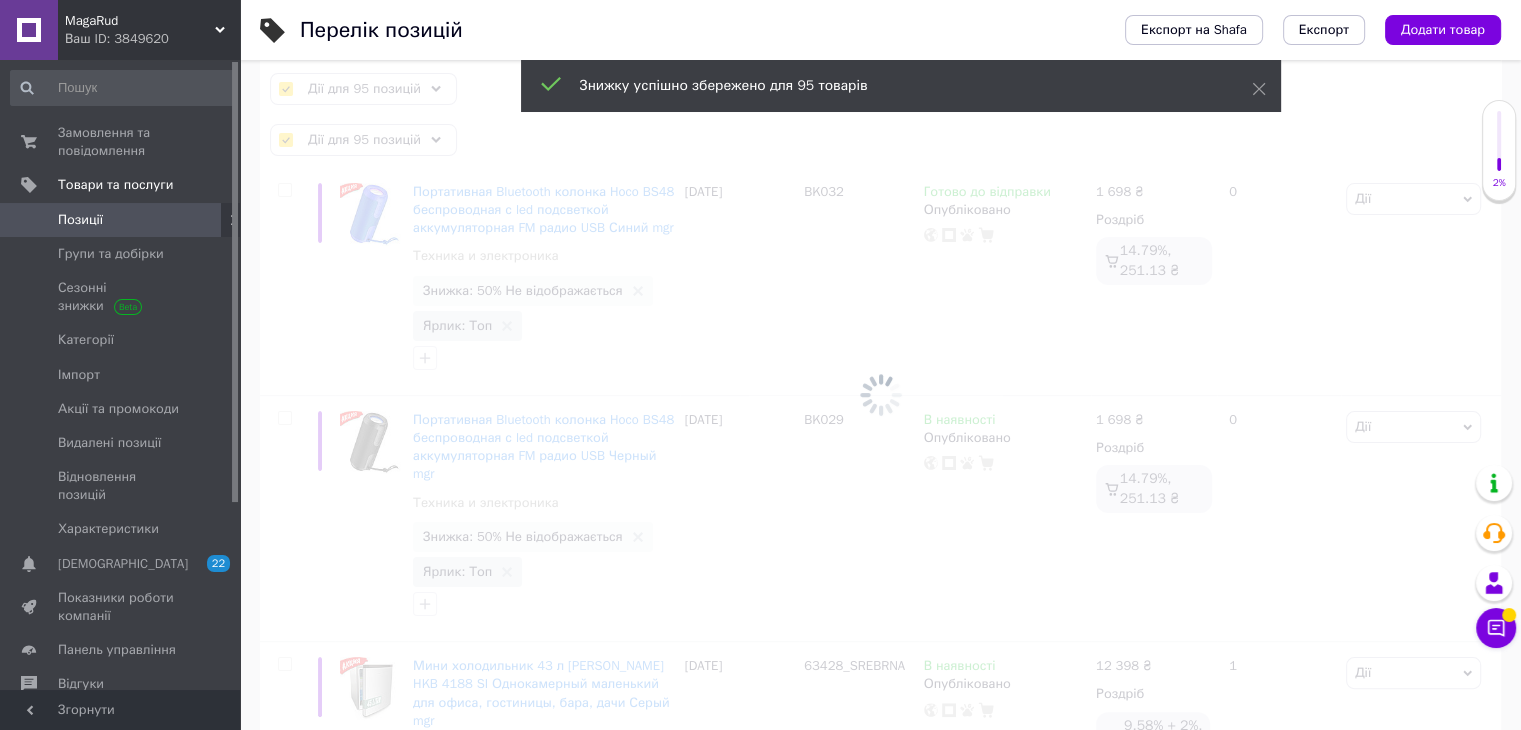checkbox on "false" 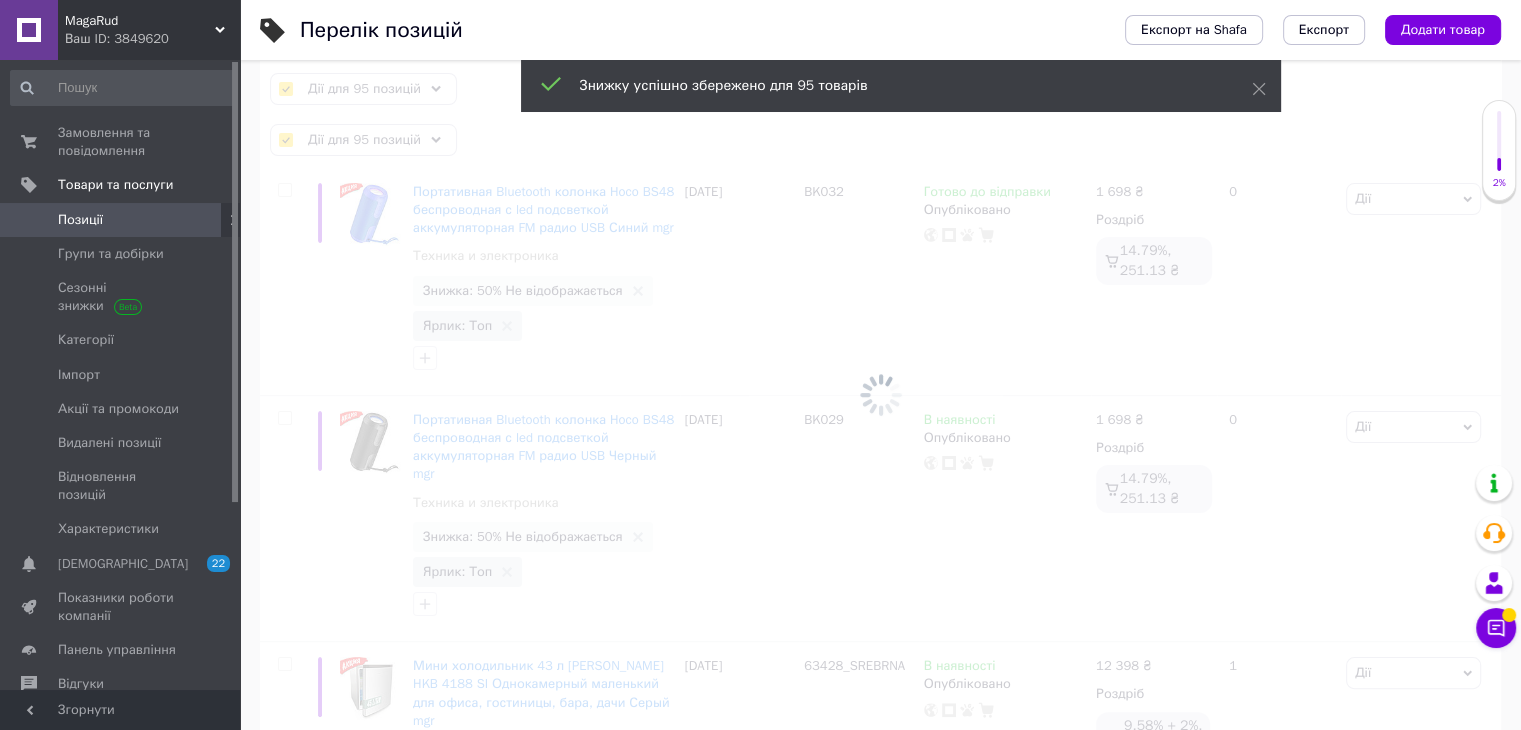 checkbox on "false" 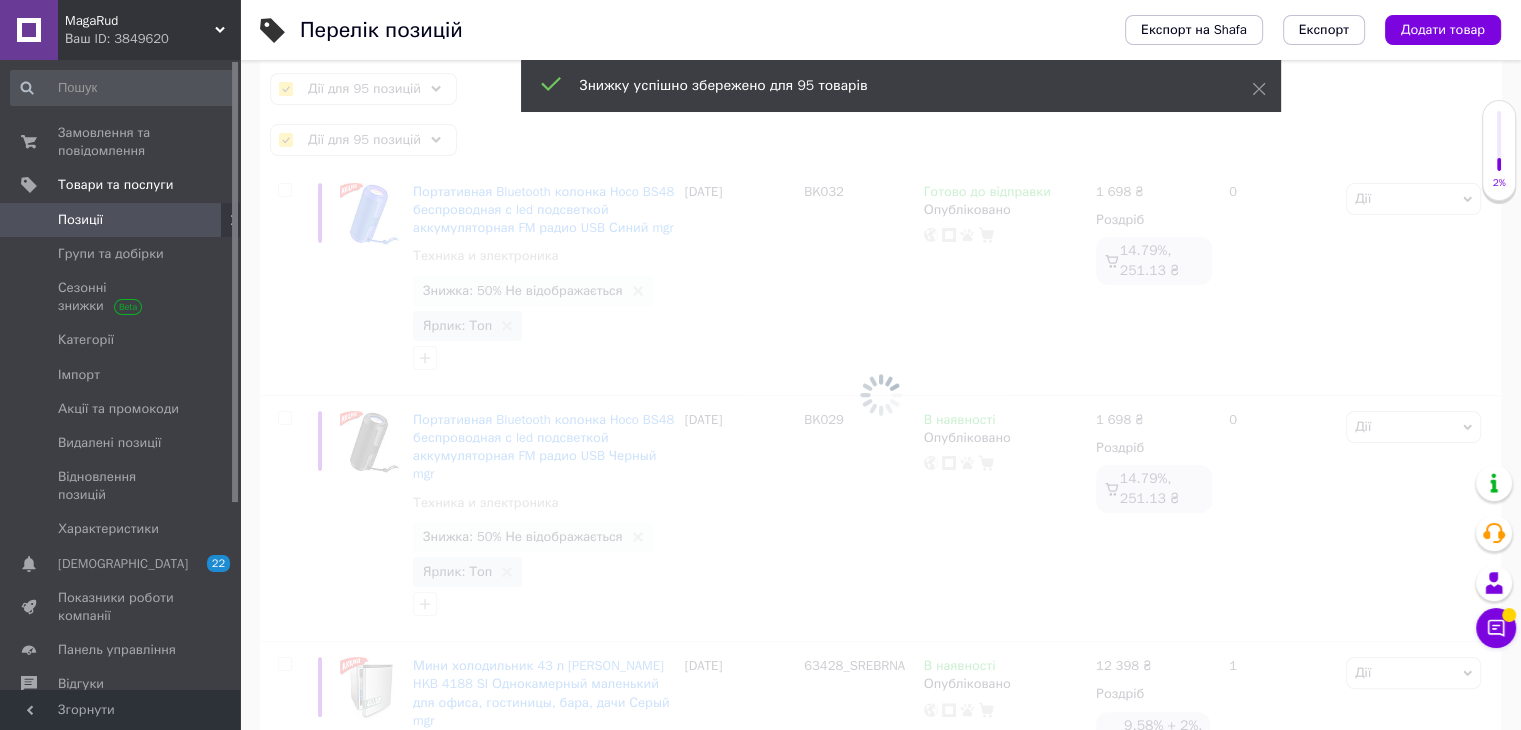 checkbox on "false" 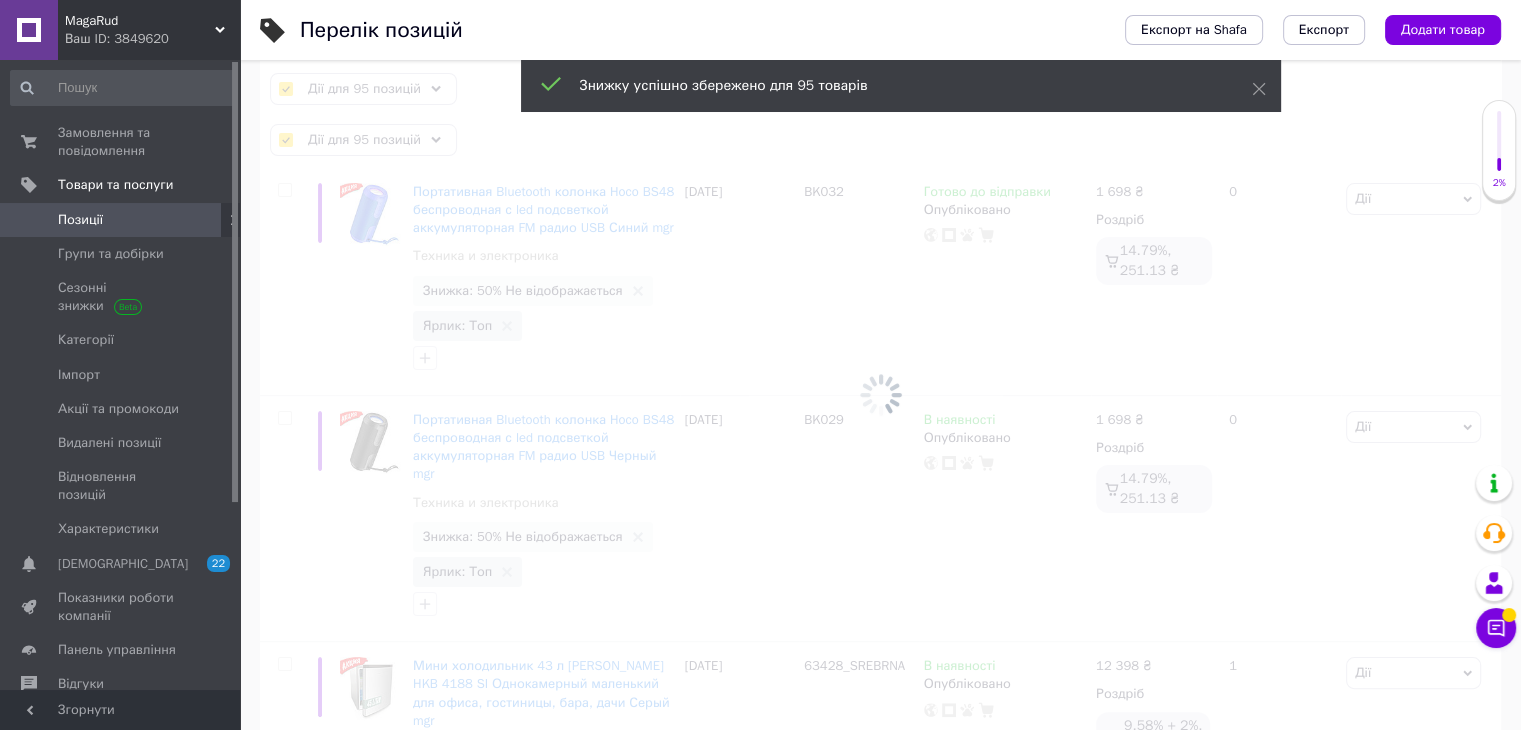 checkbox on "false" 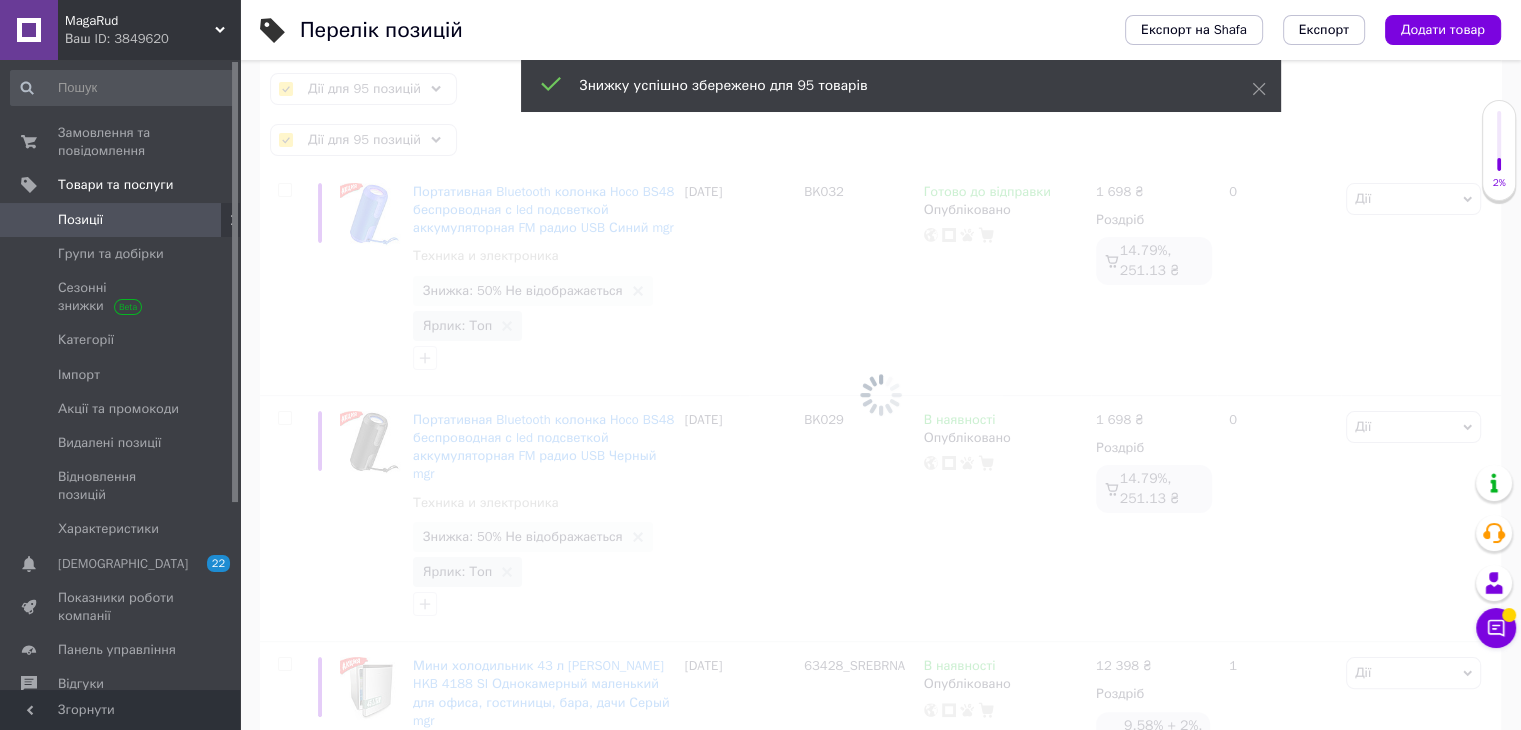checkbox on "false" 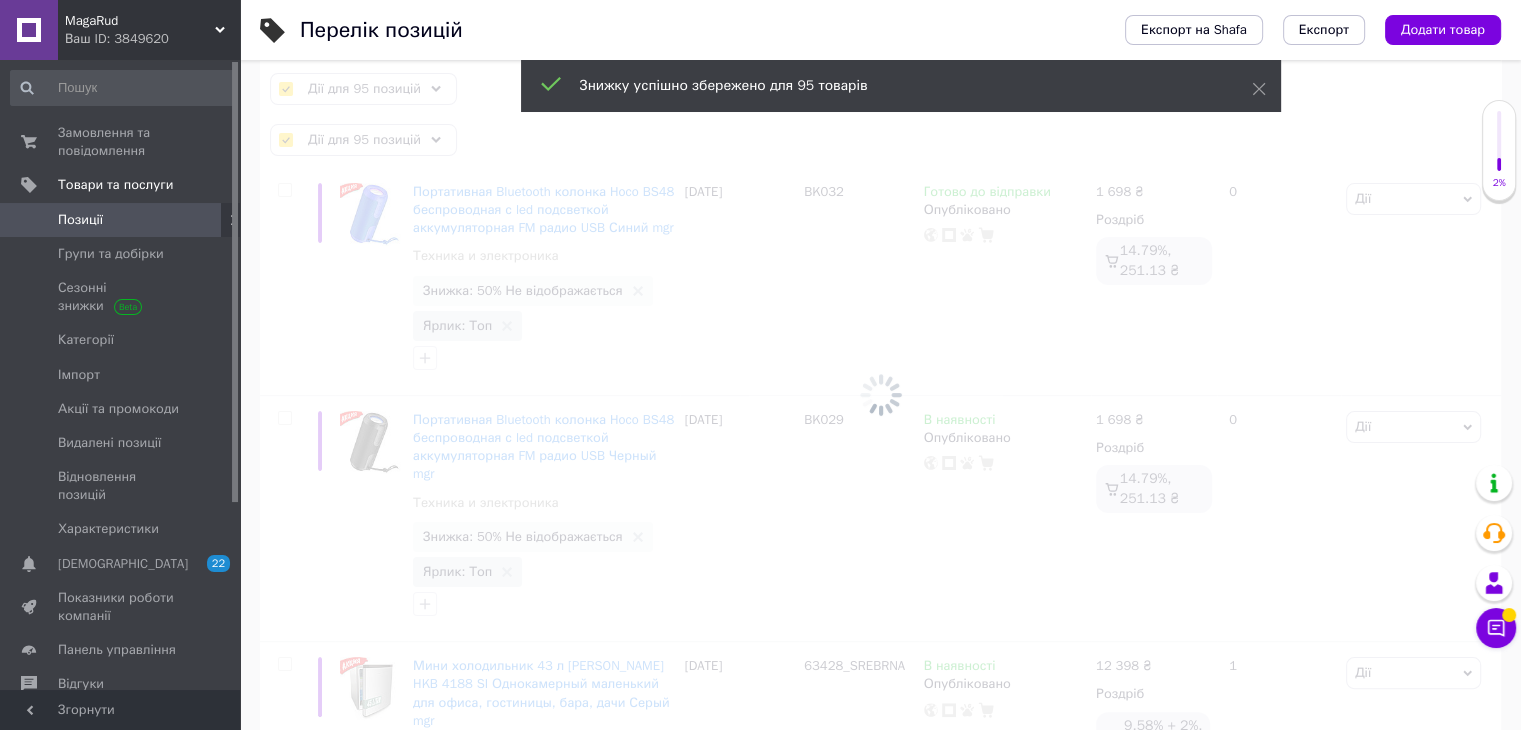 checkbox on "false" 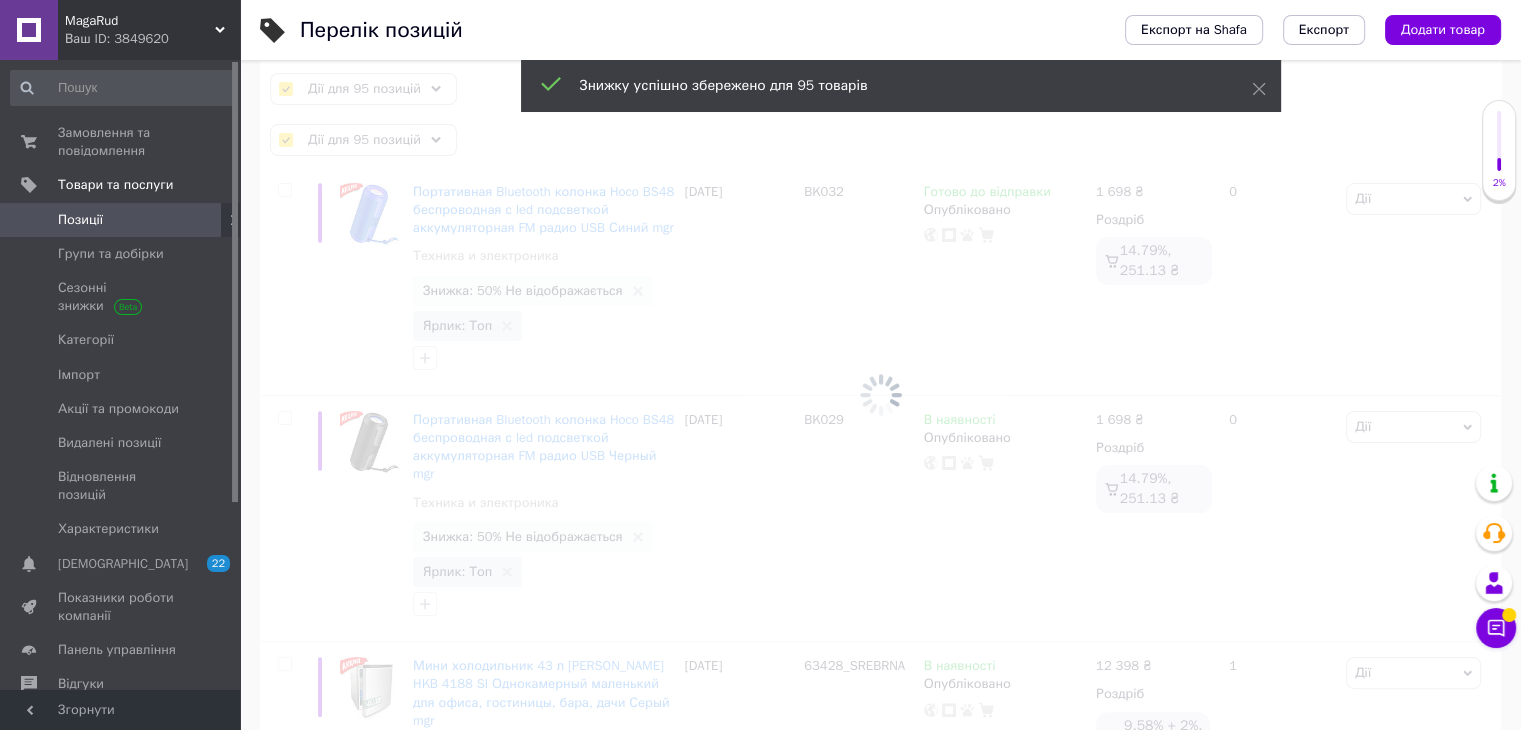 checkbox on "false" 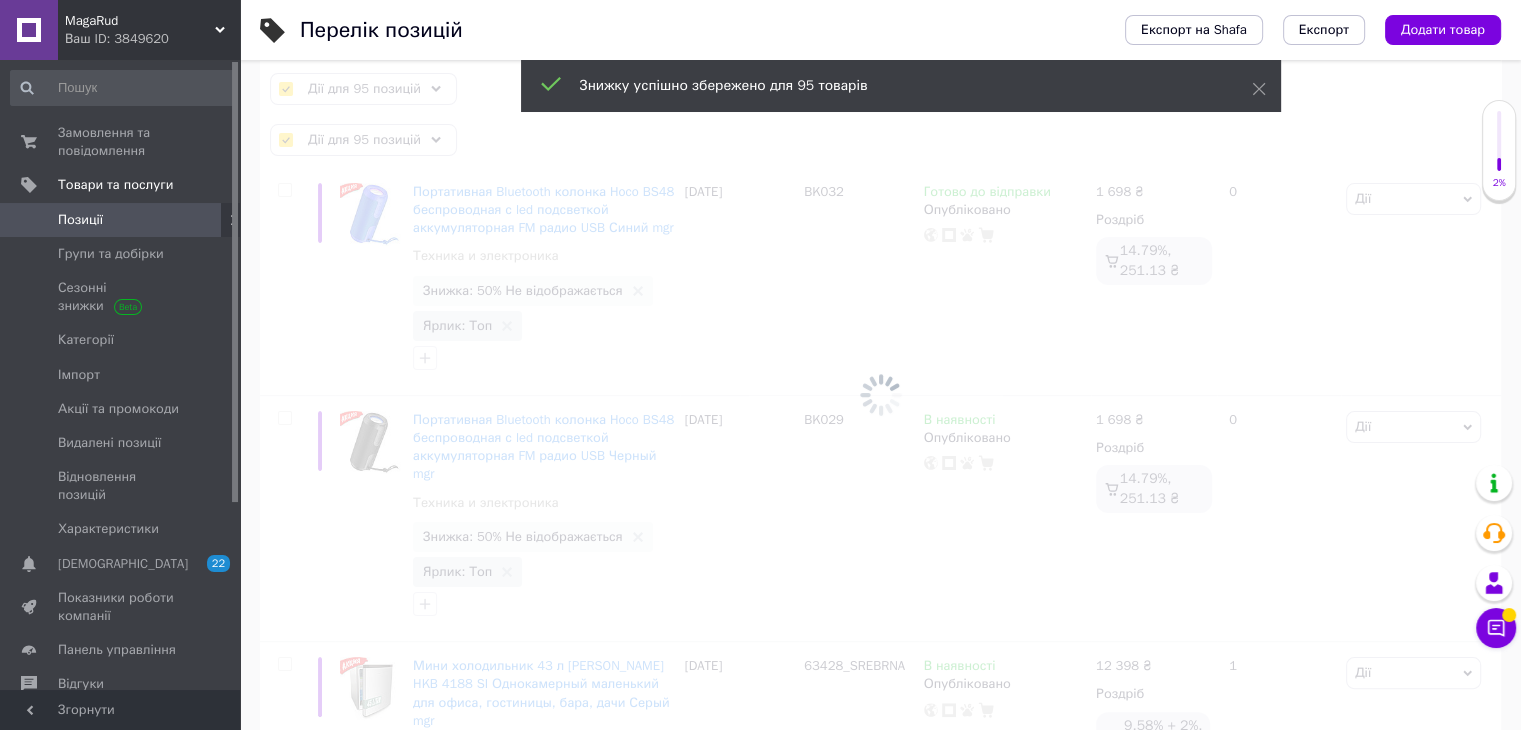 checkbox on "false" 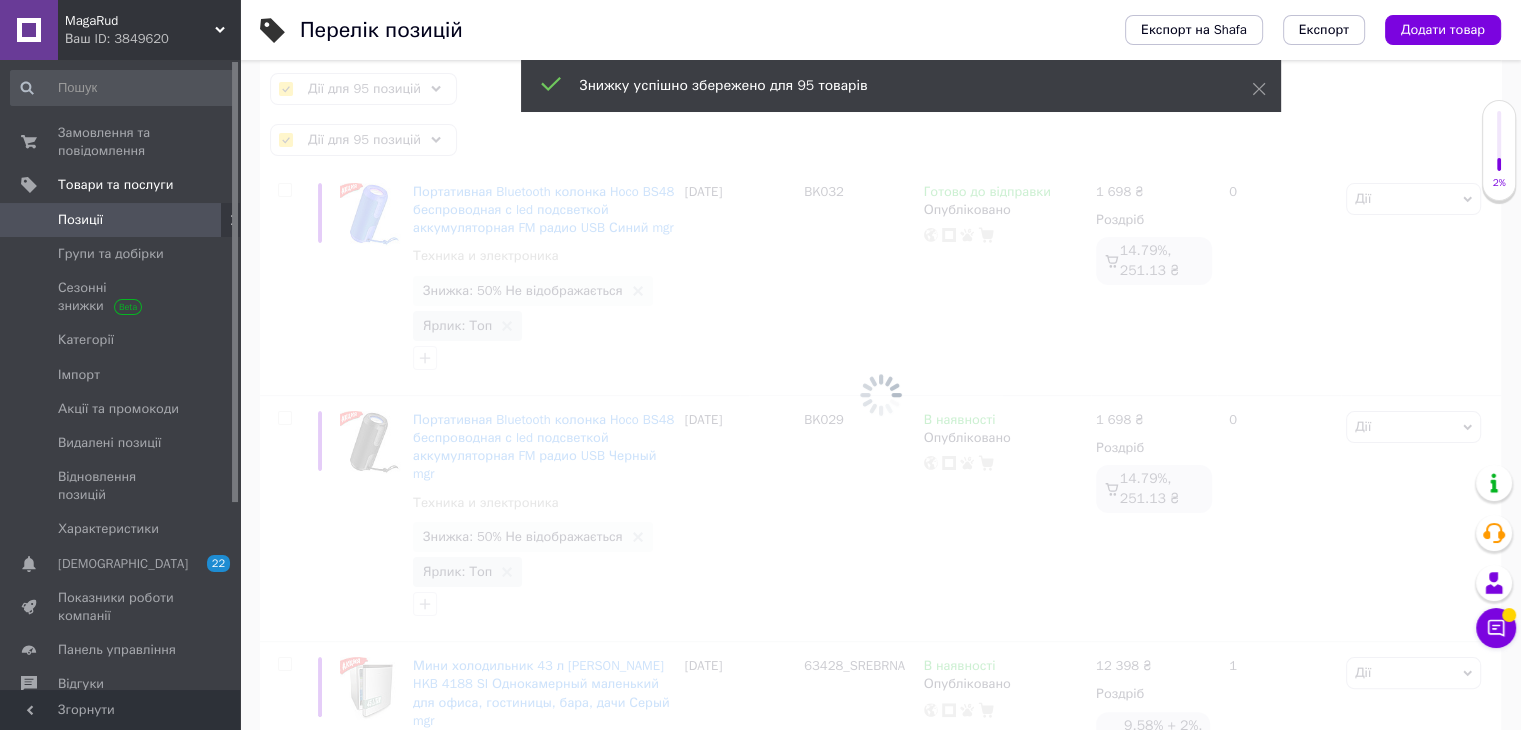 checkbox on "false" 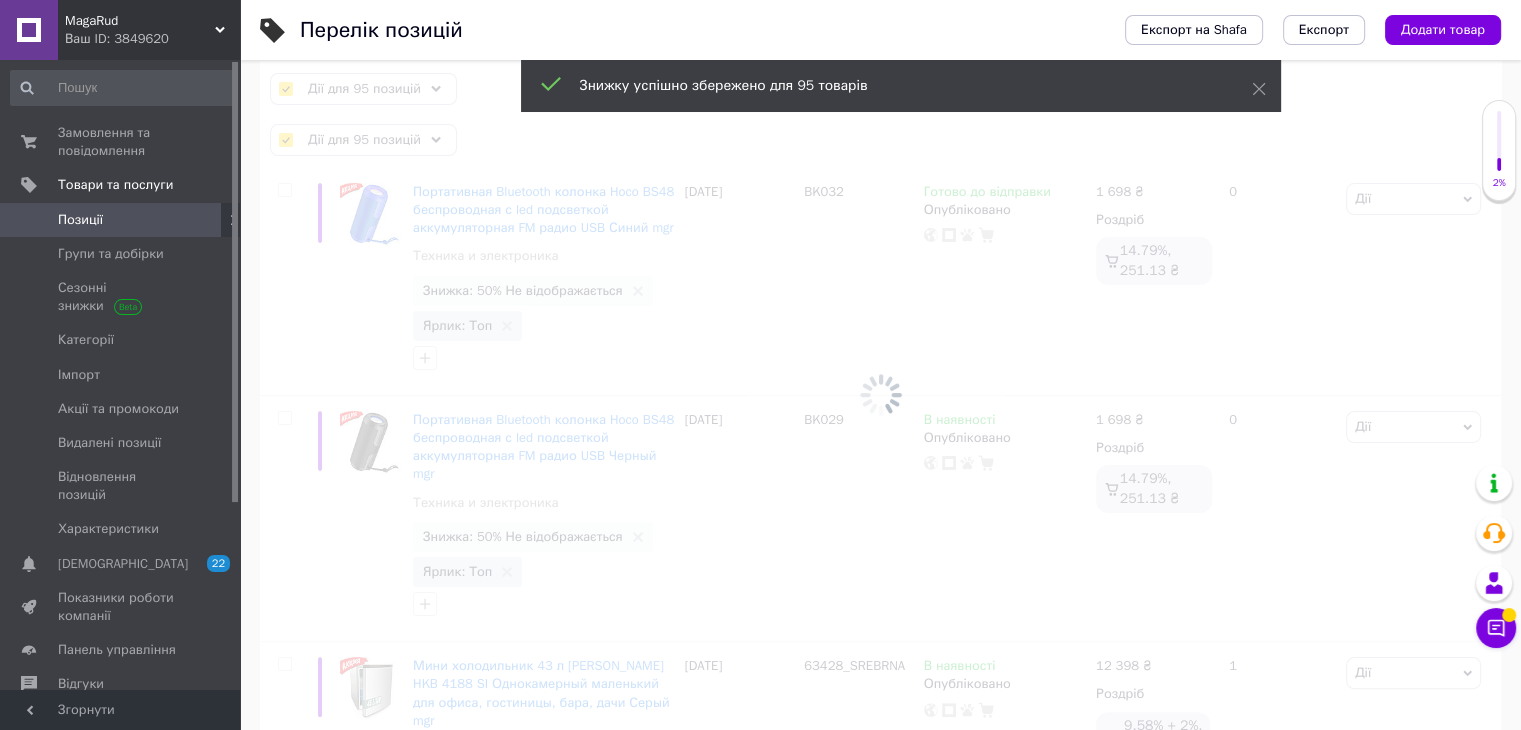 checkbox on "false" 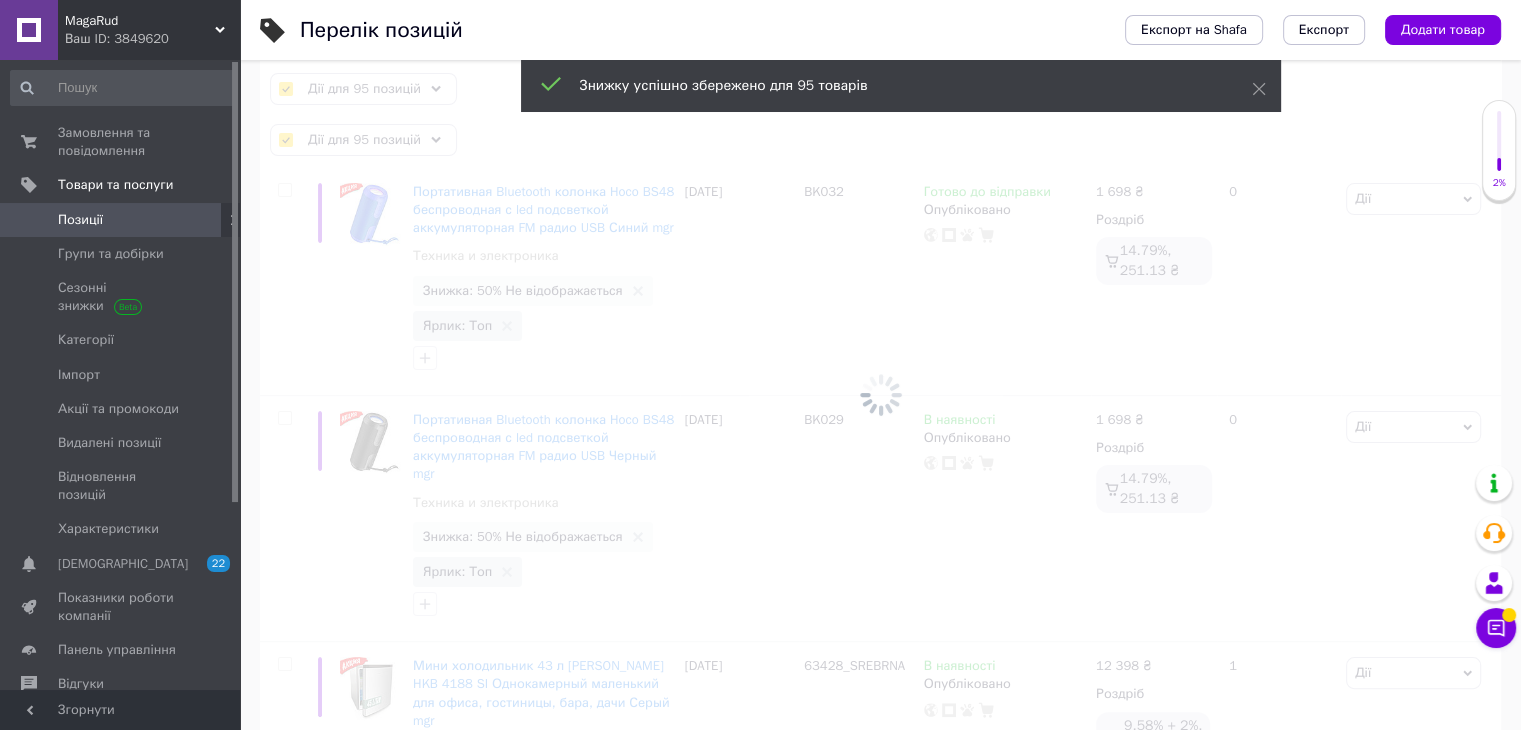 checkbox on "false" 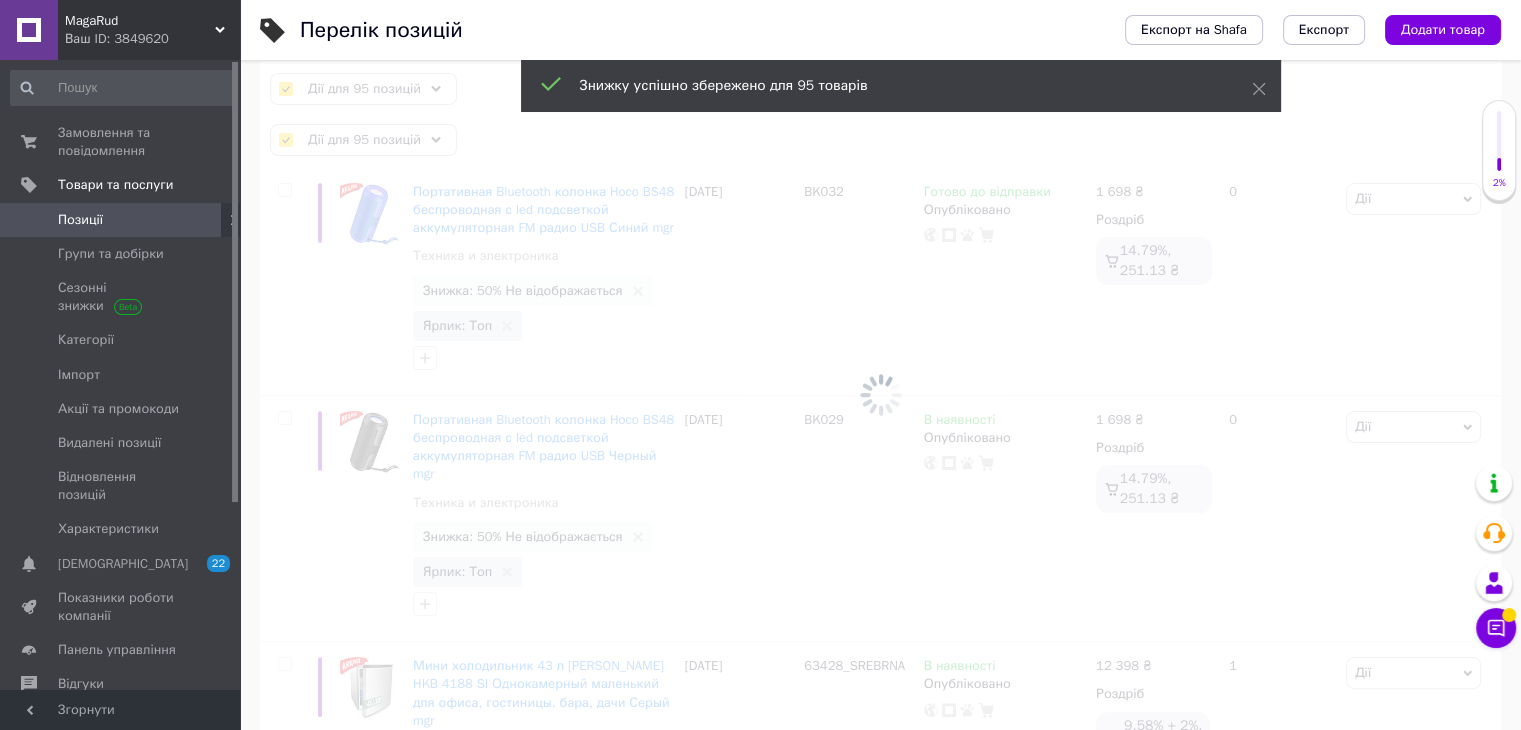 checkbox on "false" 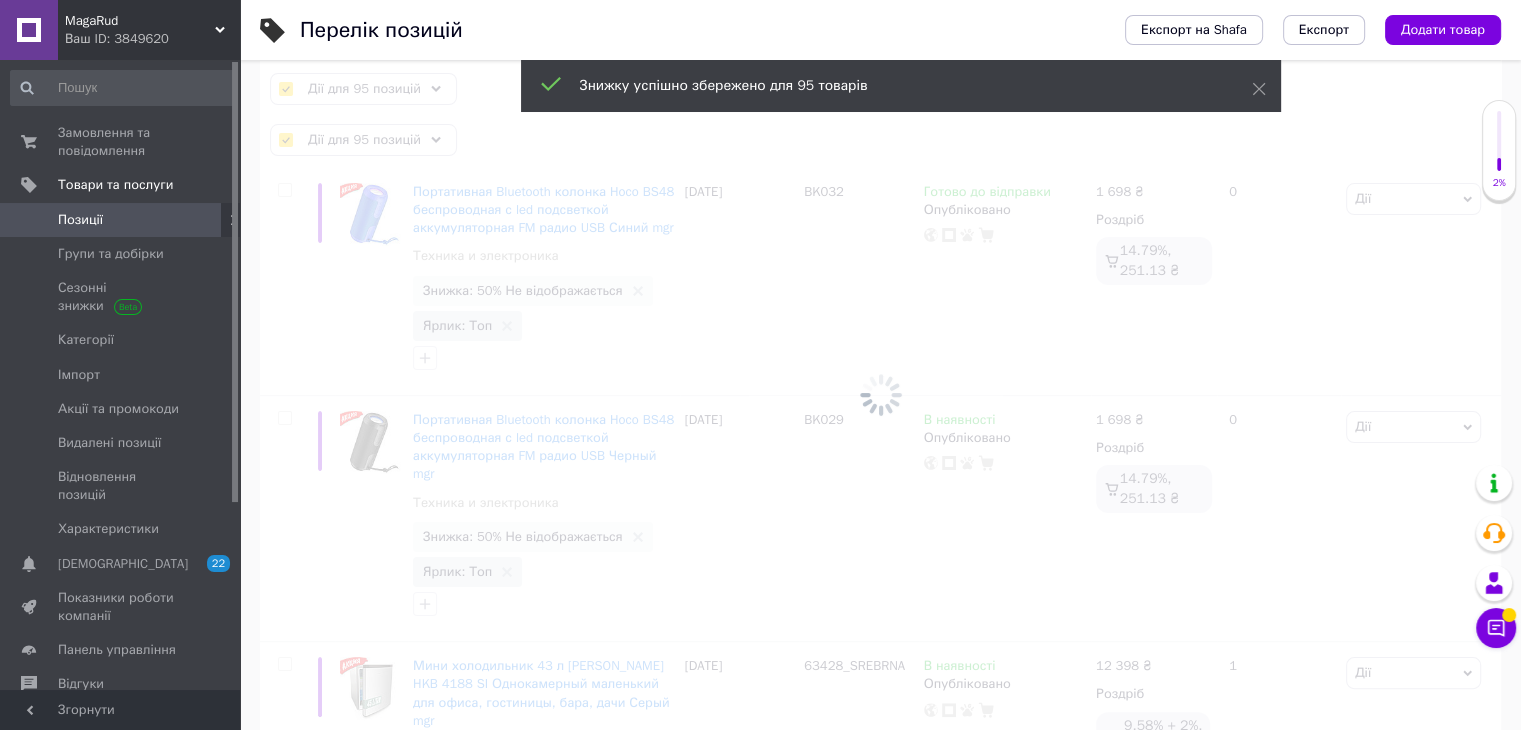 checkbox on "false" 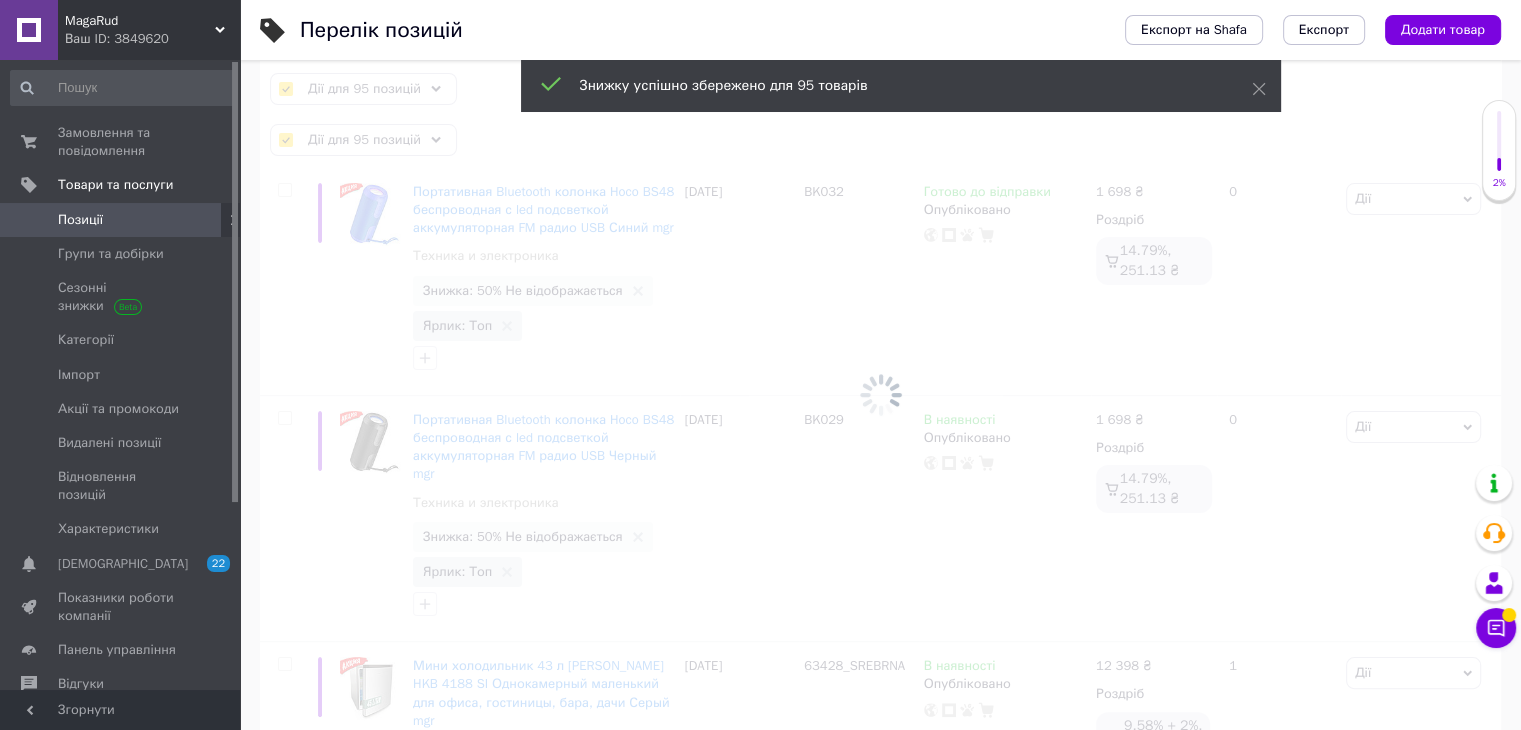 checkbox on "false" 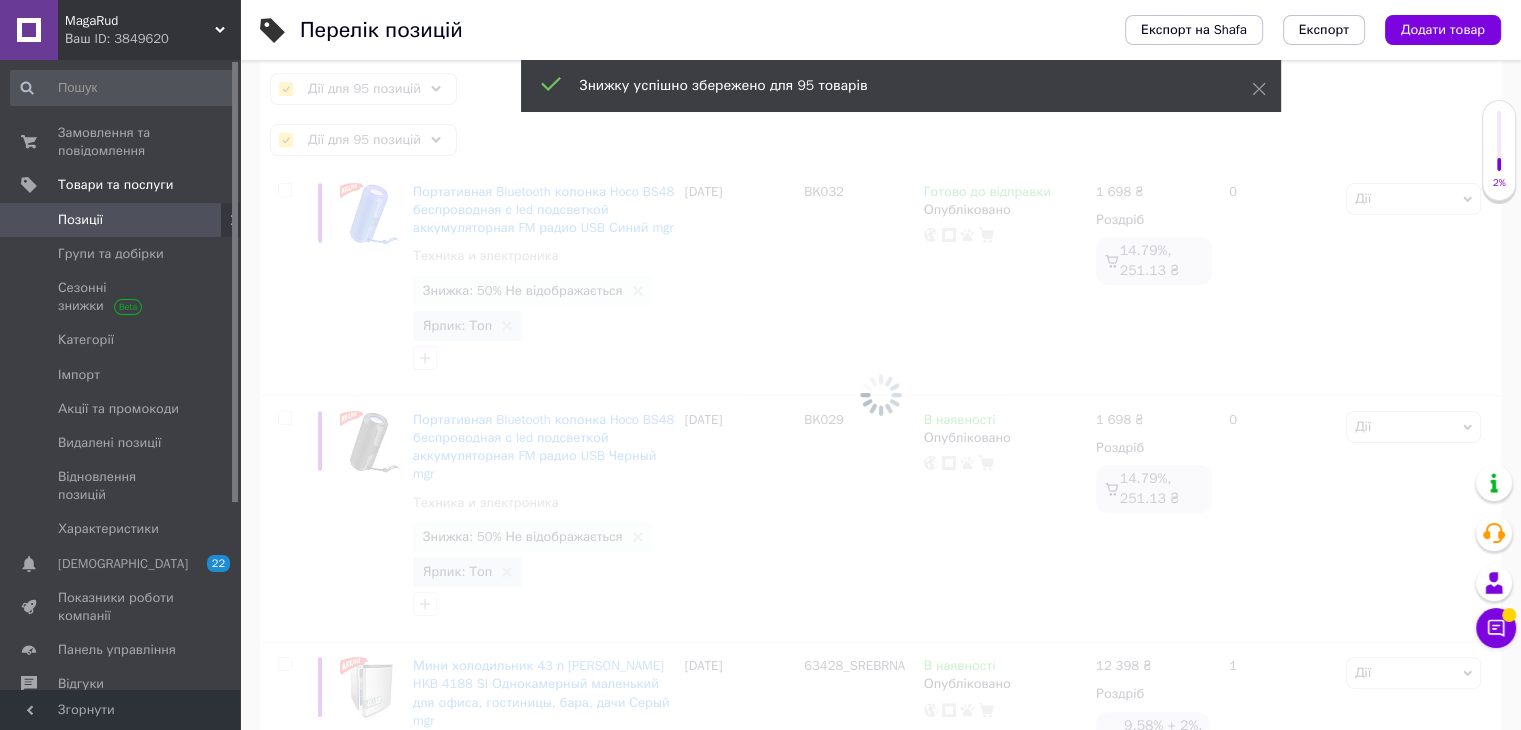 checkbox on "false" 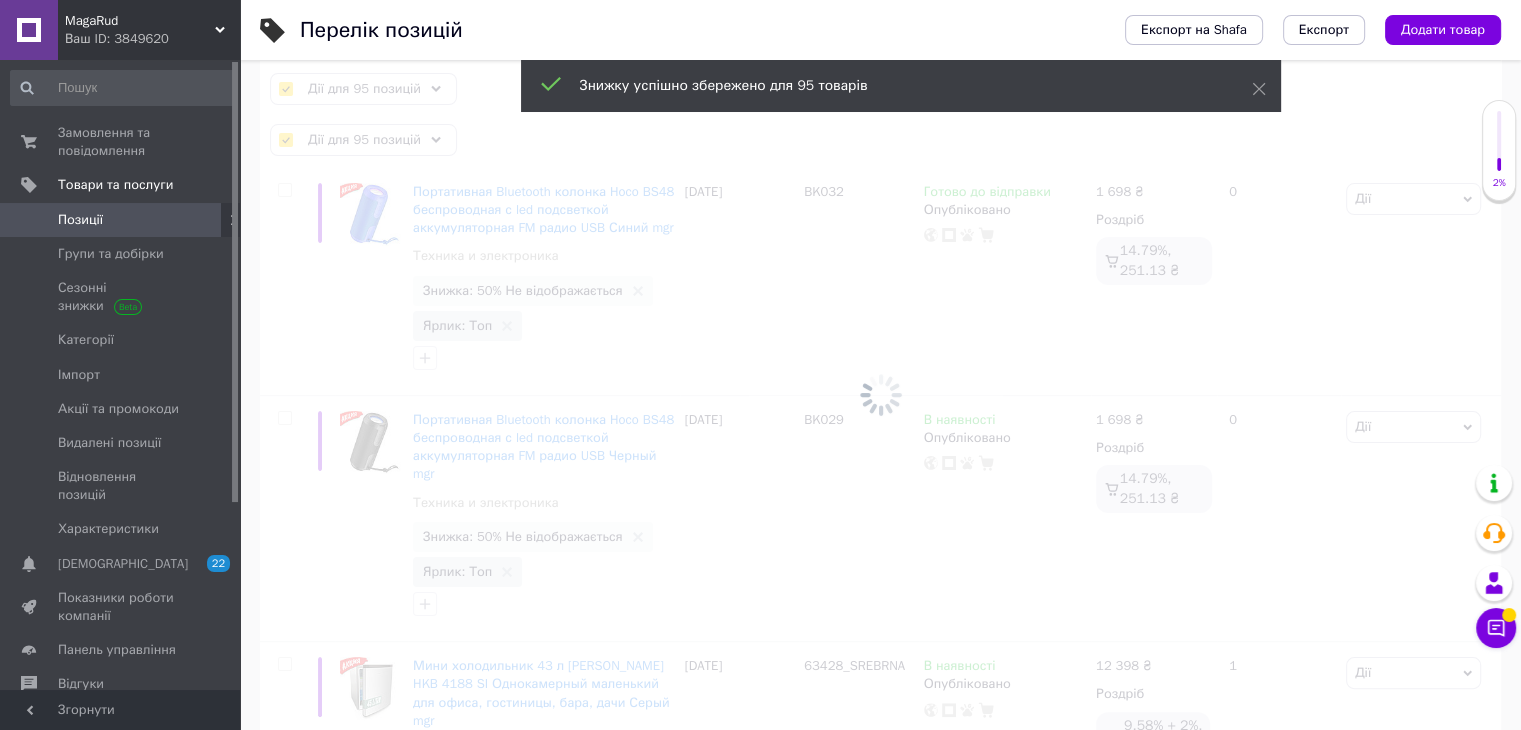 checkbox on "false" 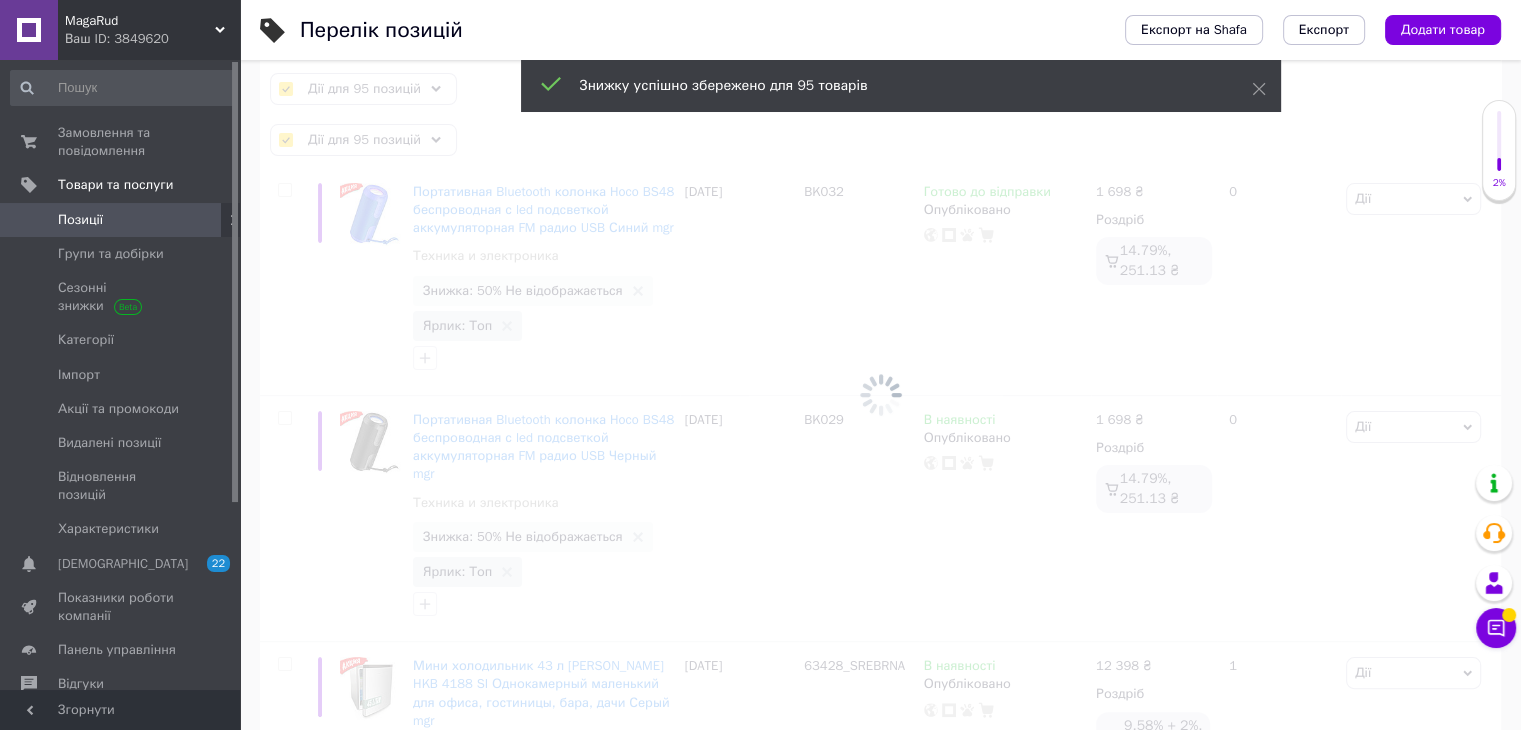 checkbox on "false" 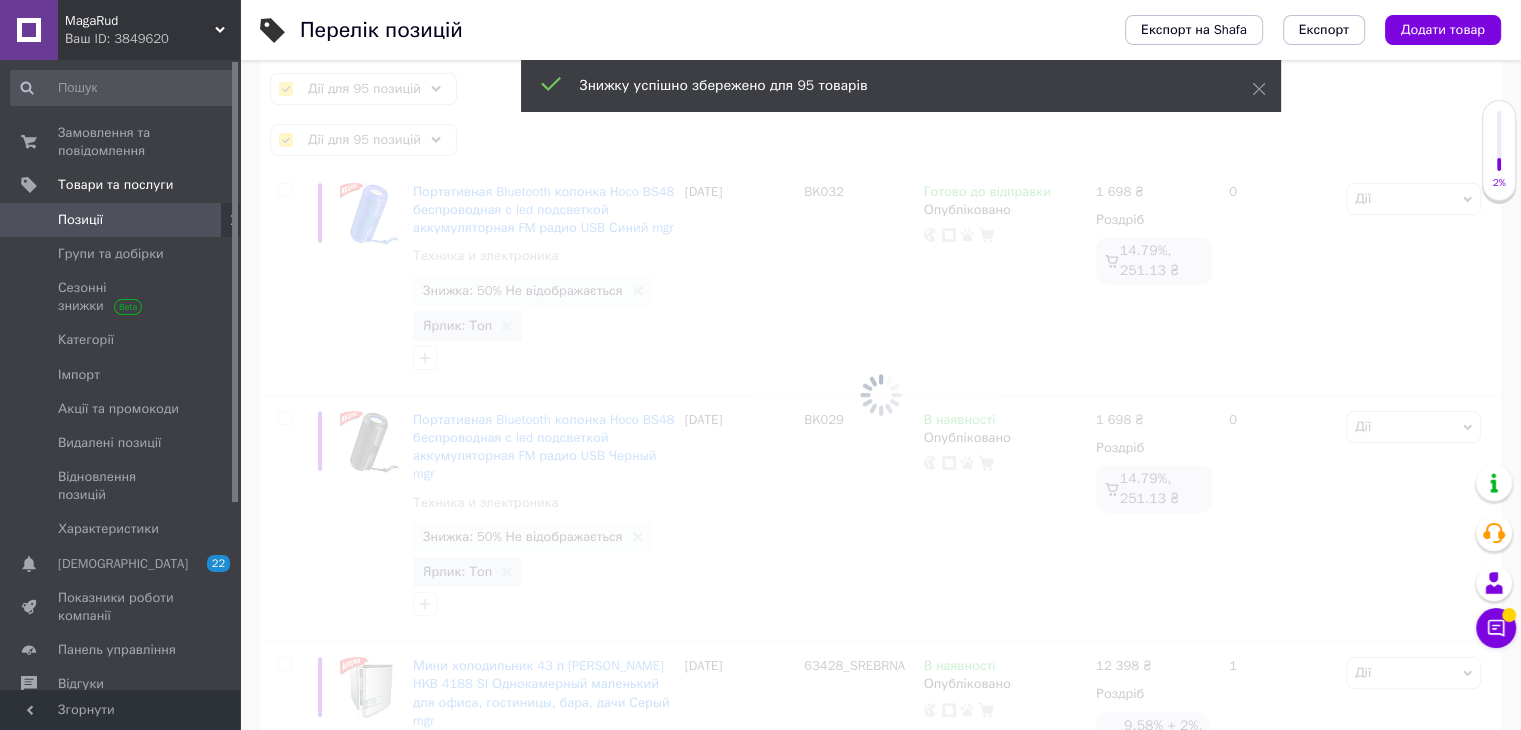 checkbox on "false" 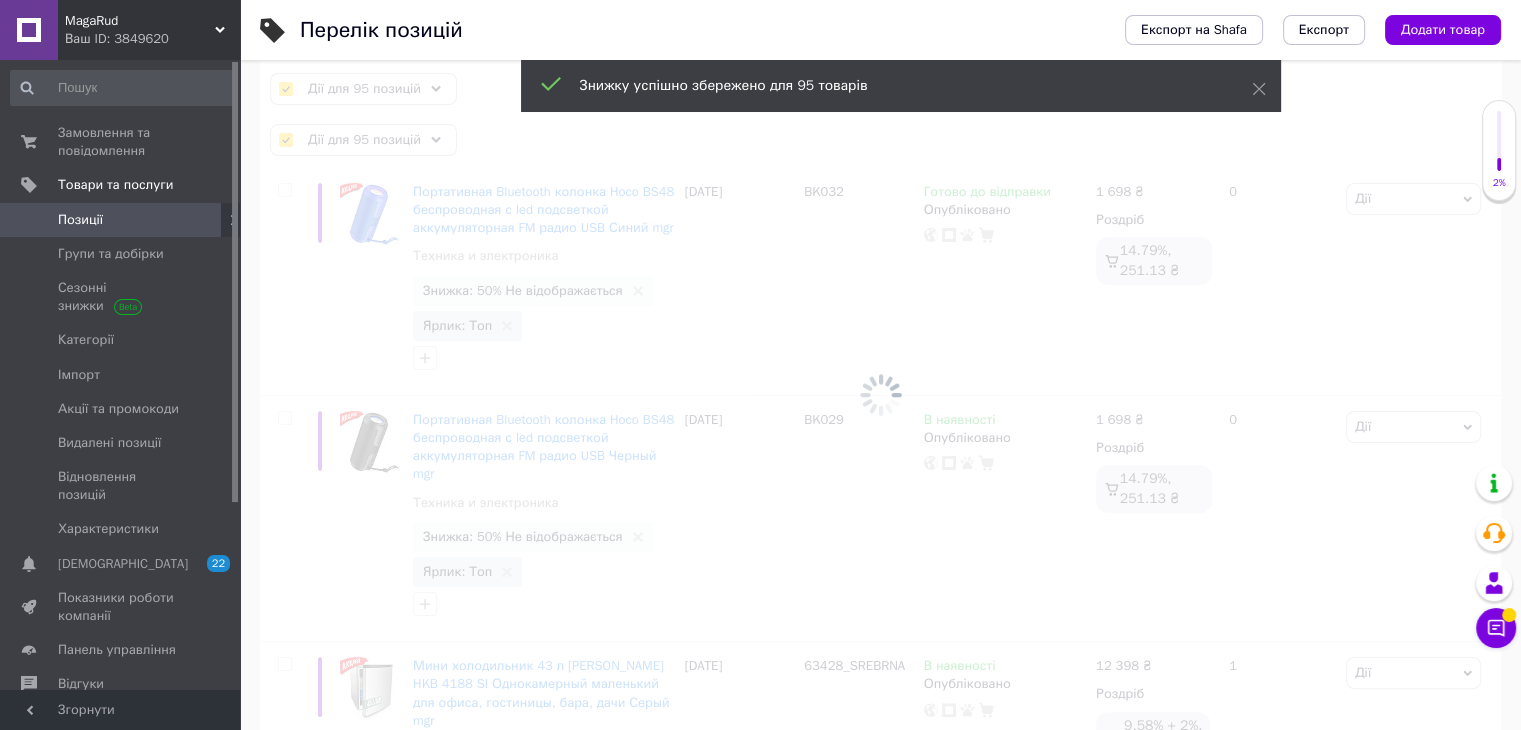 checkbox on "false" 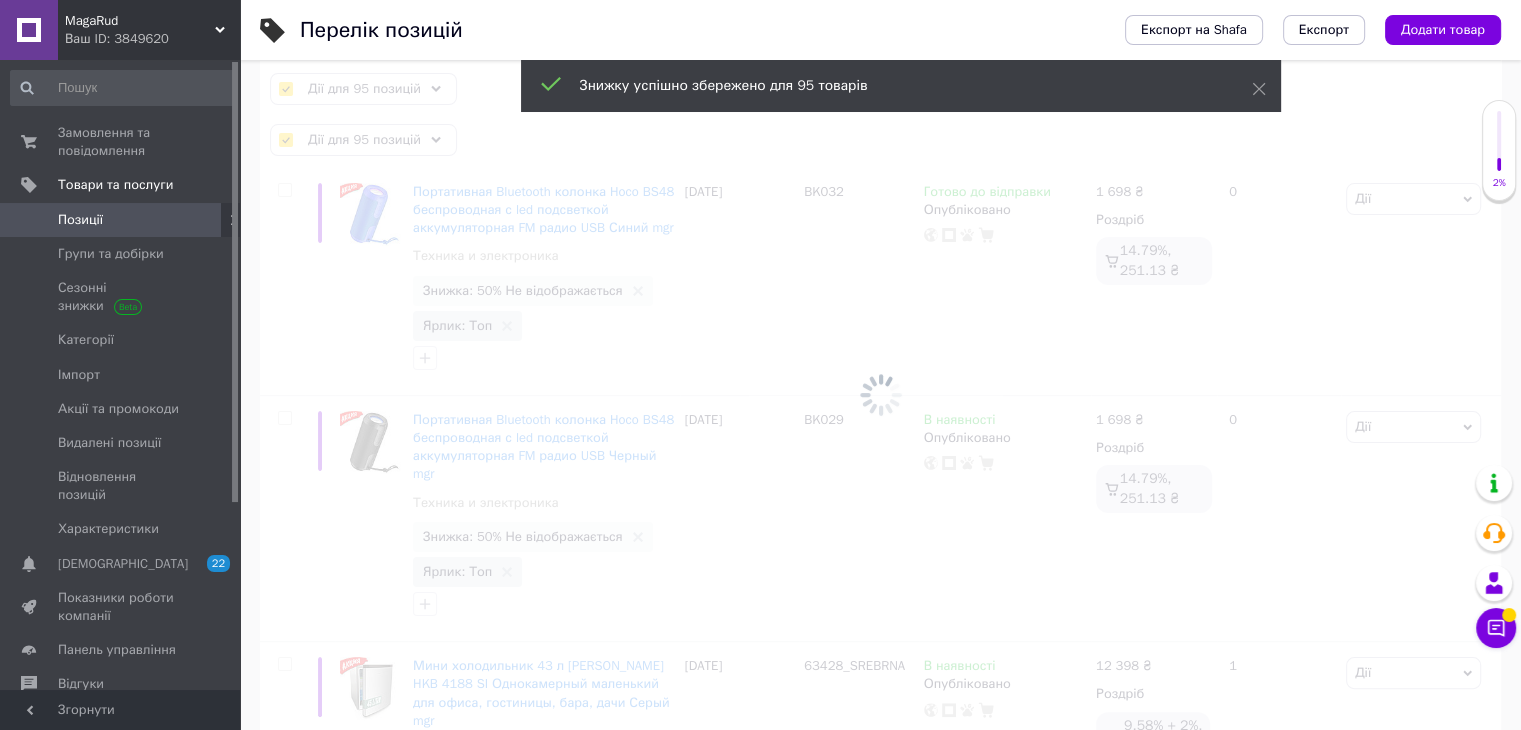 checkbox on "false" 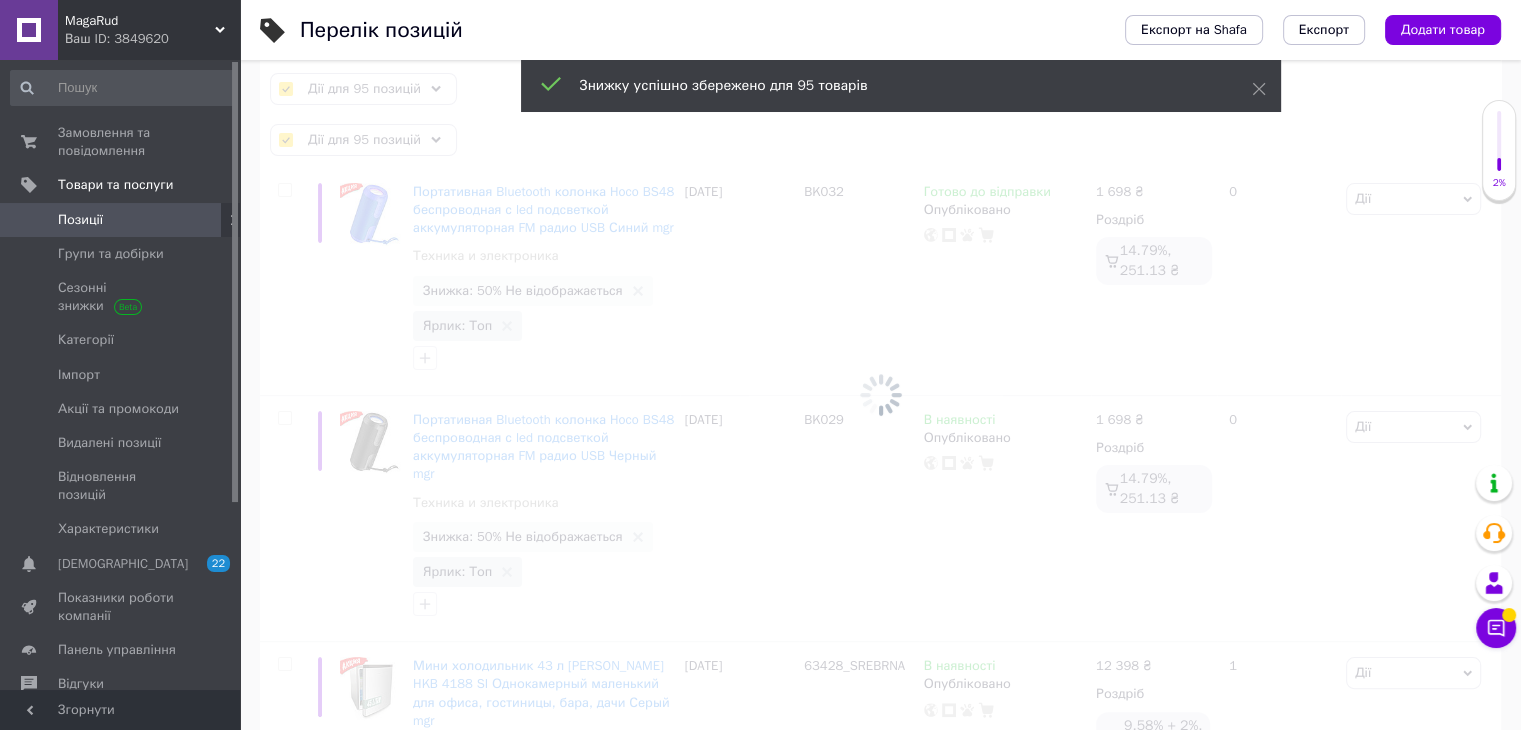 checkbox on "false" 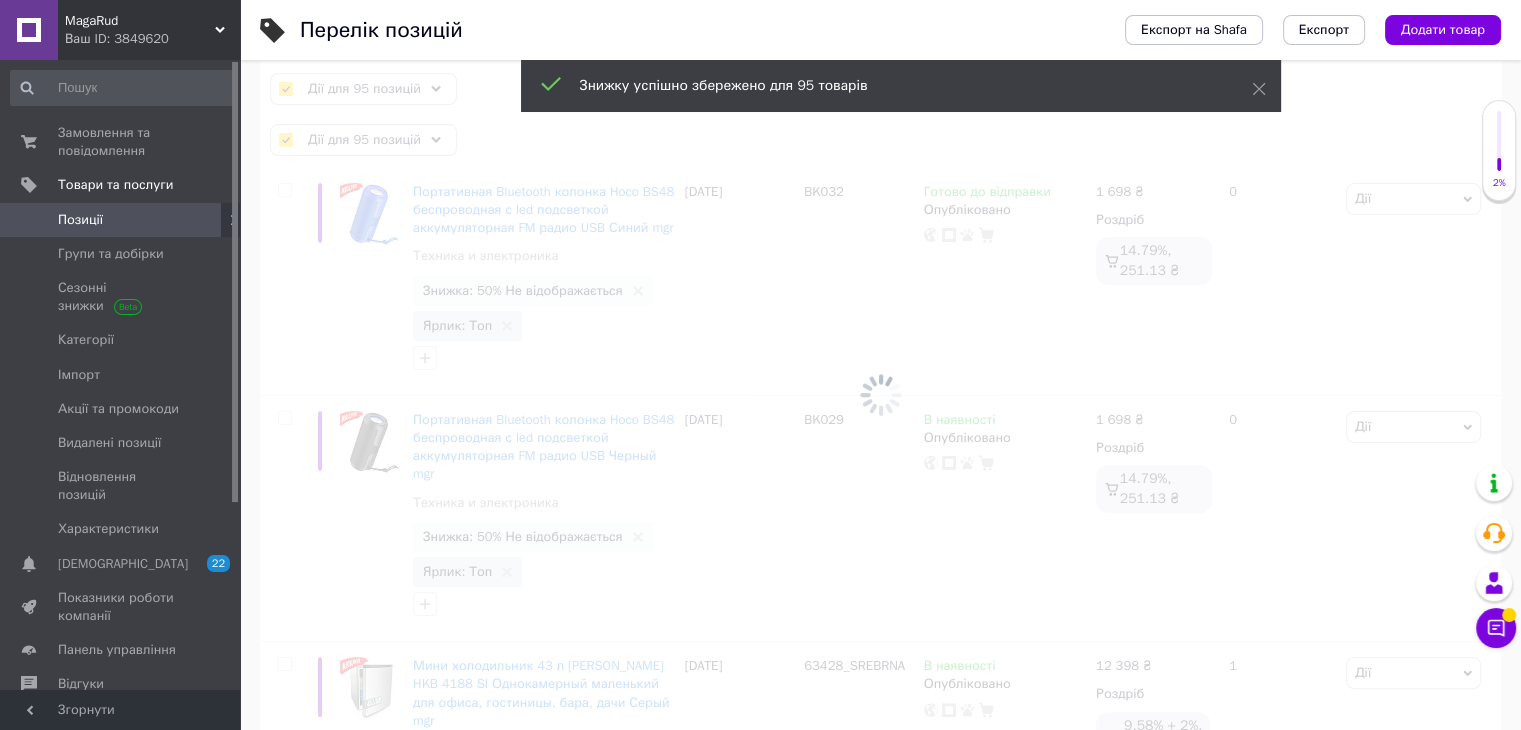 checkbox on "false" 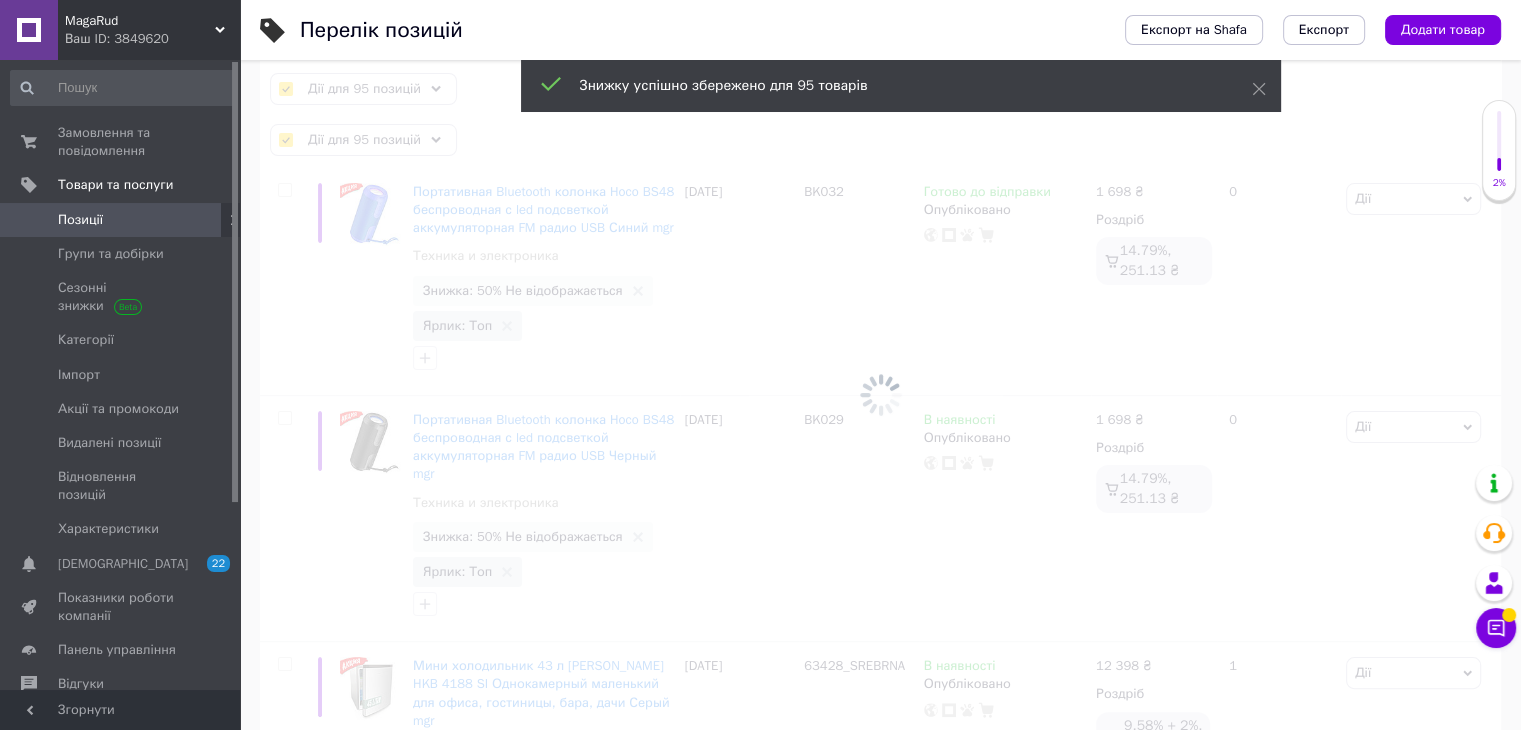checkbox on "false" 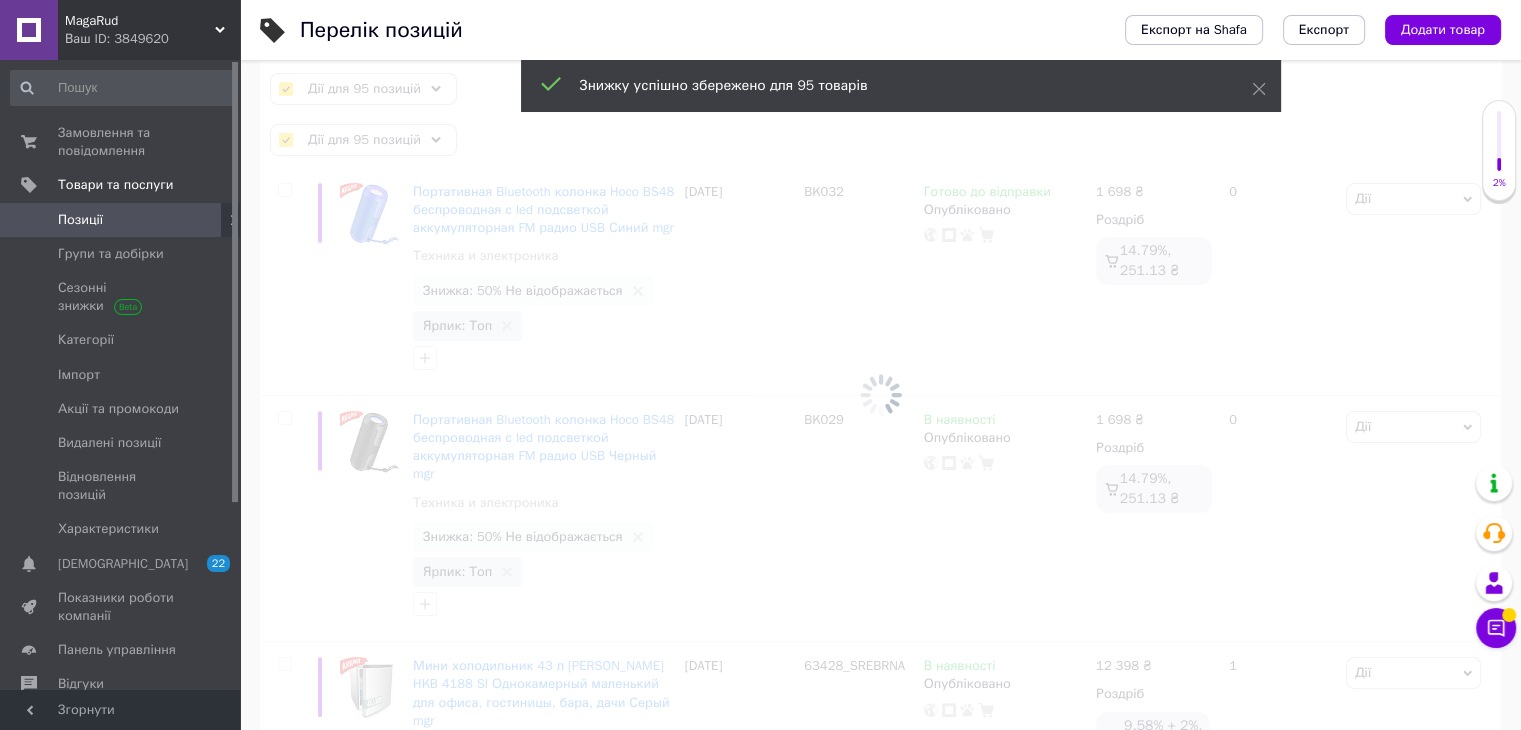 checkbox on "false" 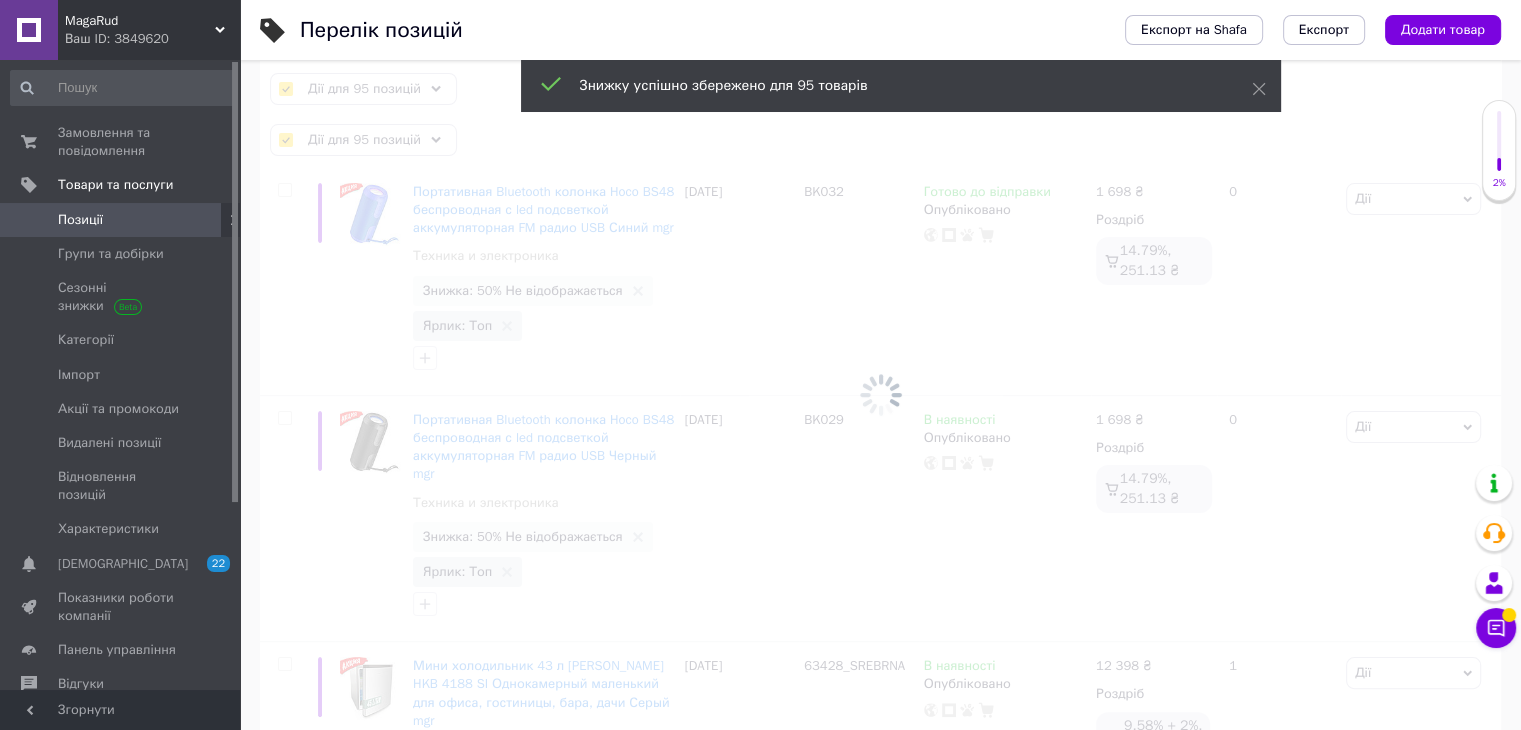checkbox on "false" 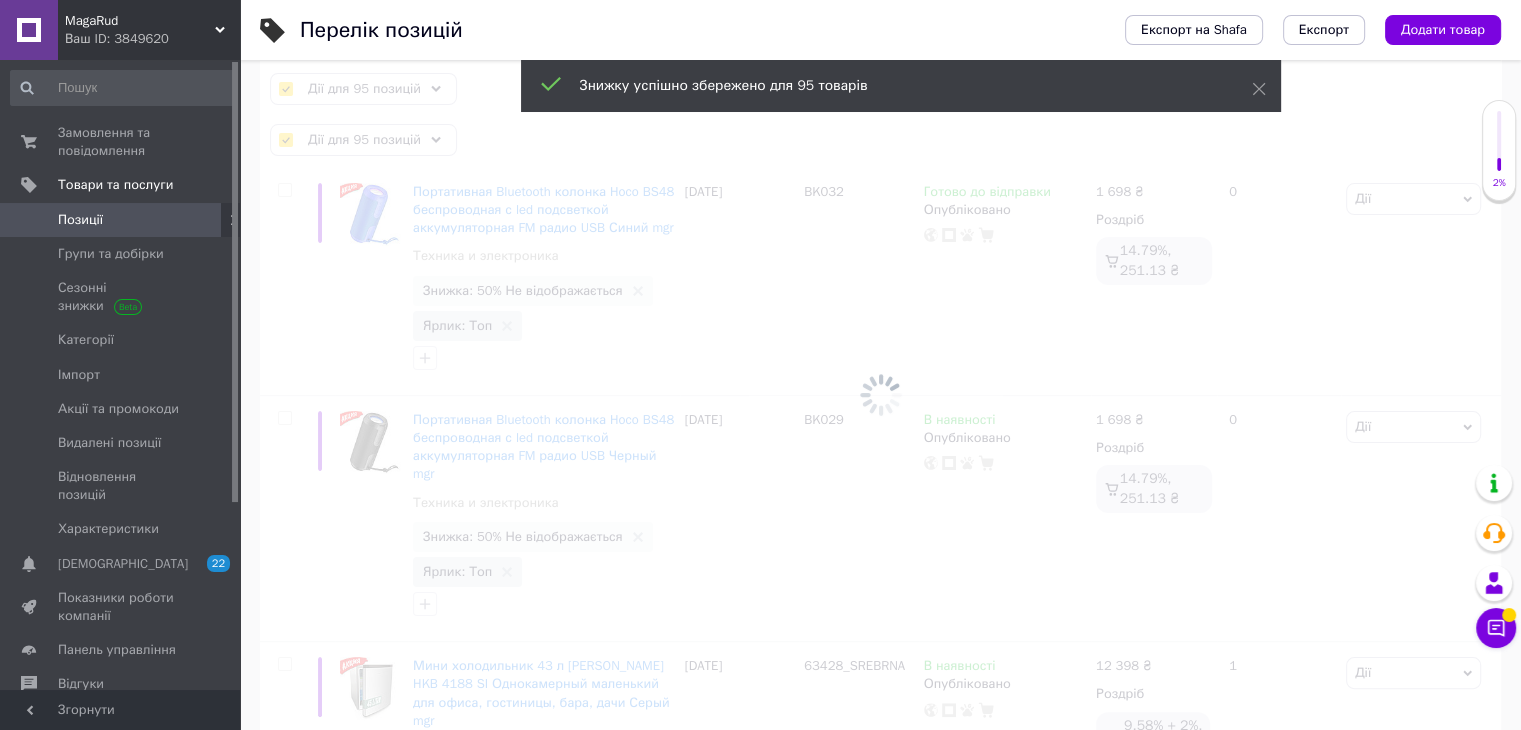 checkbox on "false" 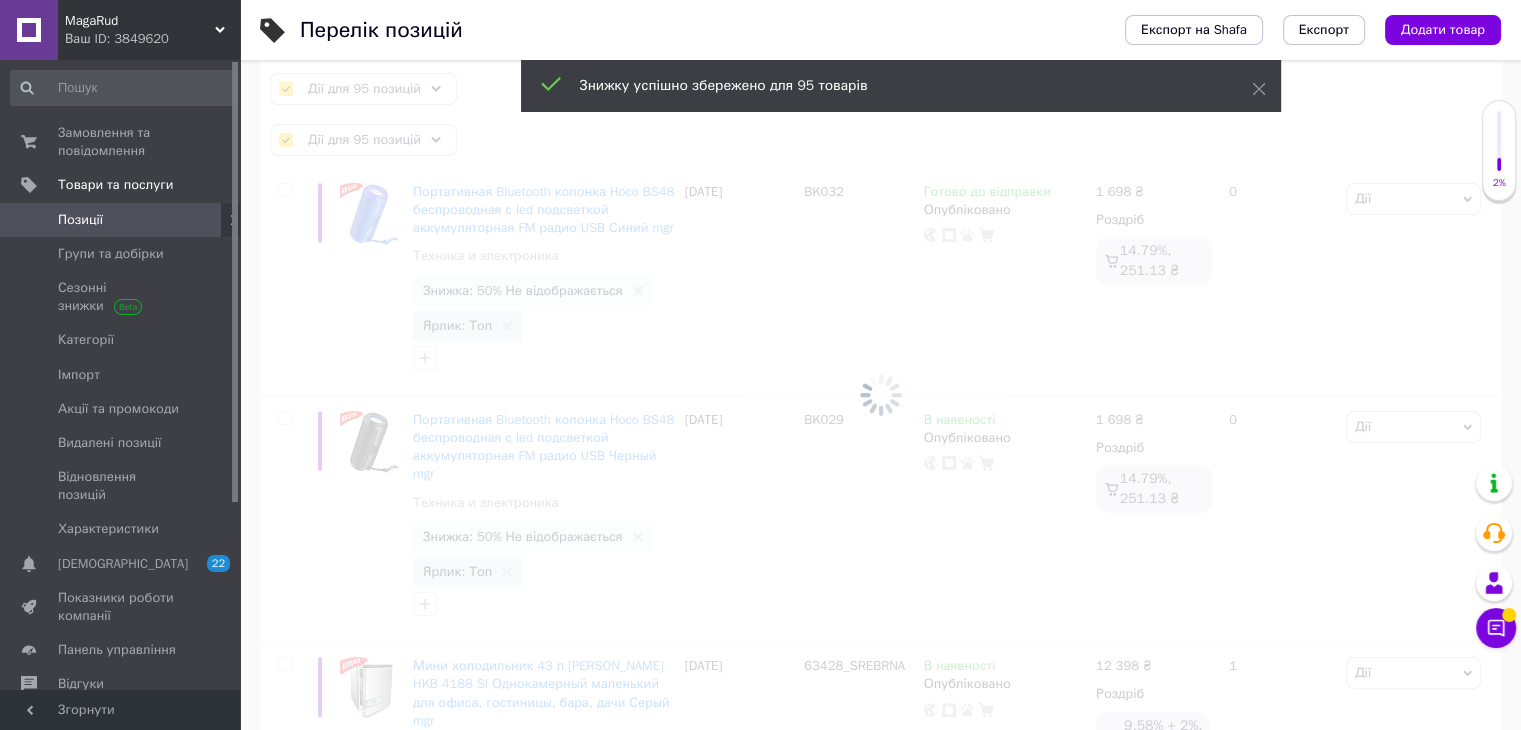 checkbox on "false" 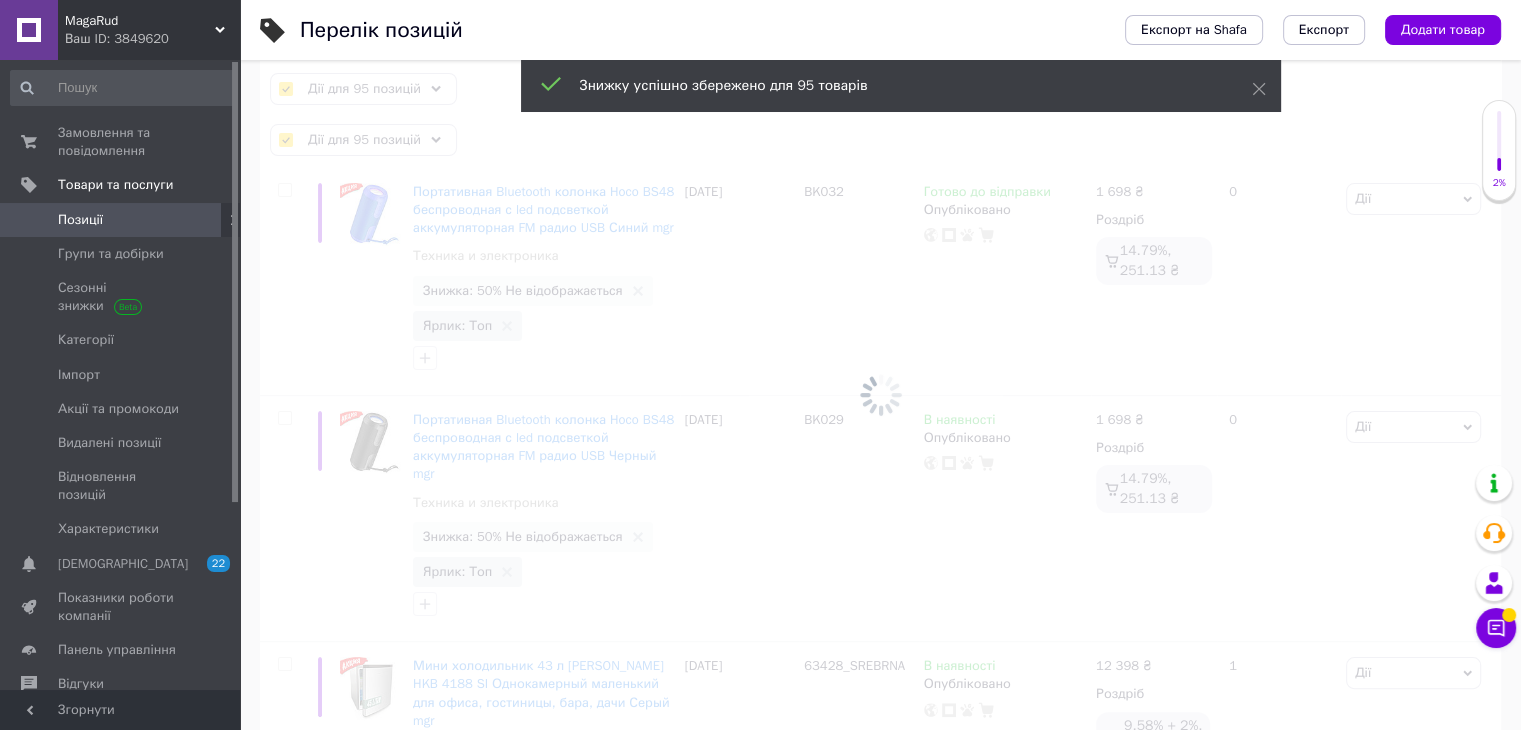 checkbox on "false" 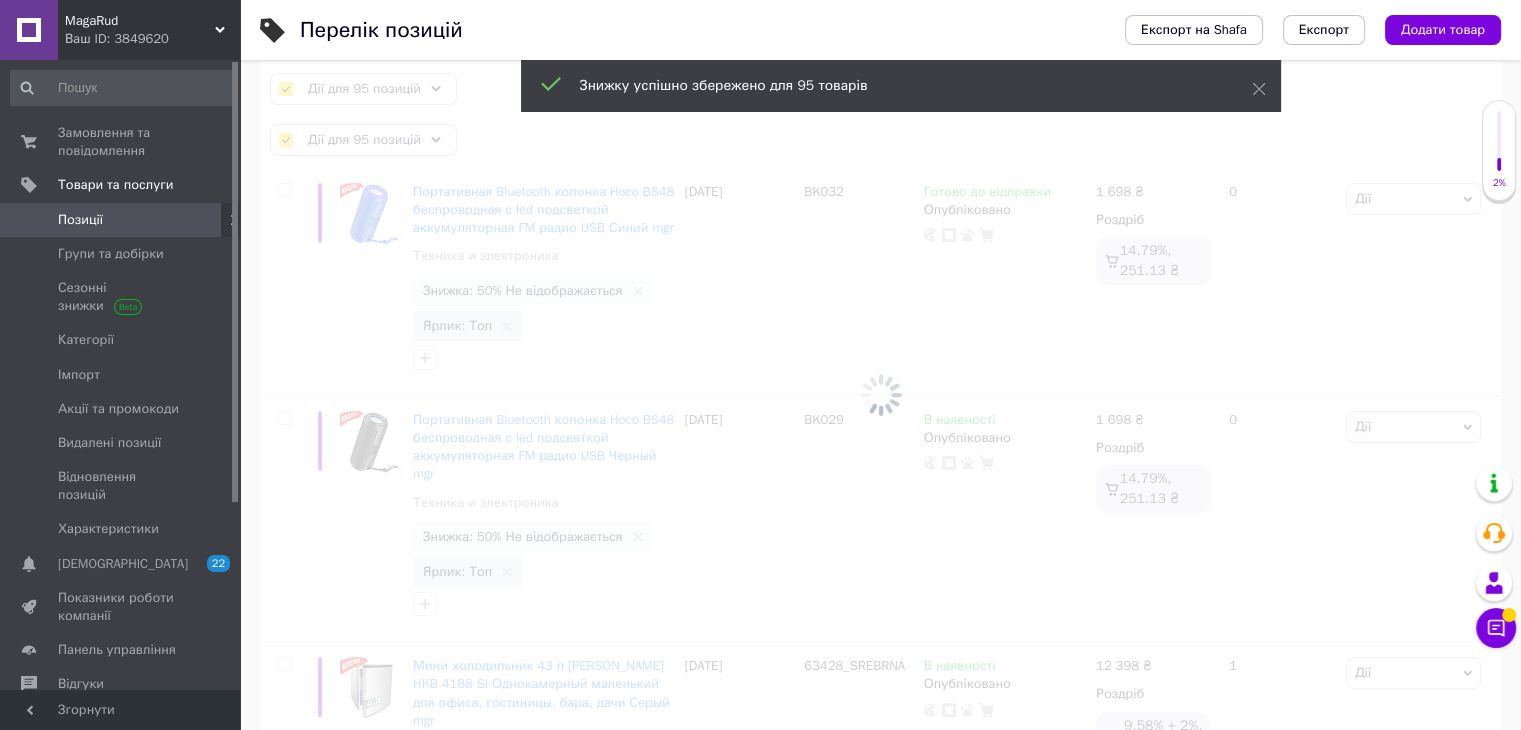 checkbox on "false" 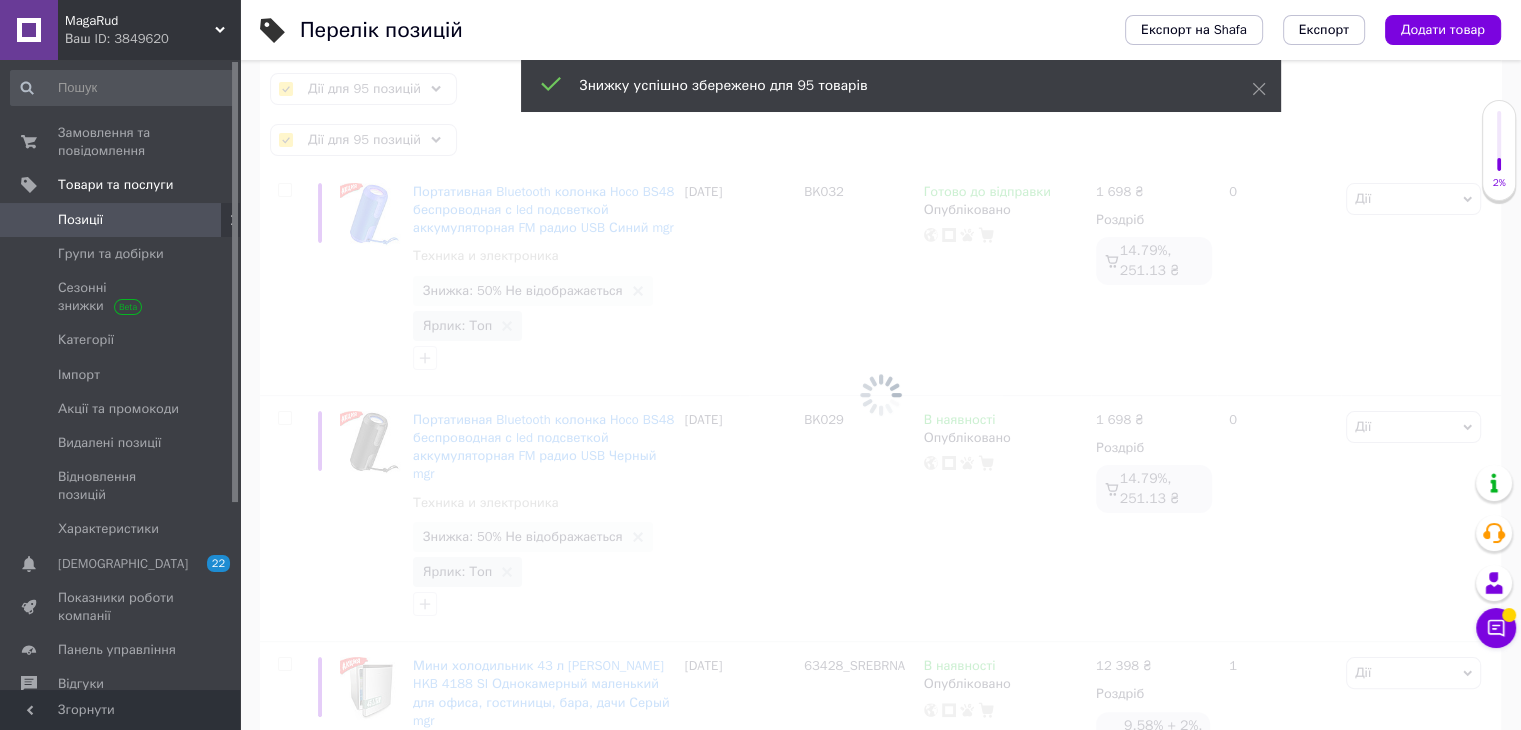checkbox on "false" 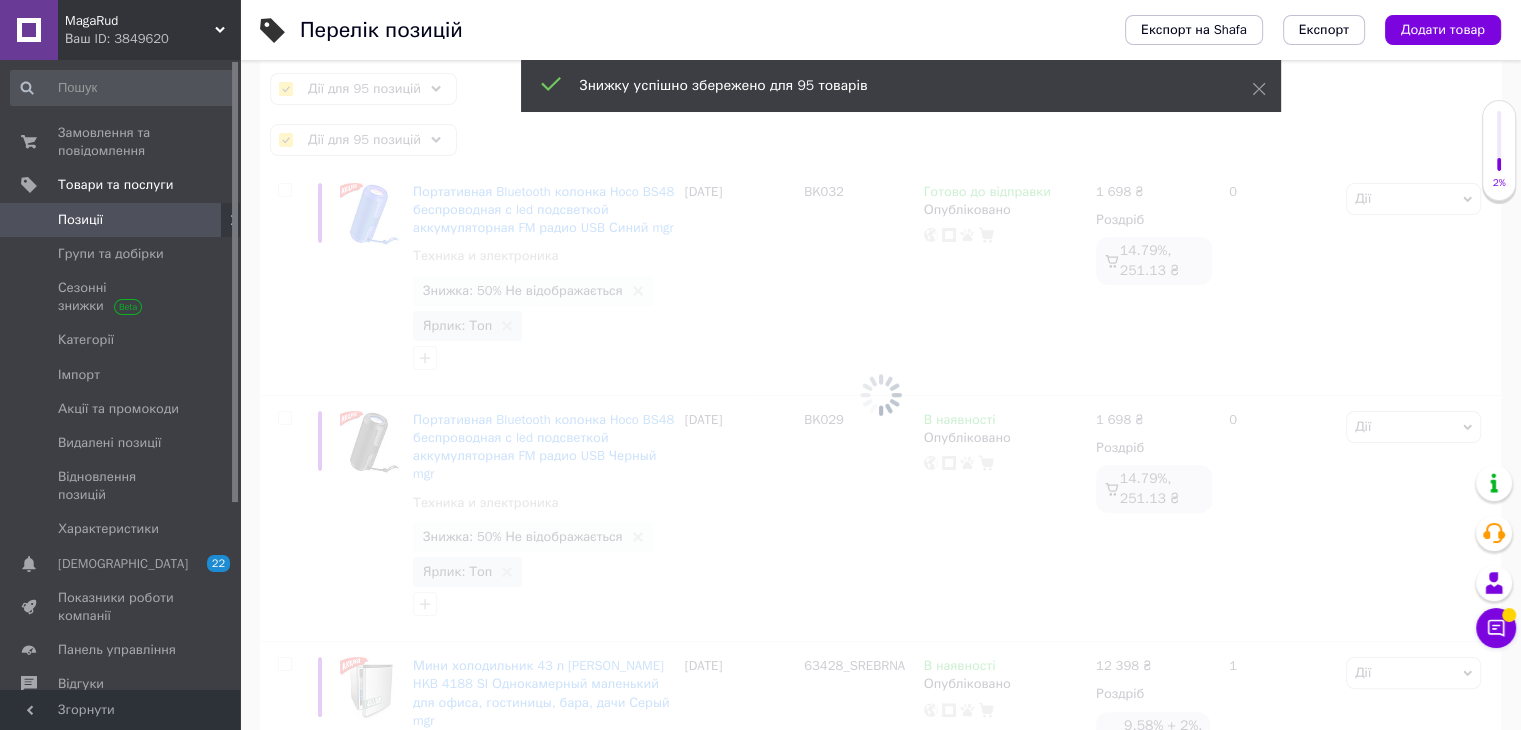 checkbox on "false" 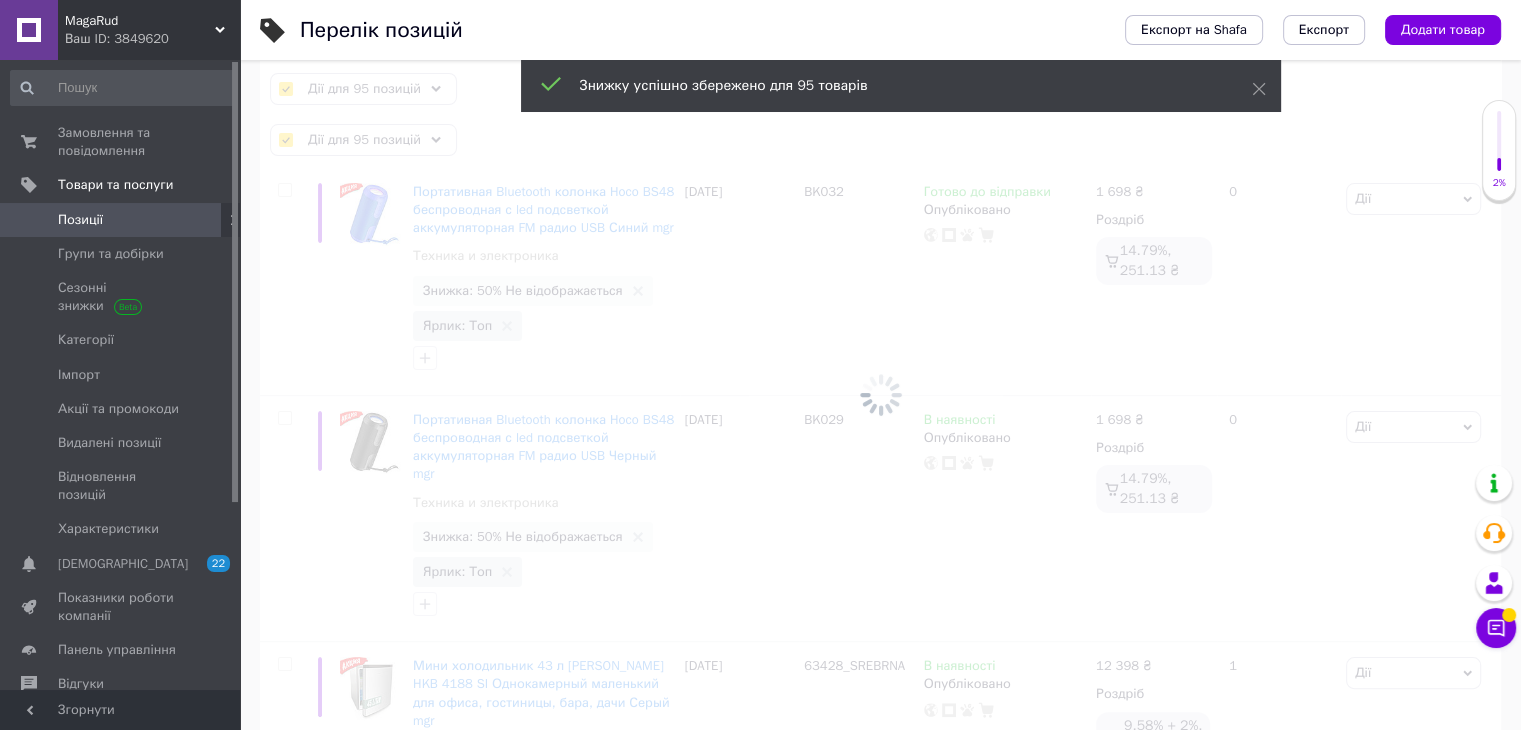 checkbox on "false" 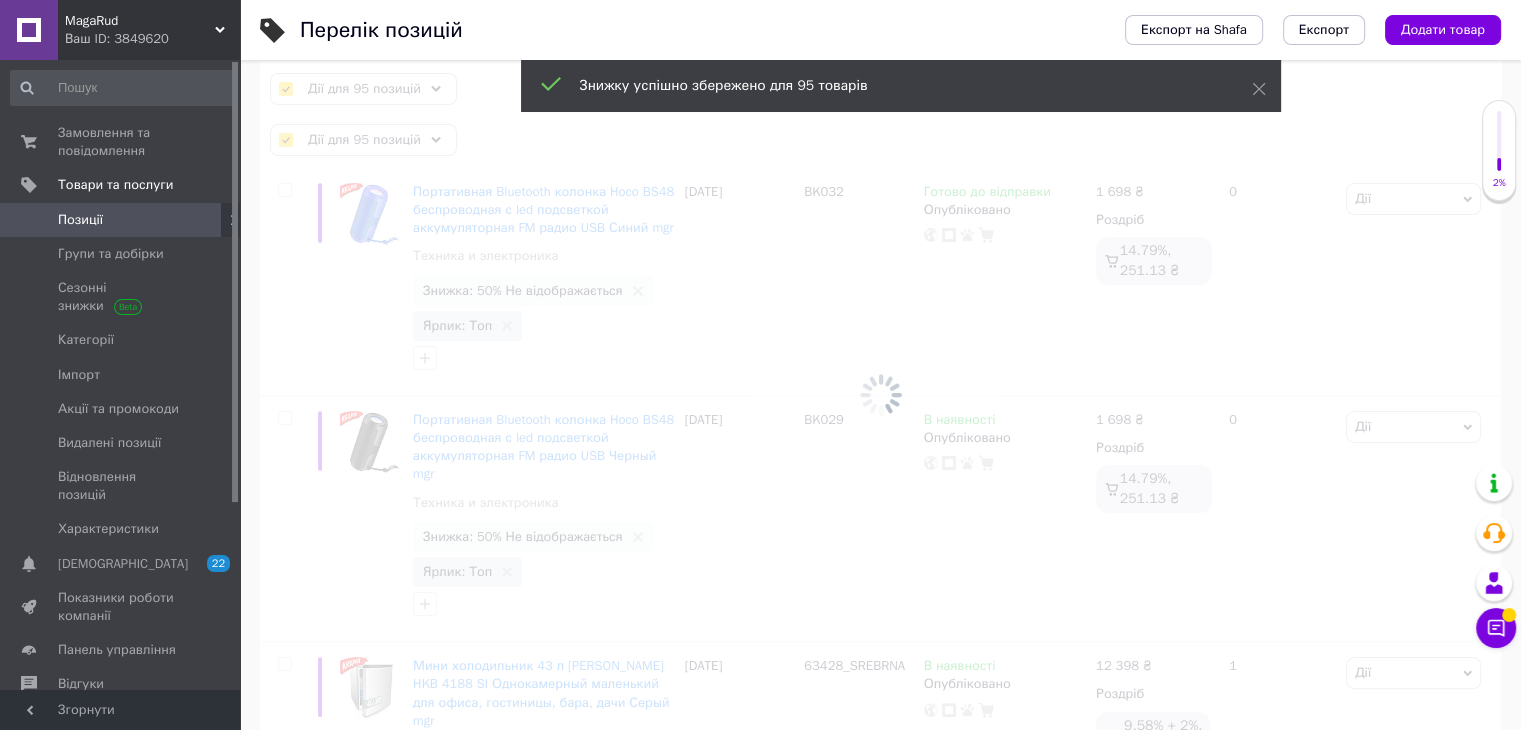 checkbox on "false" 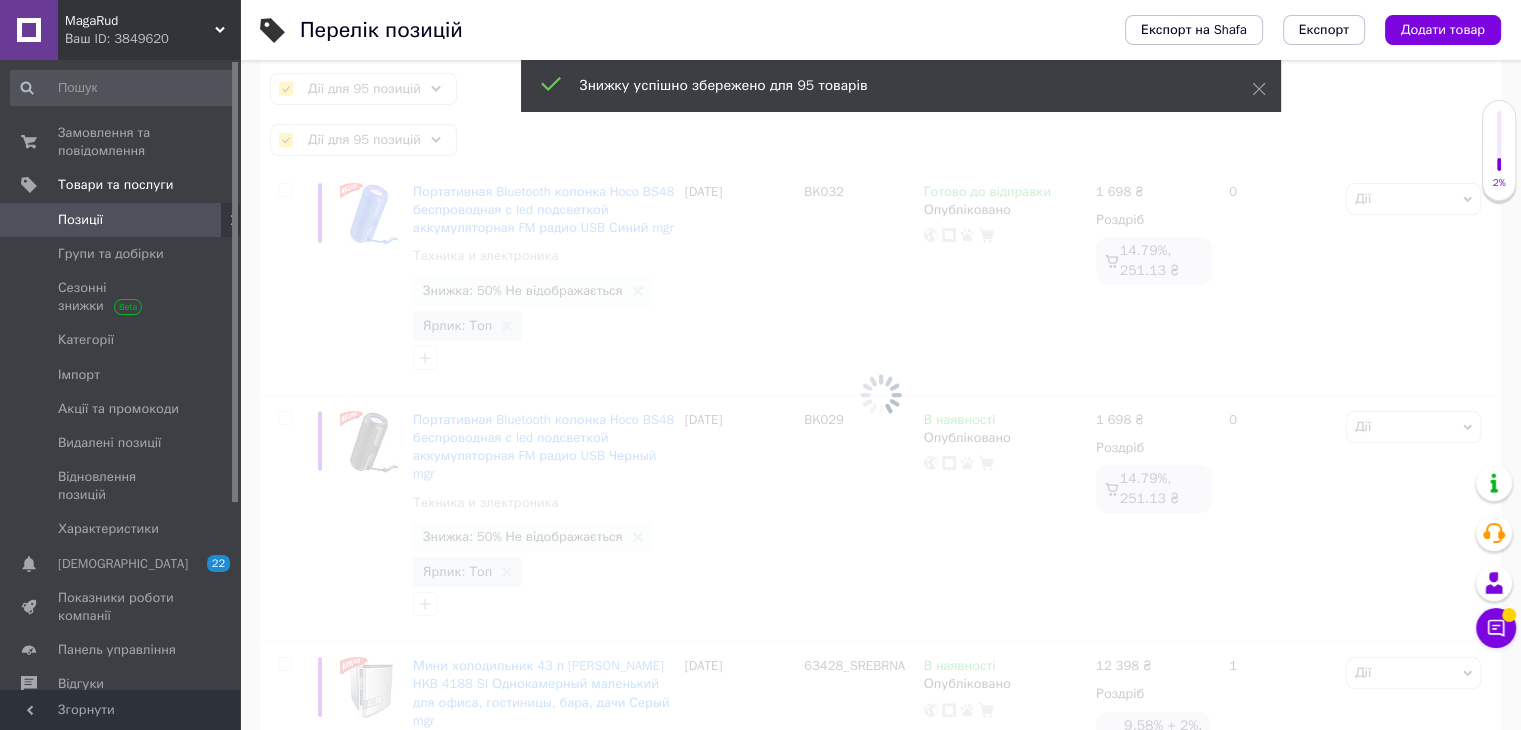 checkbox on "false" 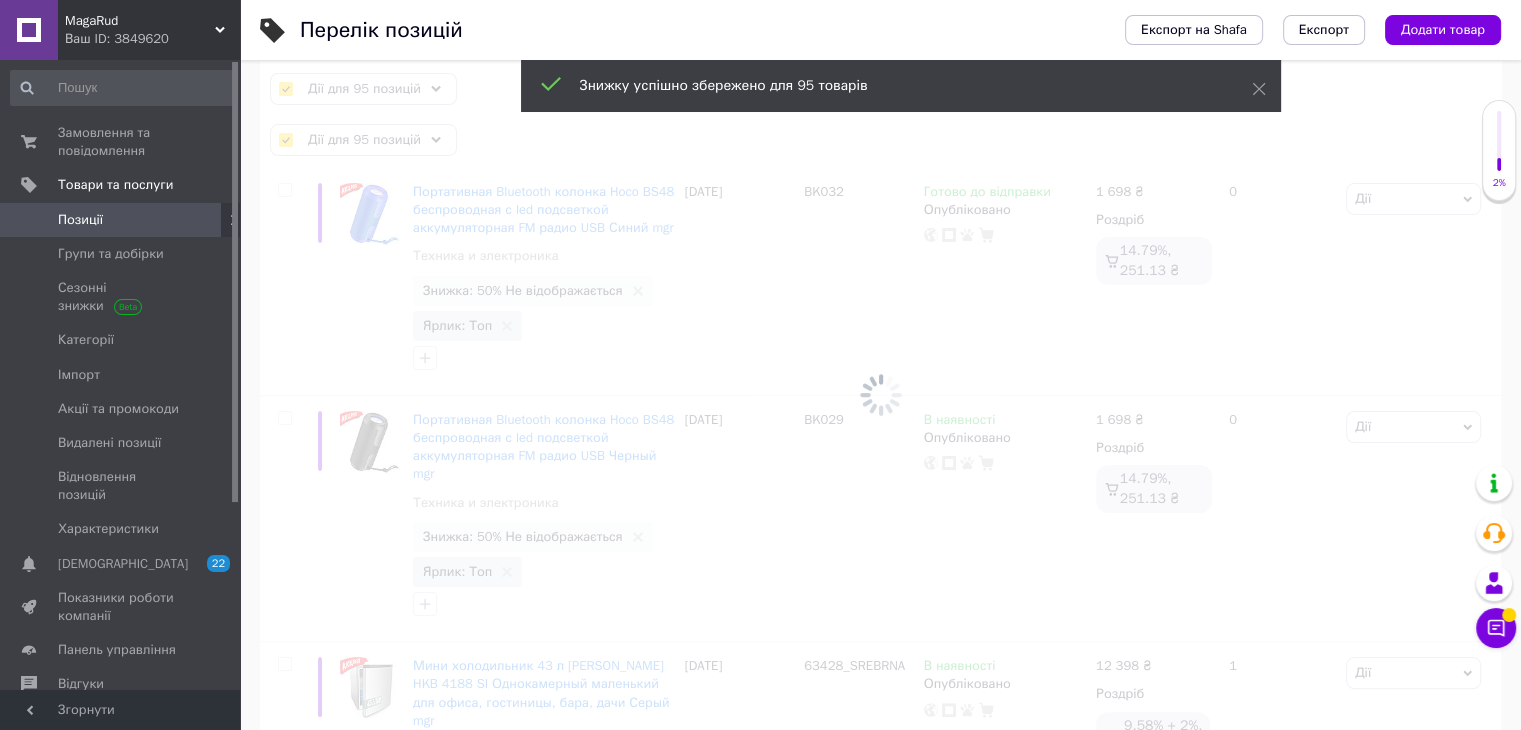 checkbox on "false" 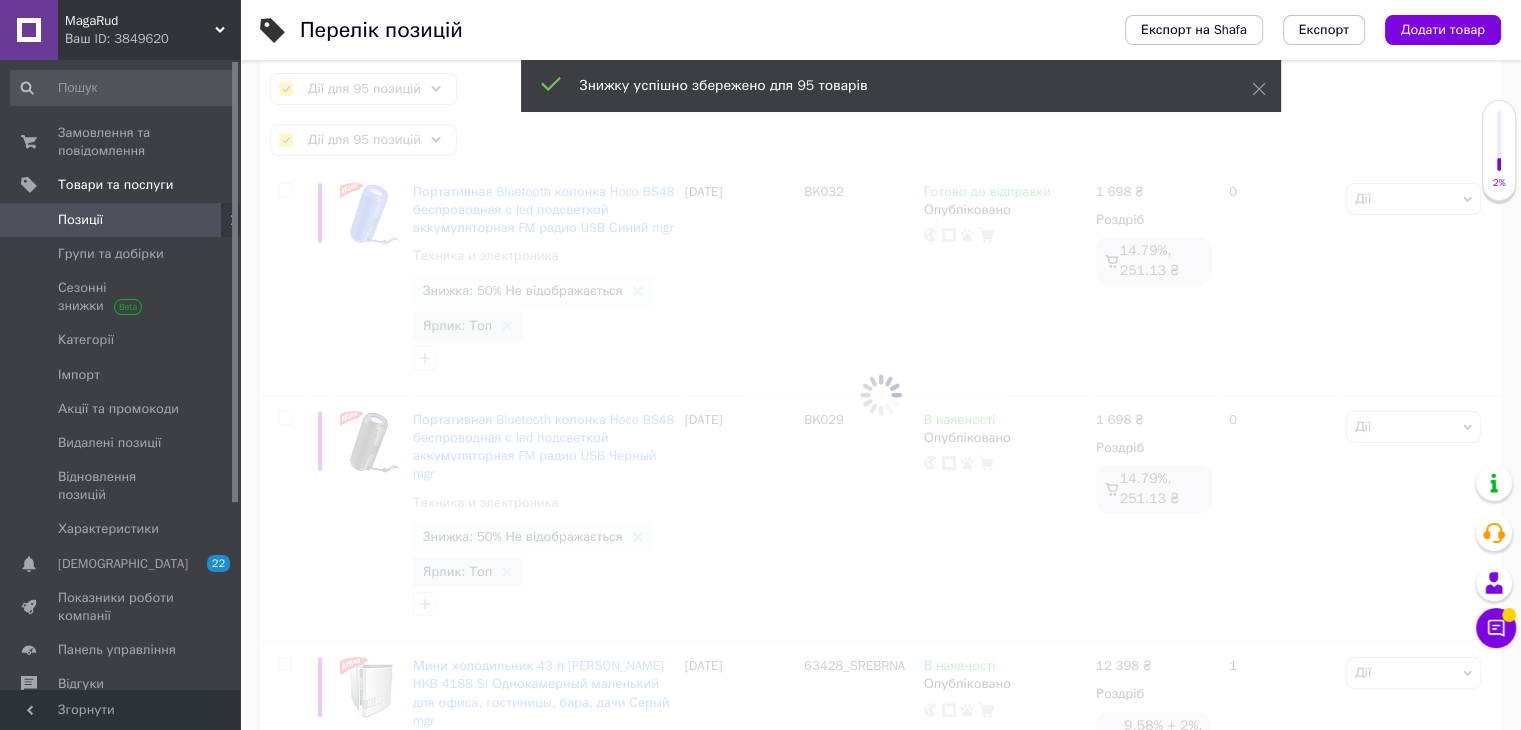checkbox on "false" 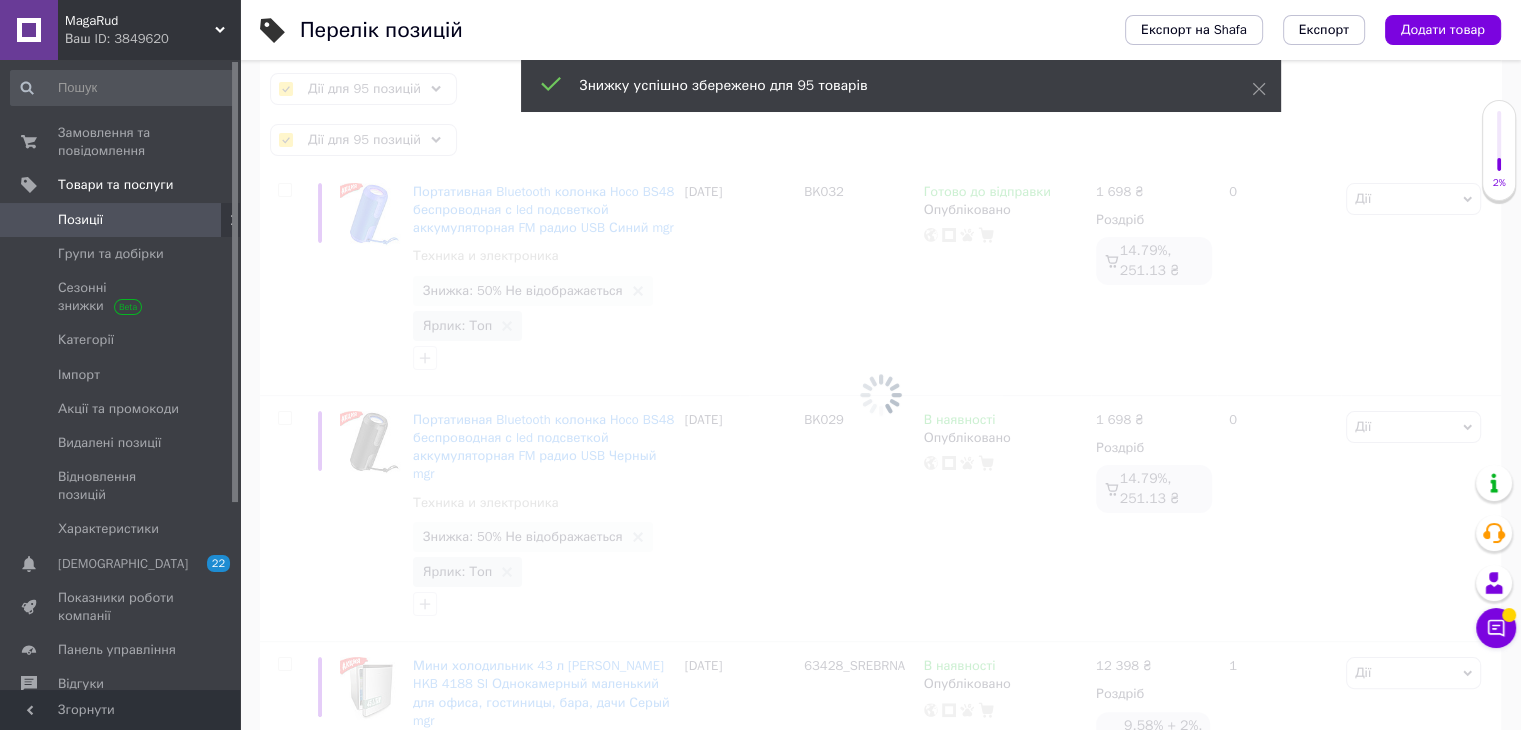 checkbox on "false" 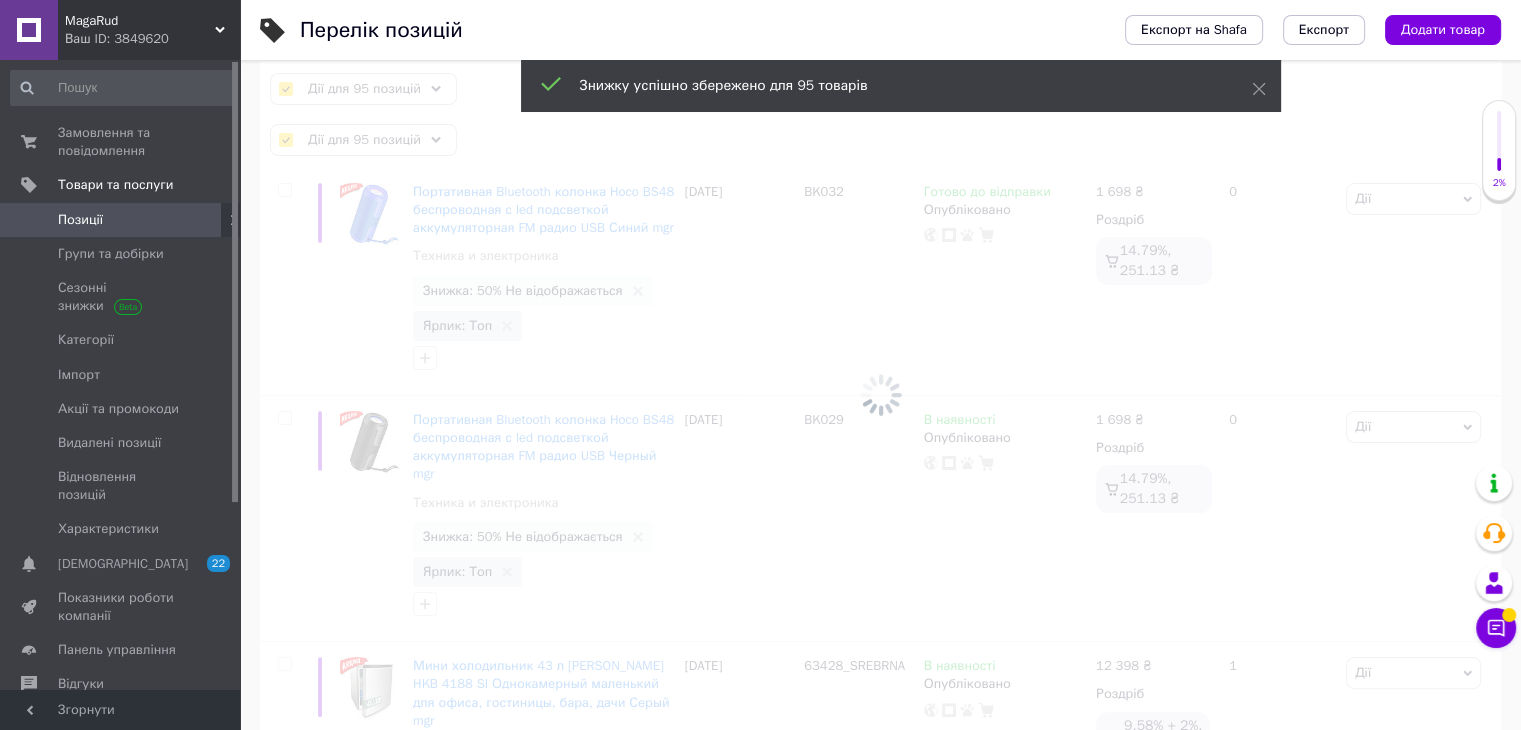 checkbox on "false" 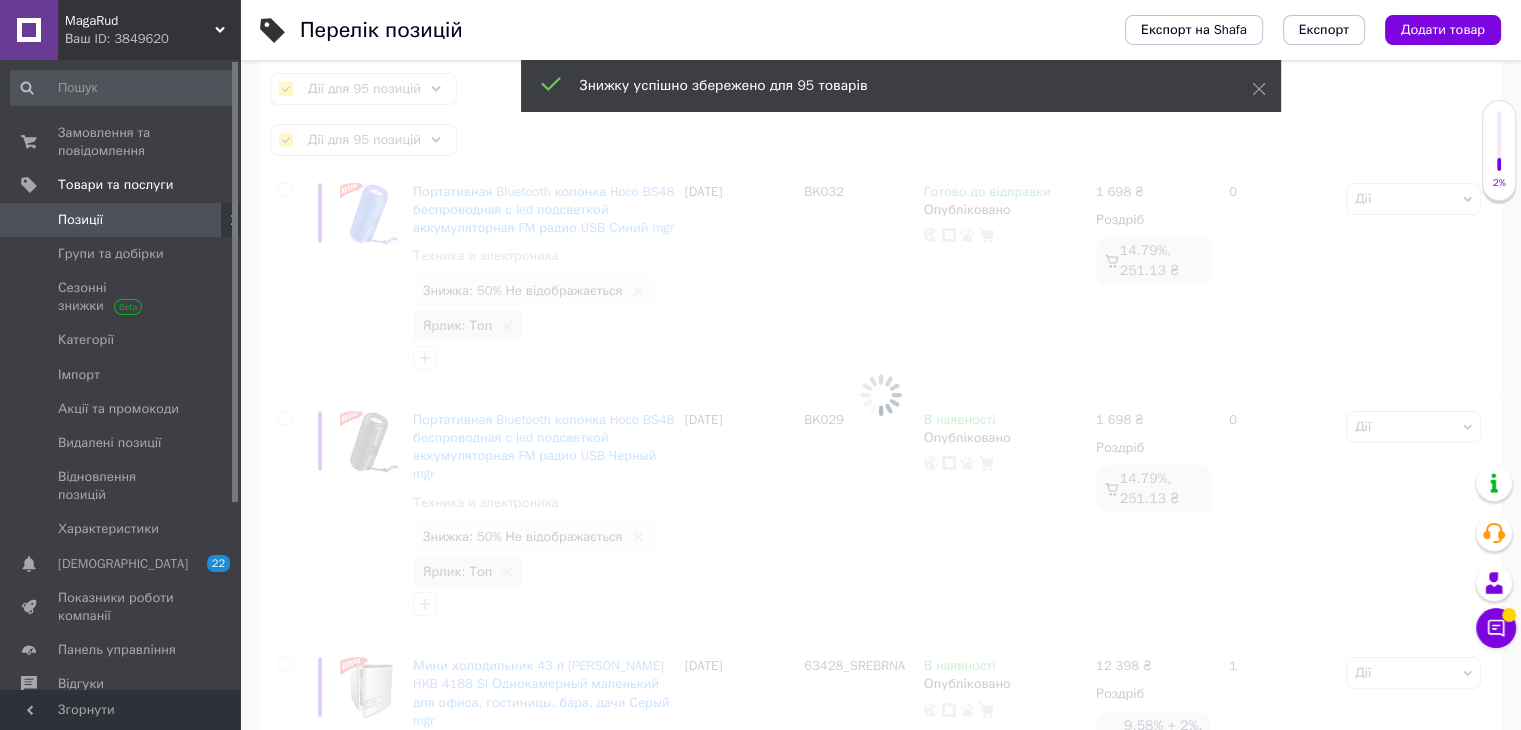 checkbox on "false" 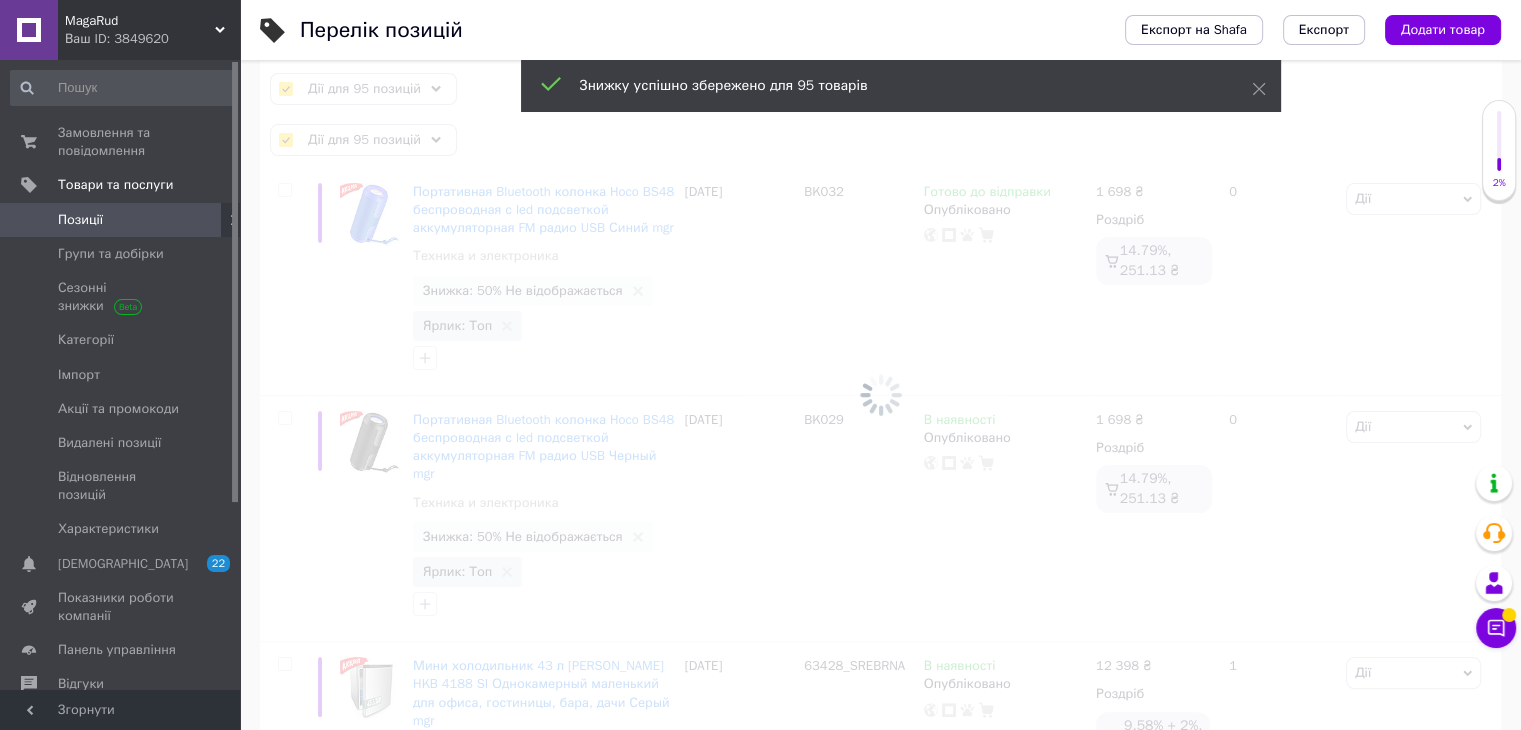 checkbox on "false" 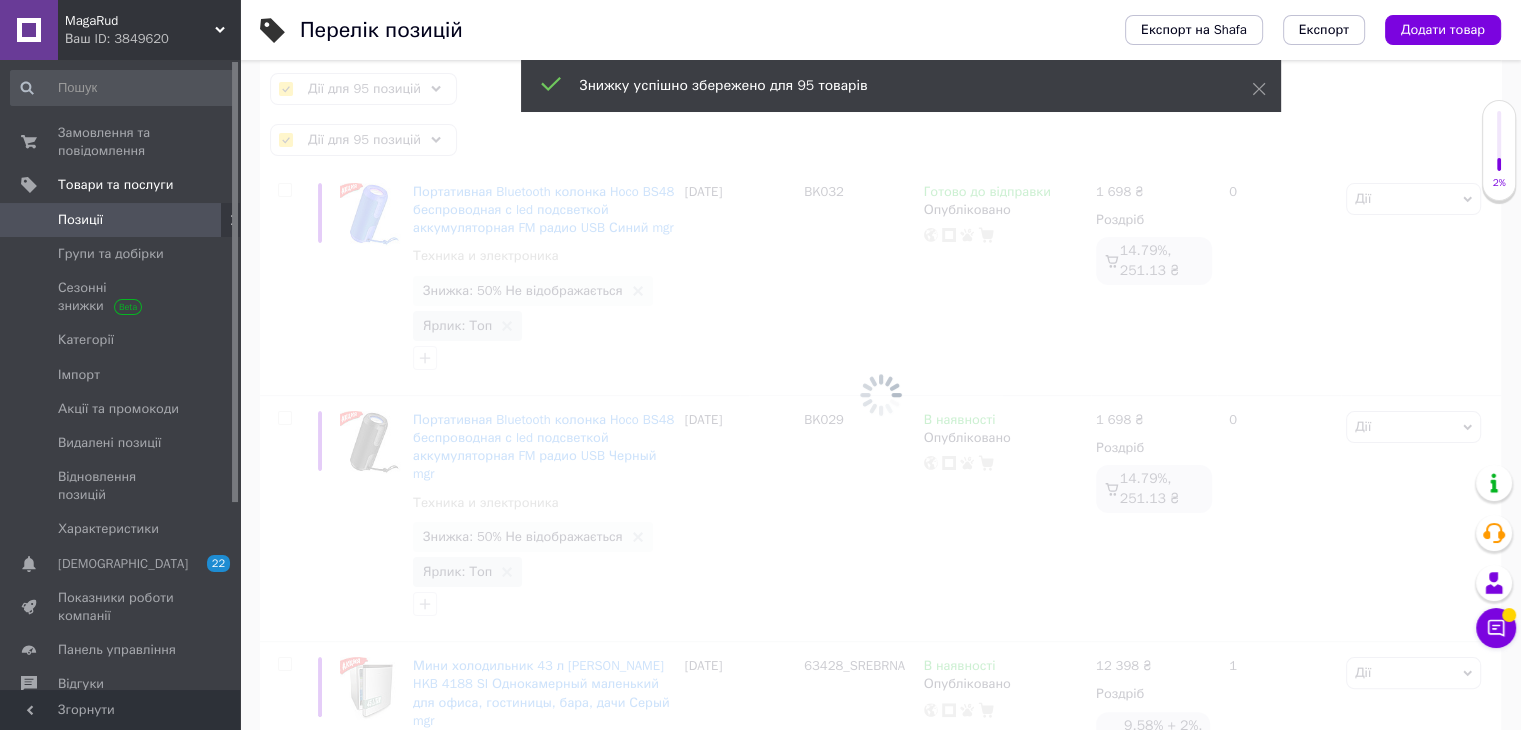 checkbox on "false" 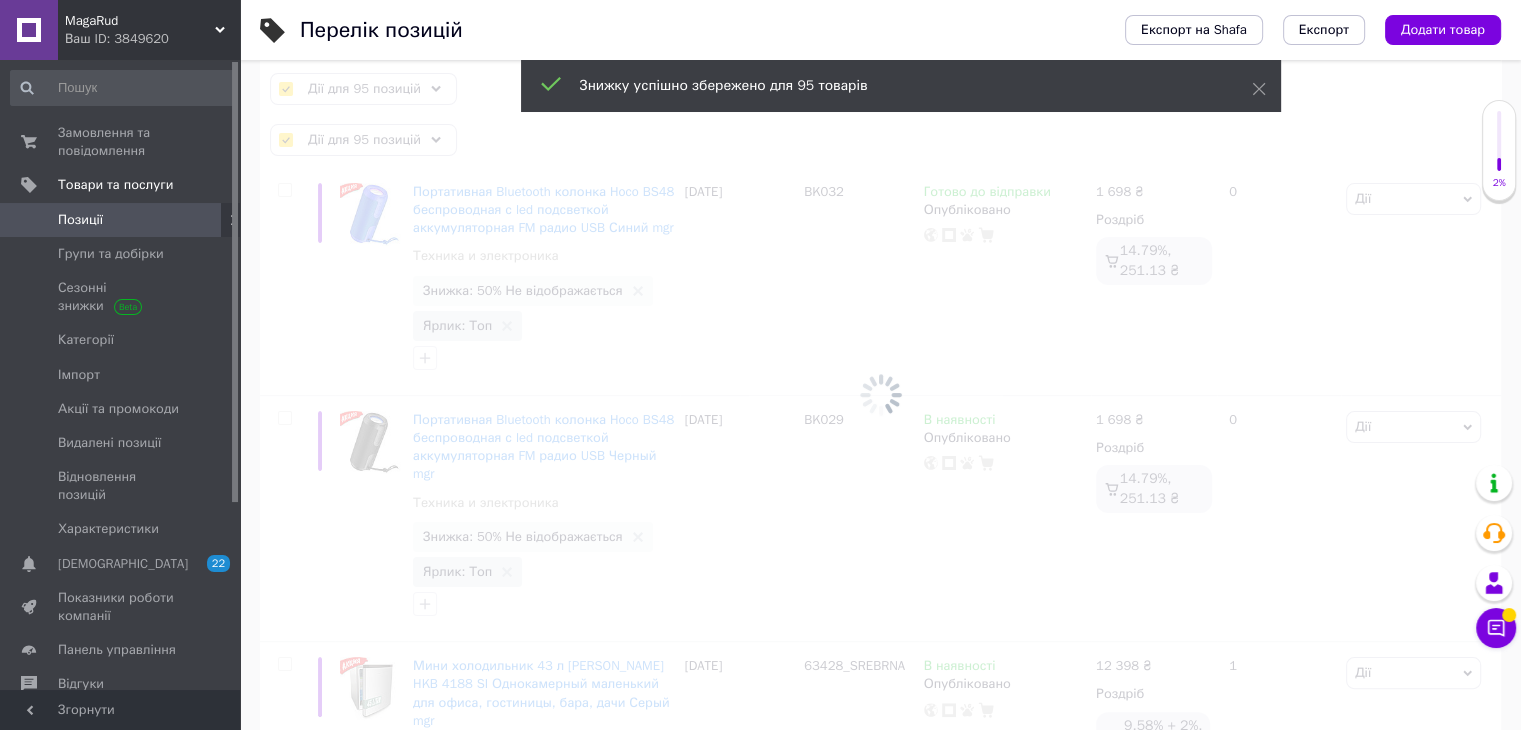 checkbox on "false" 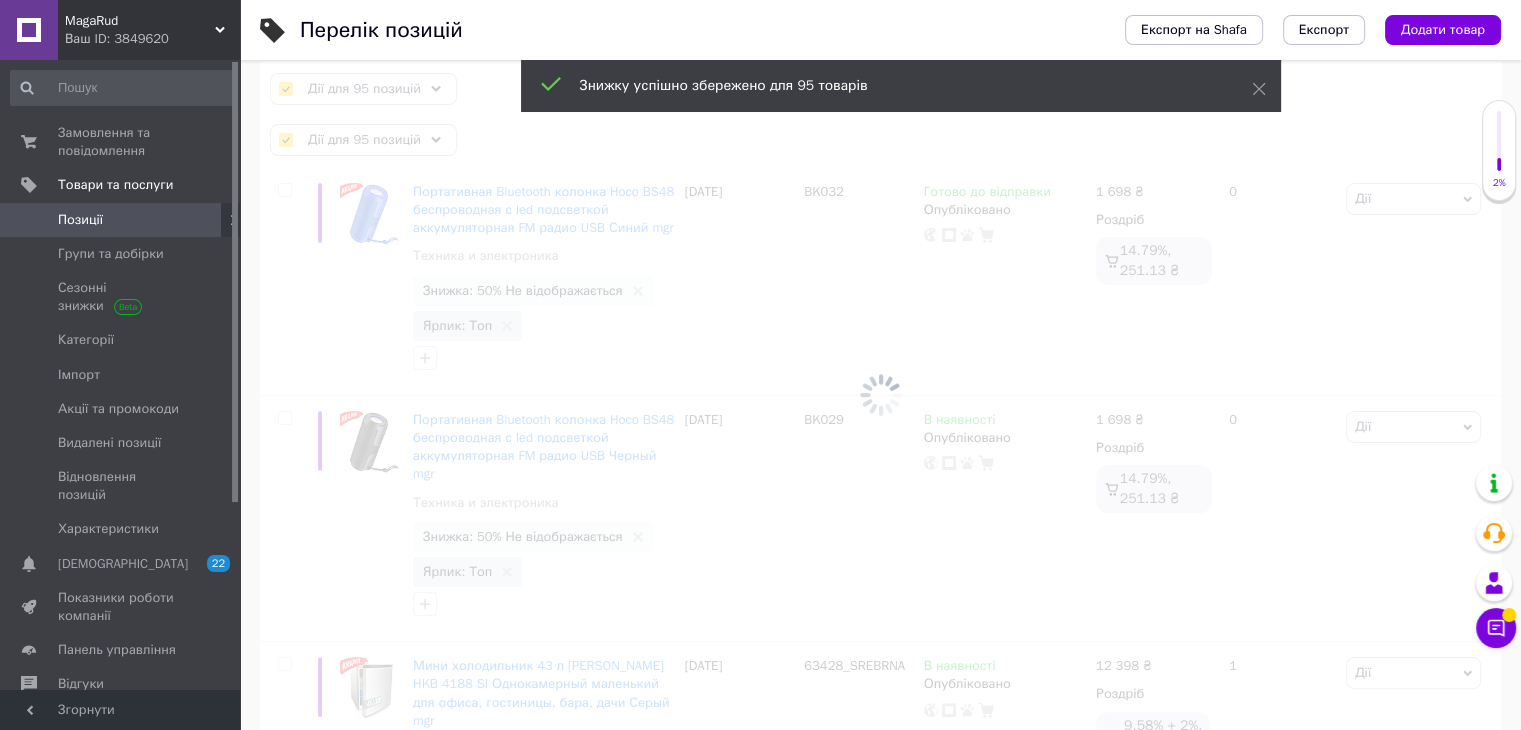 checkbox on "false" 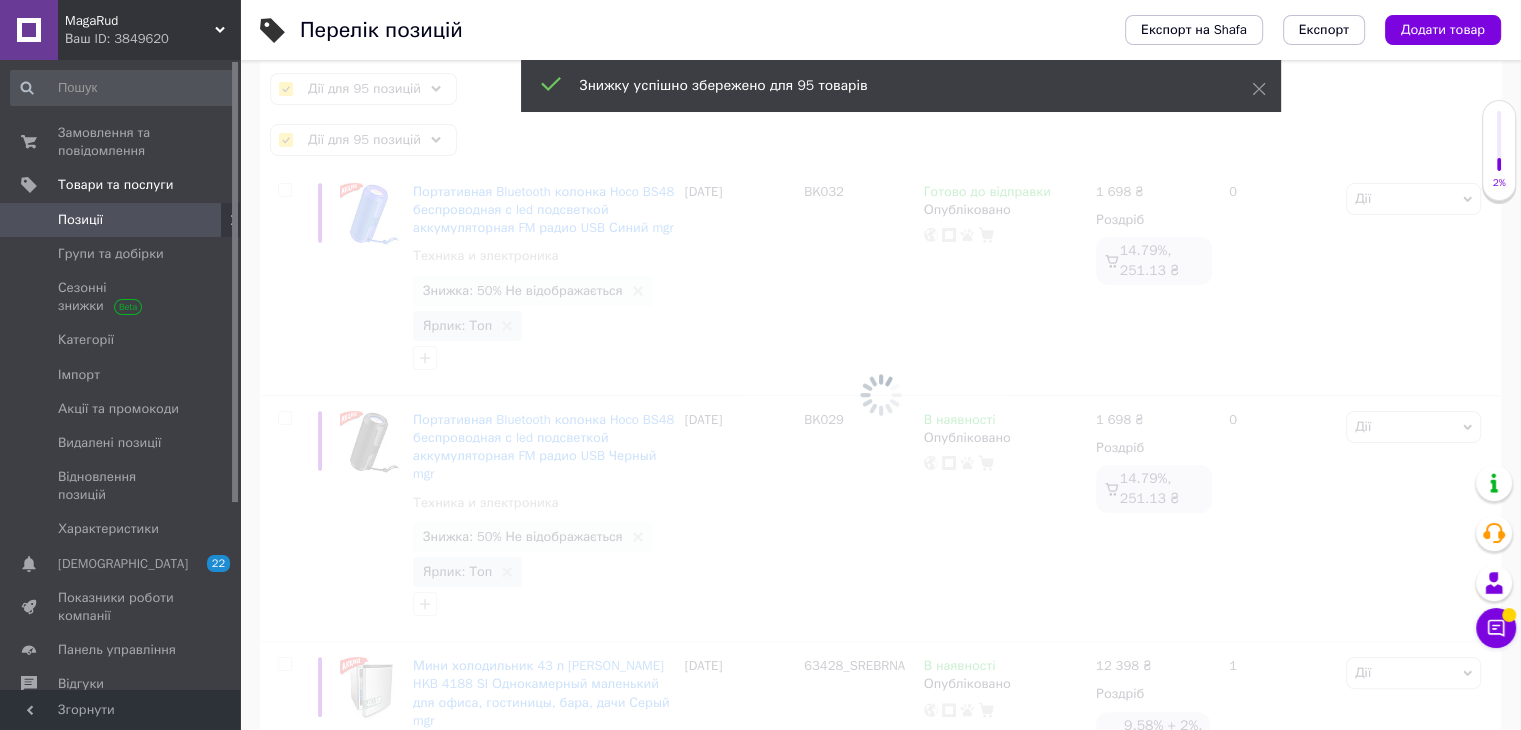 checkbox on "false" 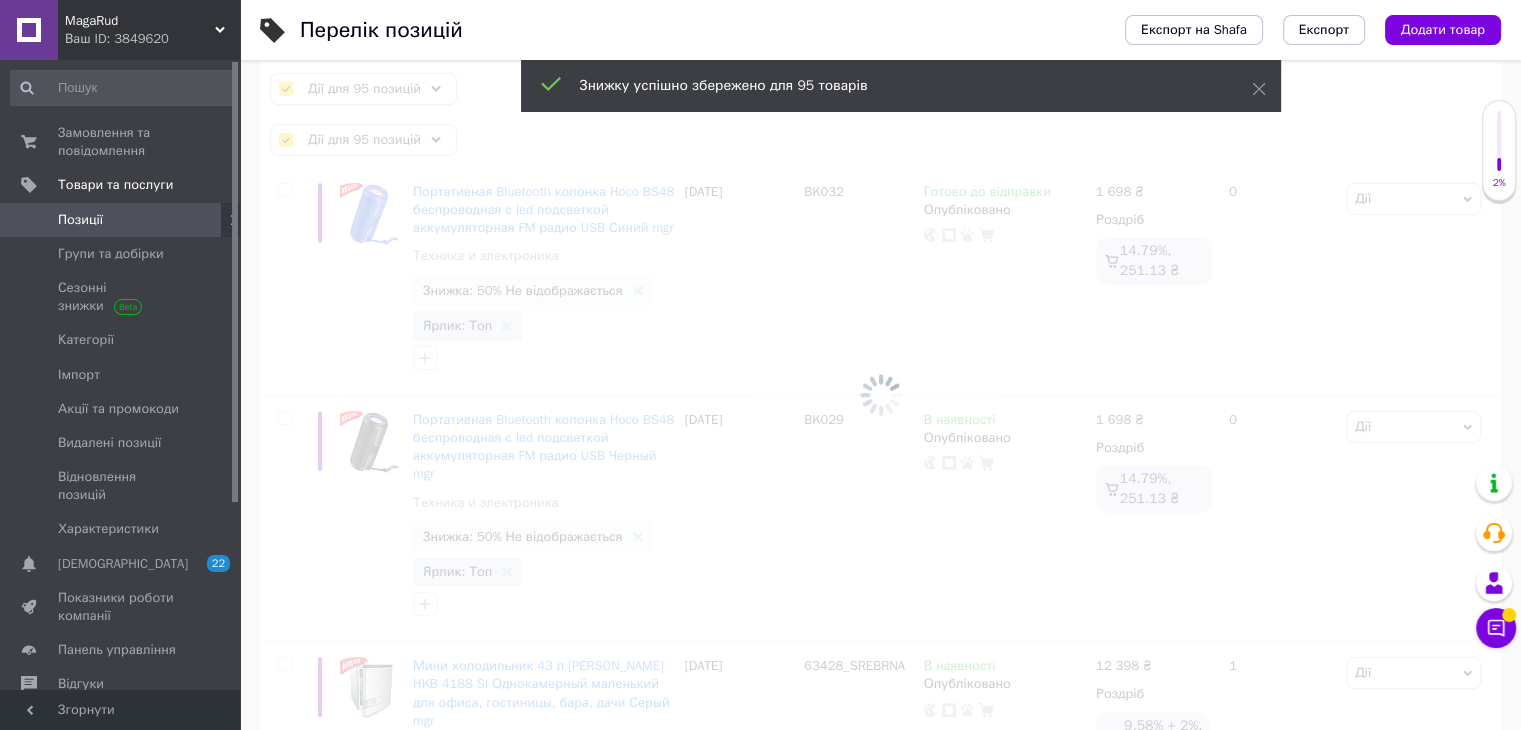 checkbox on "false" 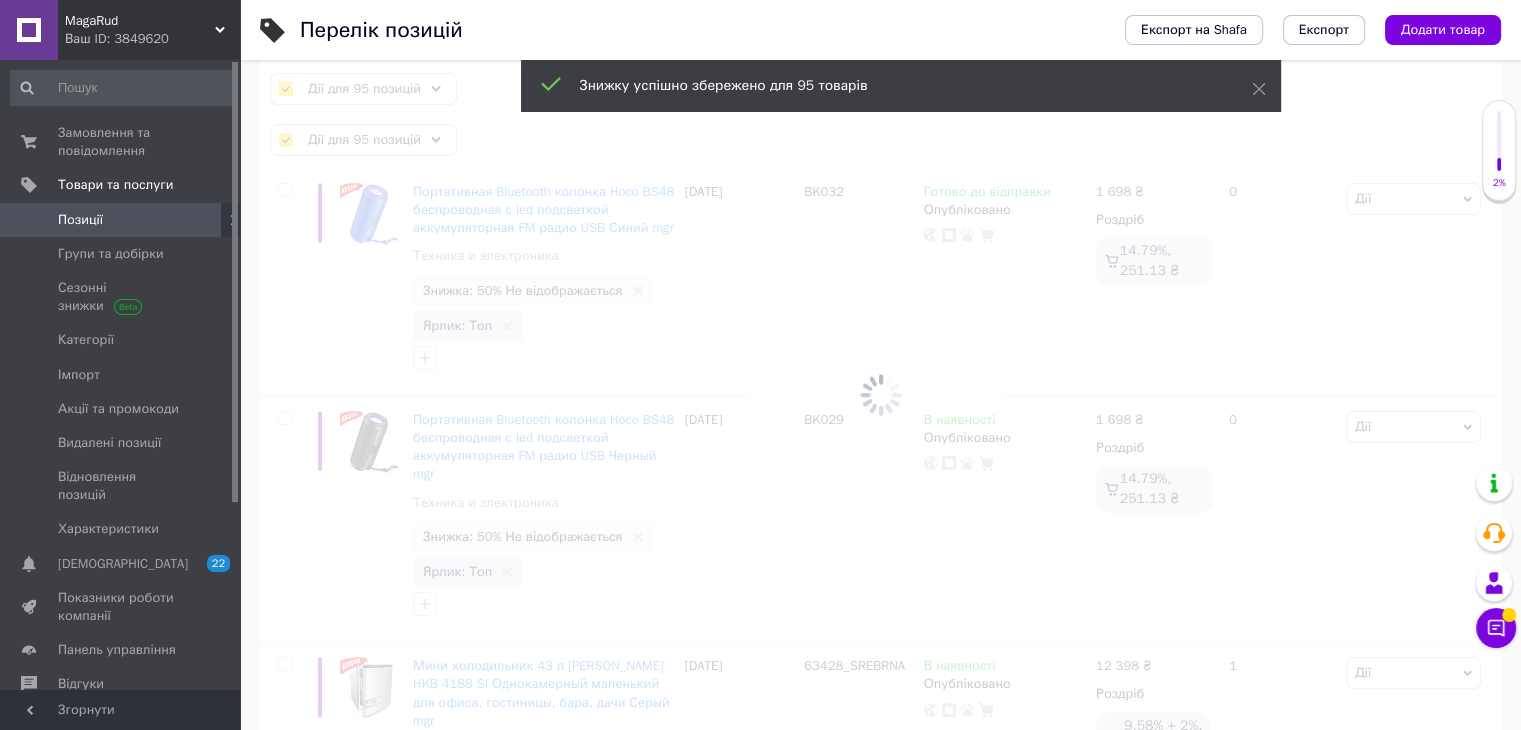 checkbox on "false" 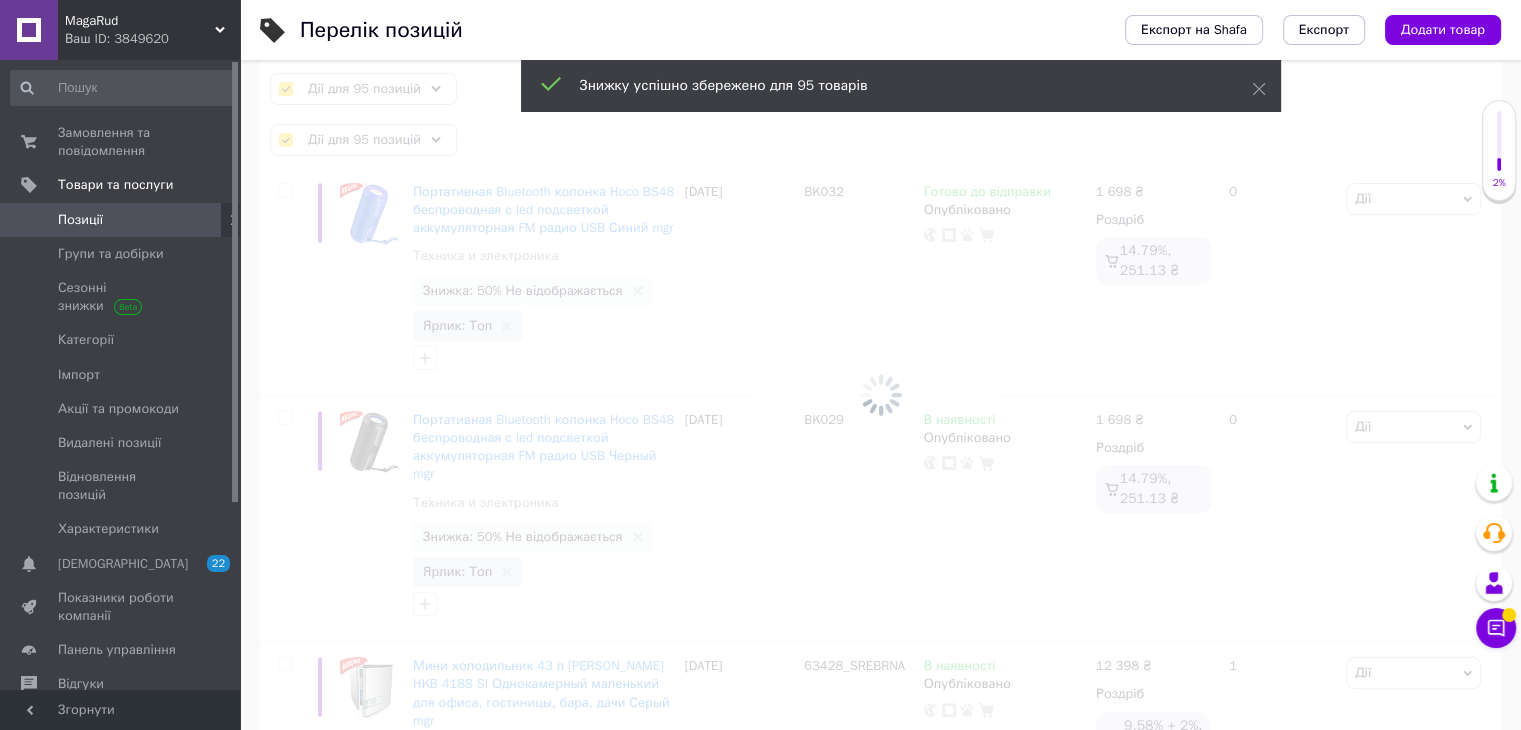 checkbox on "false" 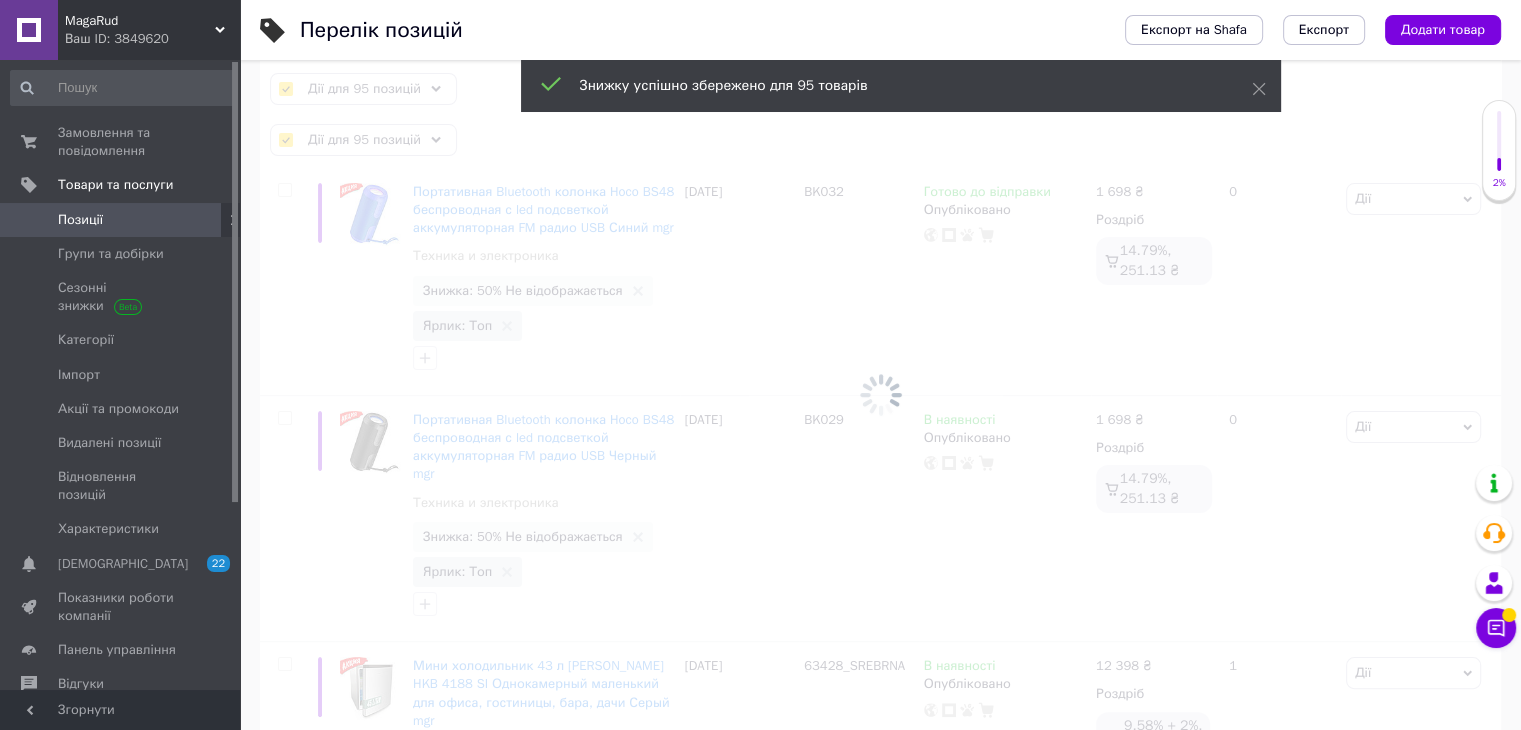 checkbox on "false" 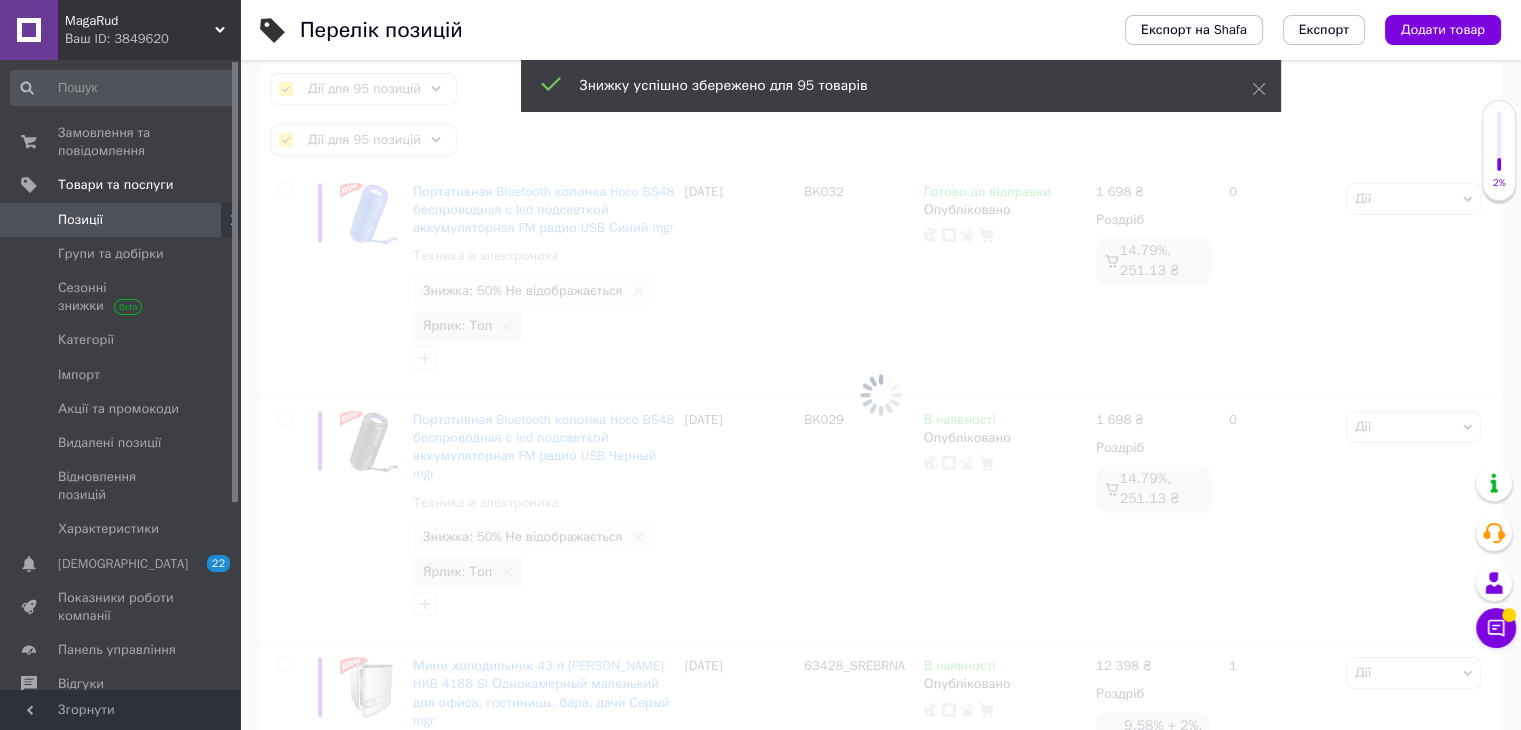 checkbox on "false" 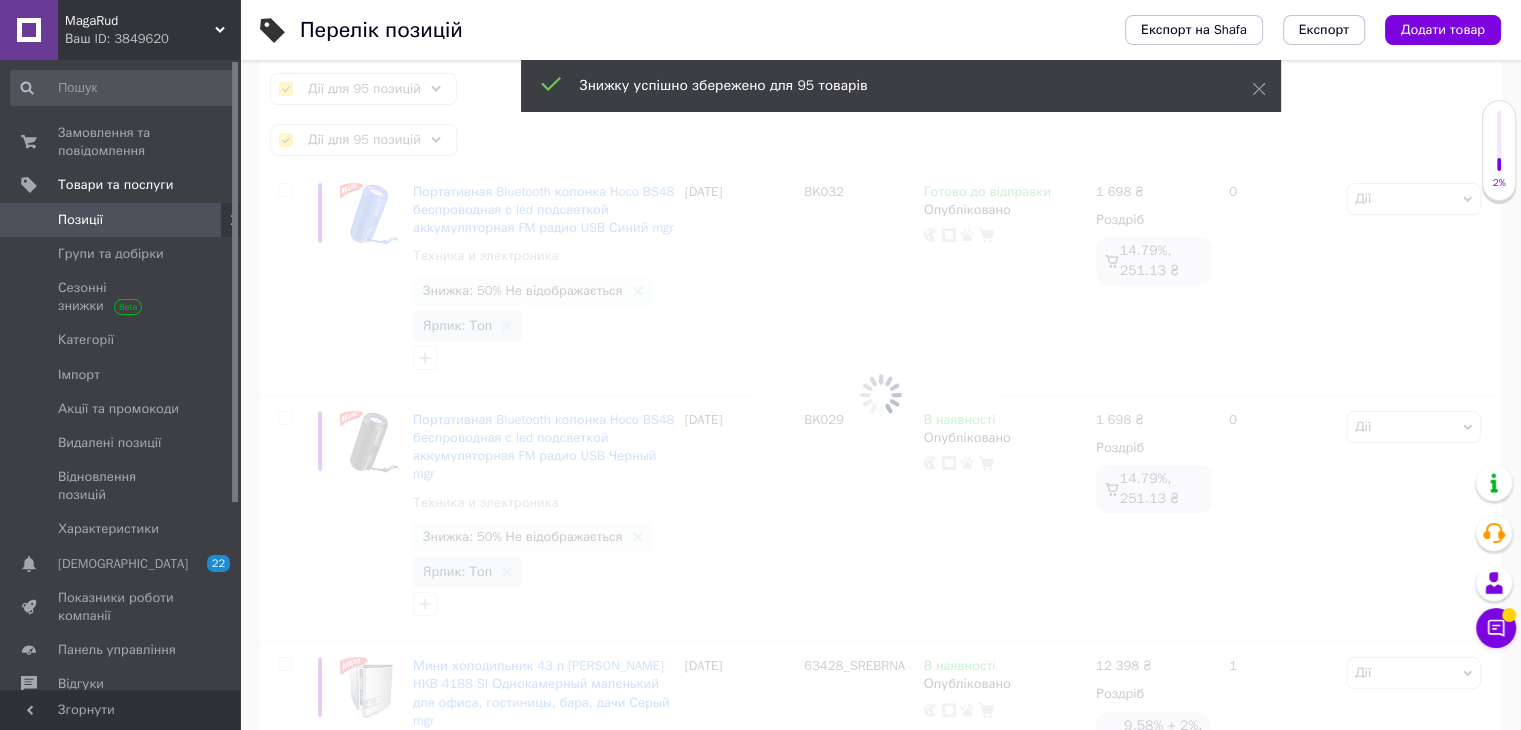 checkbox on "false" 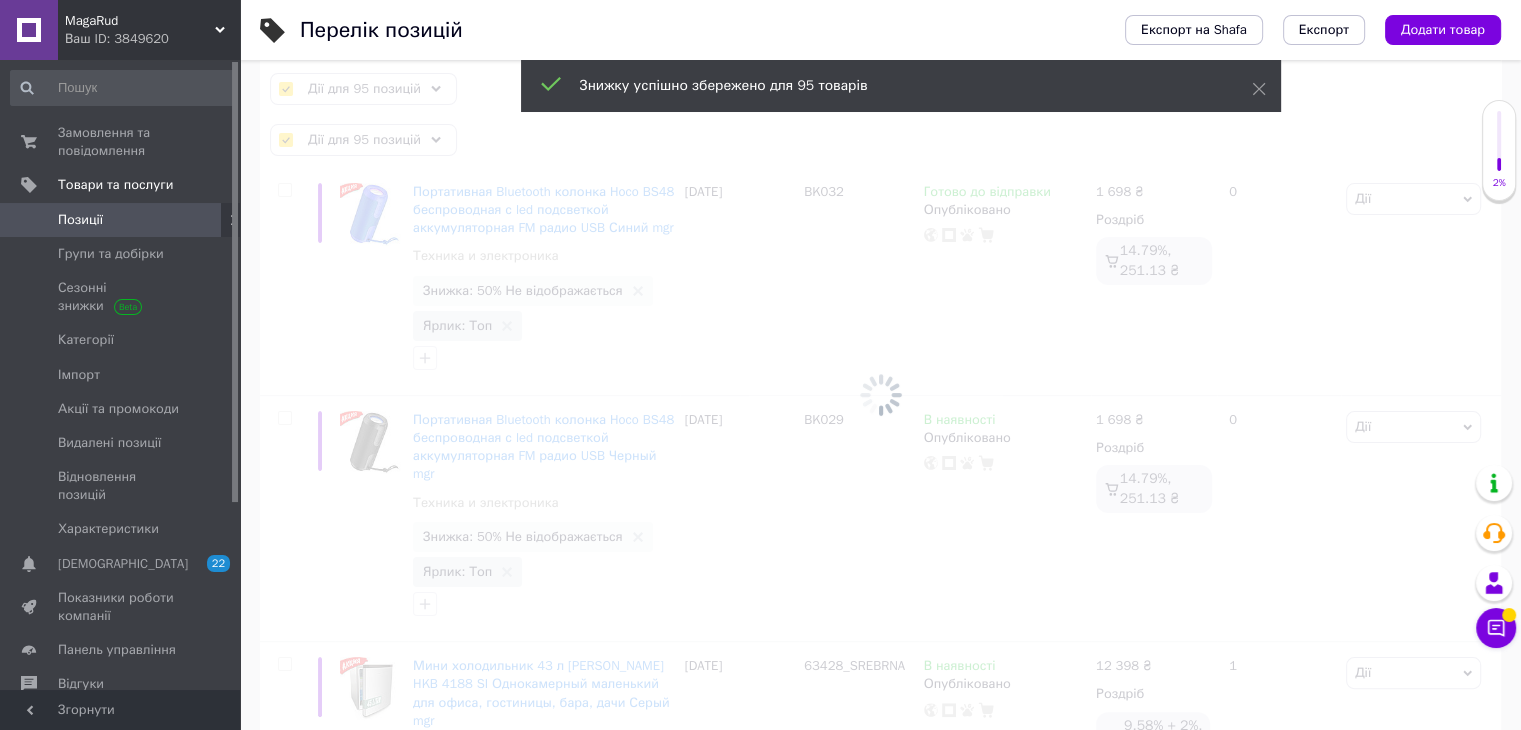 checkbox on "false" 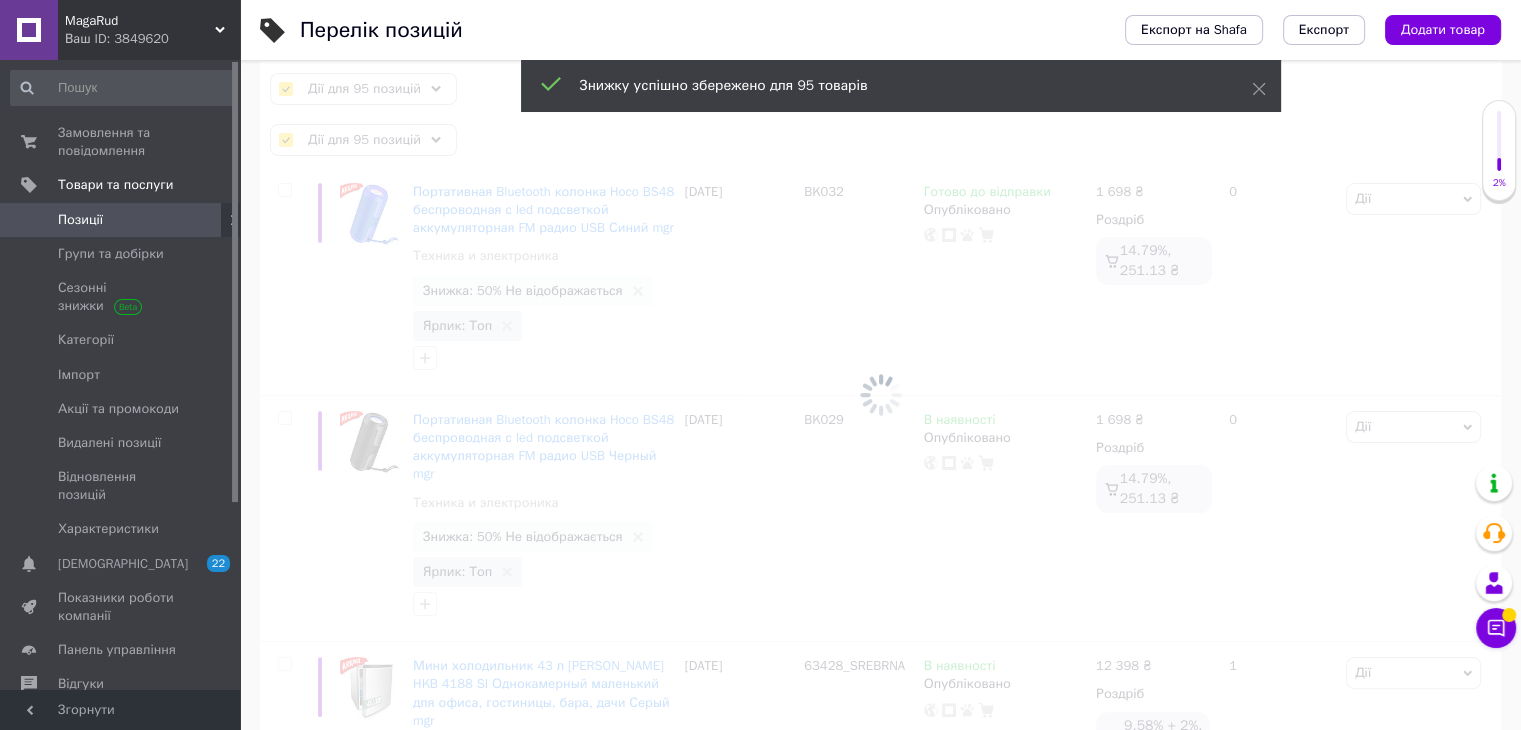 checkbox on "false" 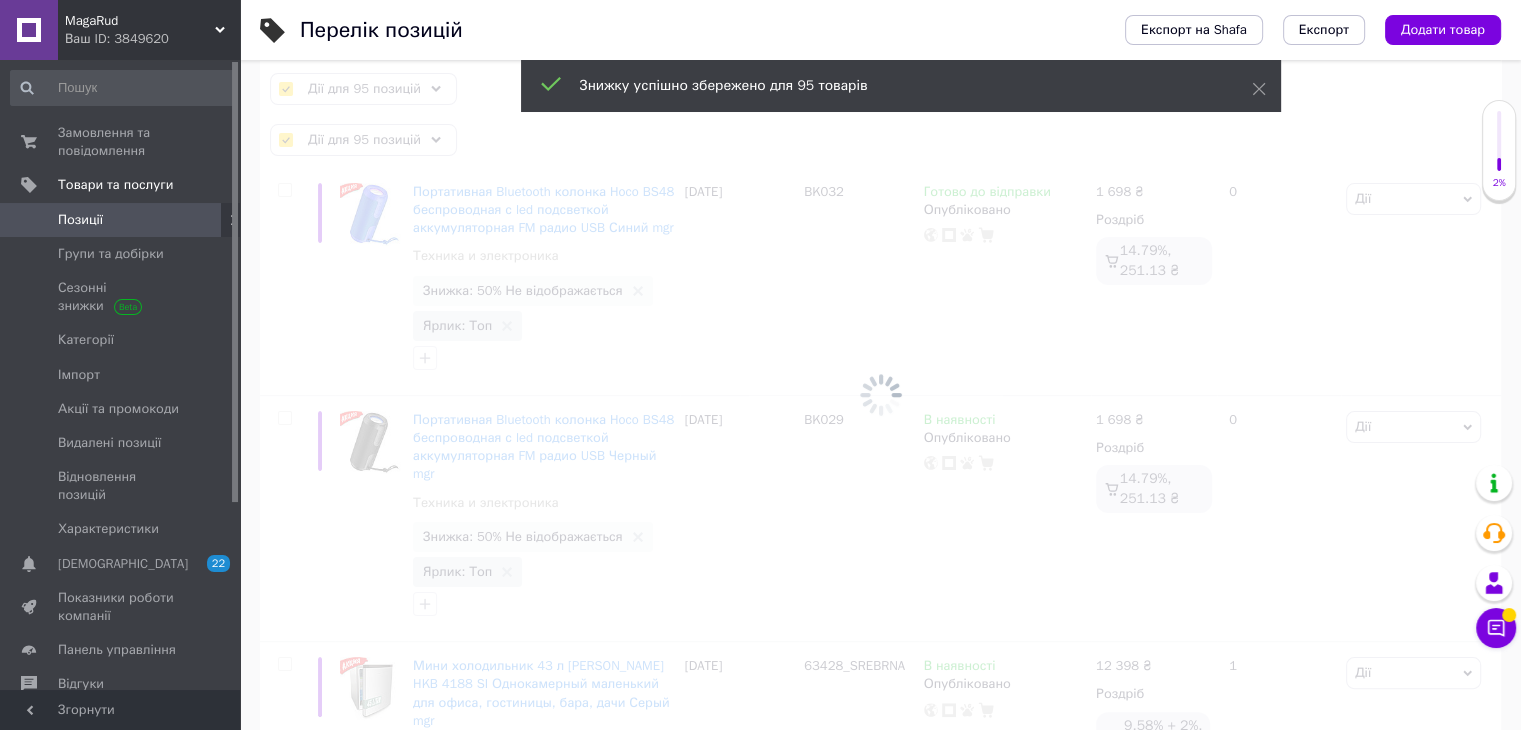 checkbox on "false" 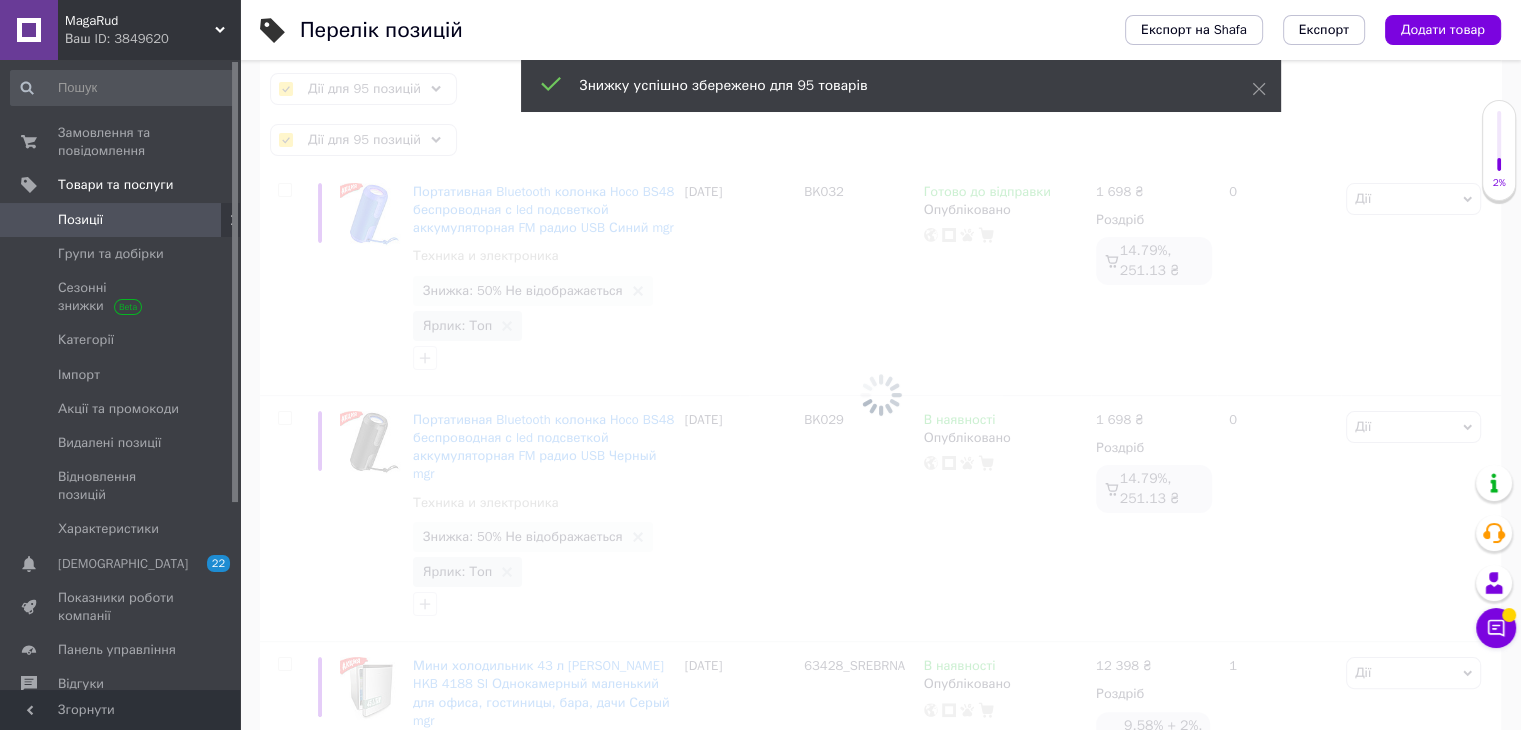 checkbox on "false" 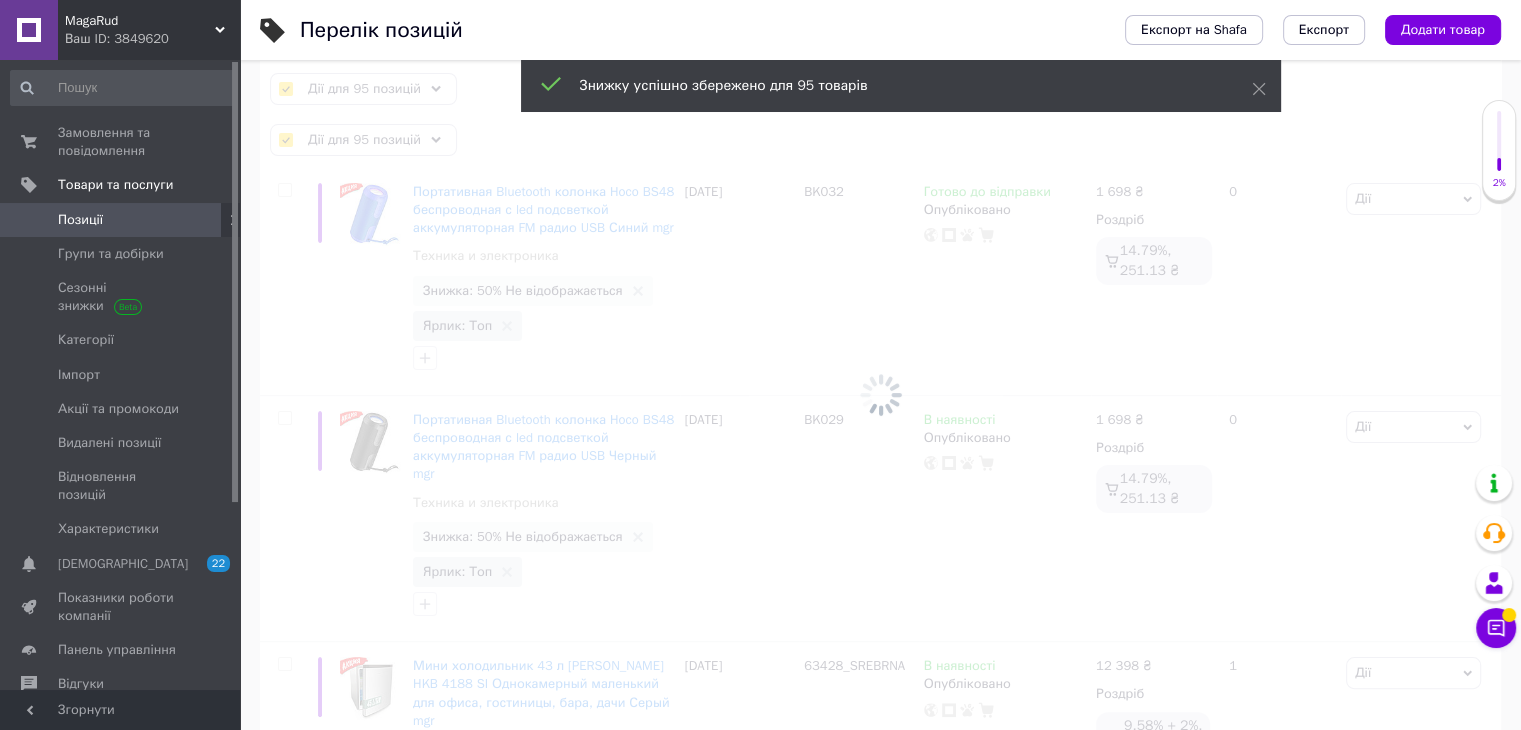 checkbox on "false" 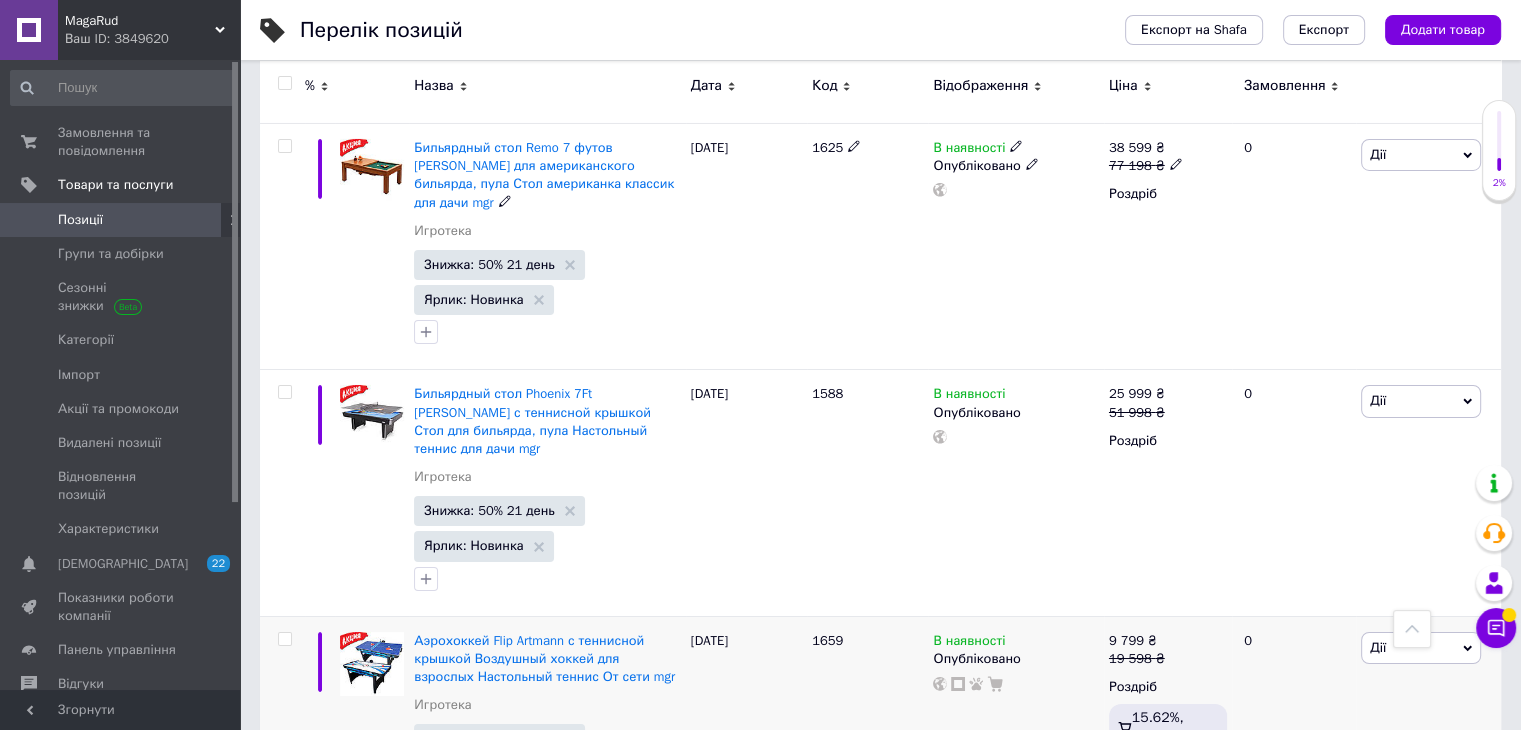 scroll, scrollTop: 14870, scrollLeft: 0, axis: vertical 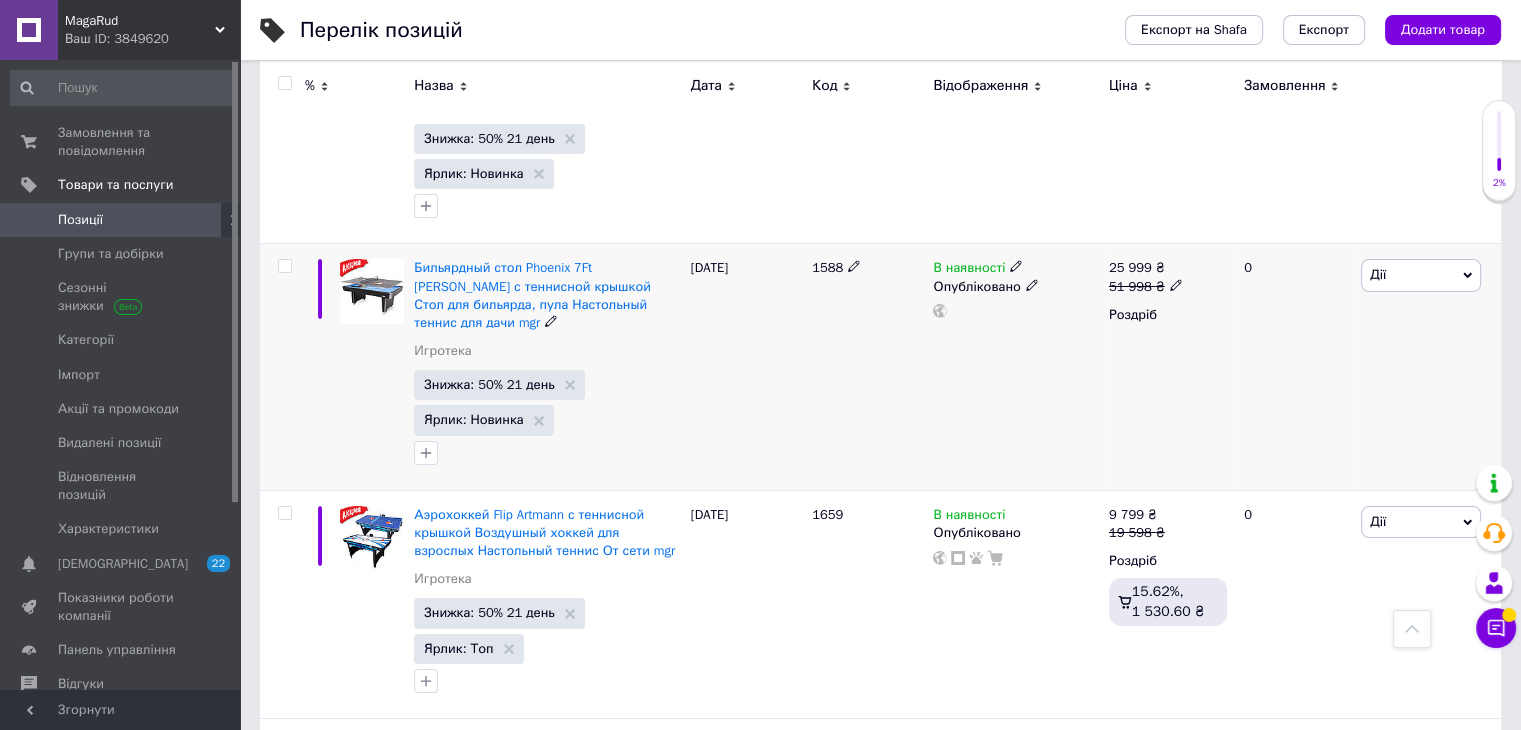 click 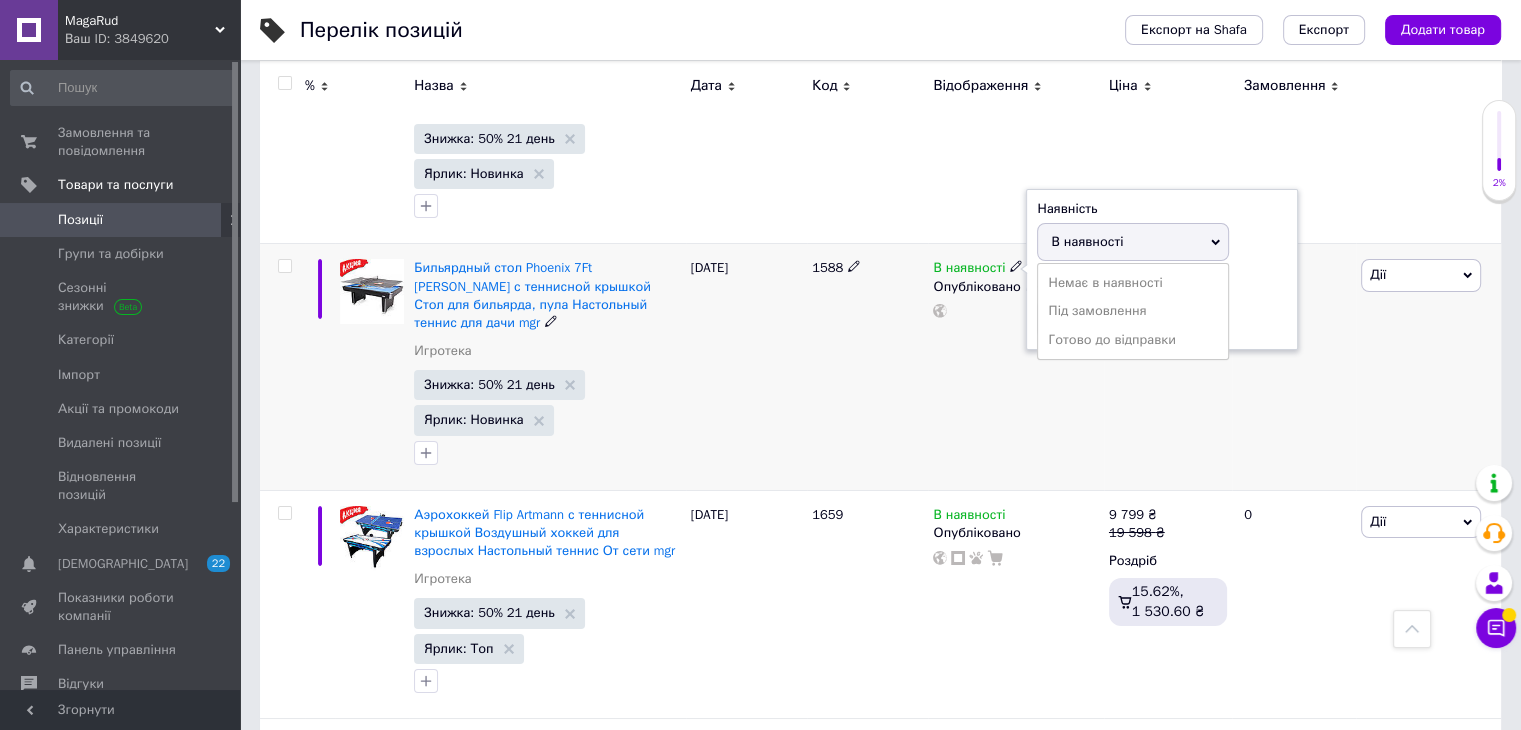 click on "Готово до відправки" at bounding box center [1133, 340] 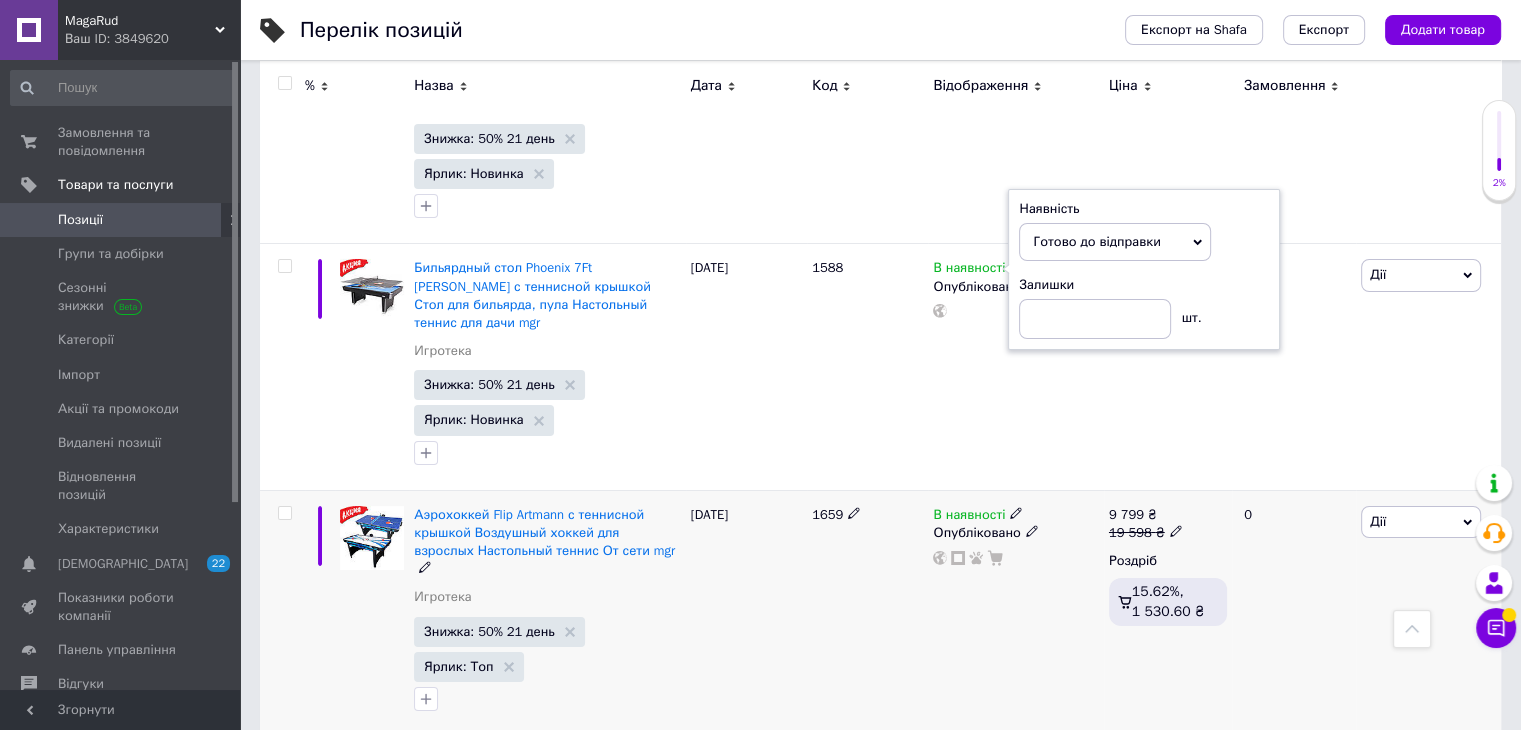 click 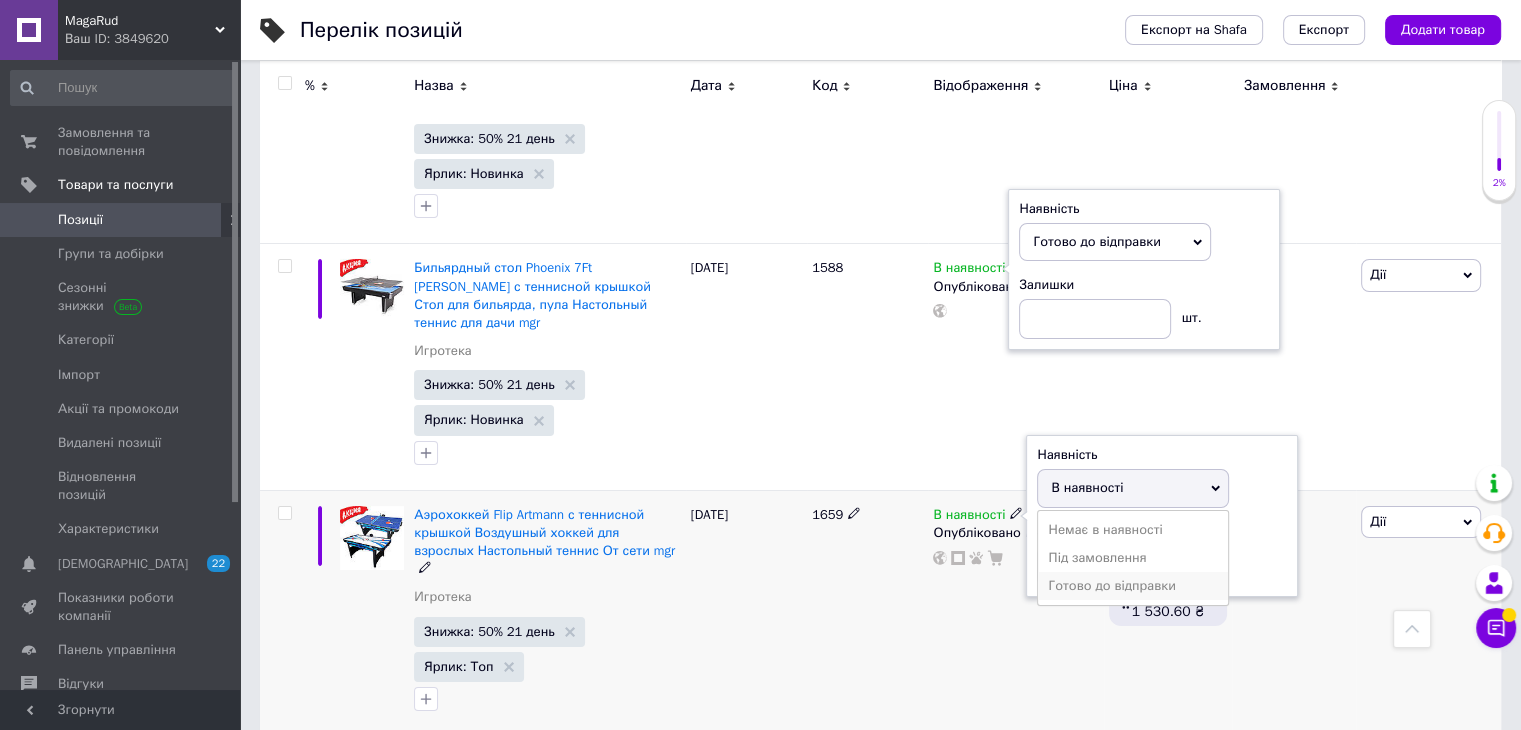 click on "Готово до відправки" at bounding box center [1133, 586] 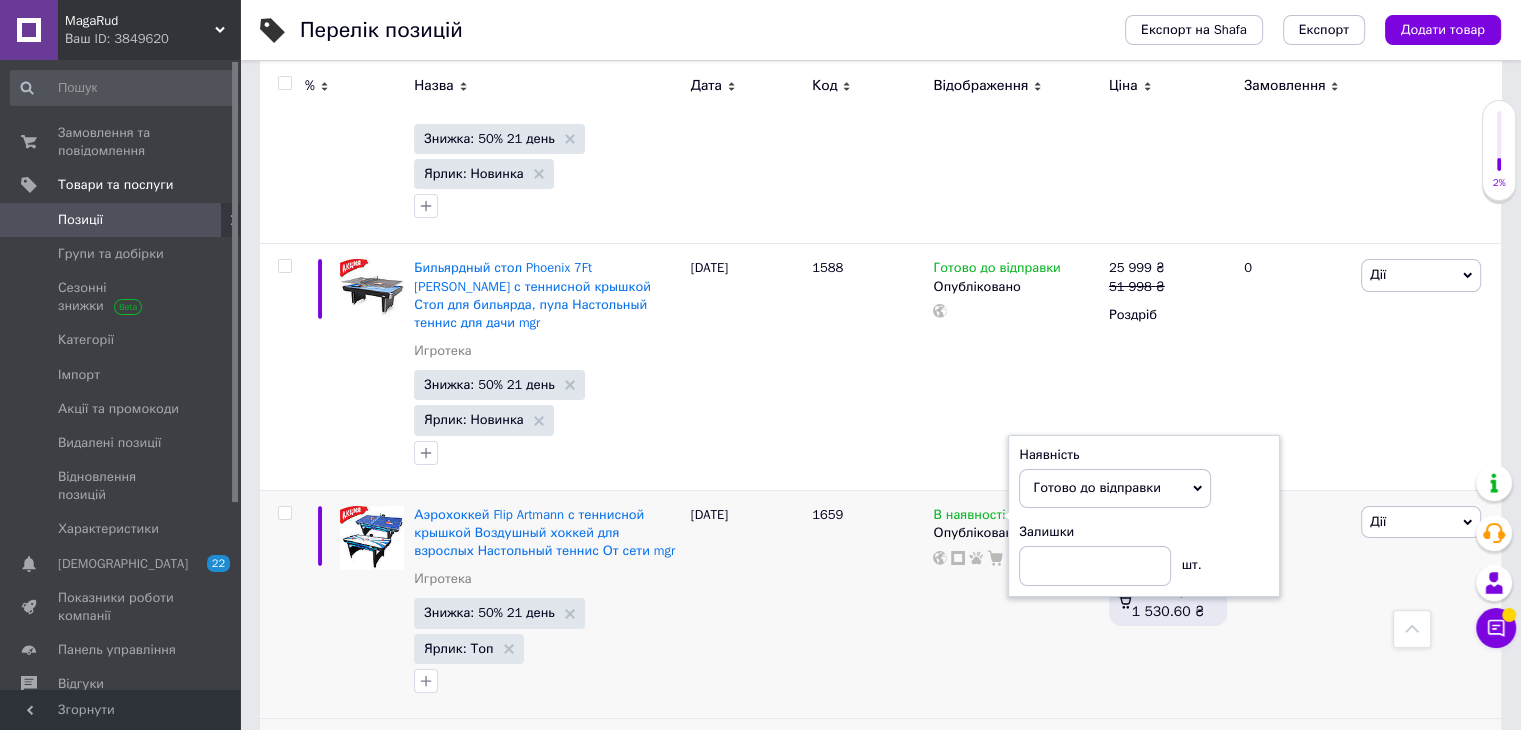 click 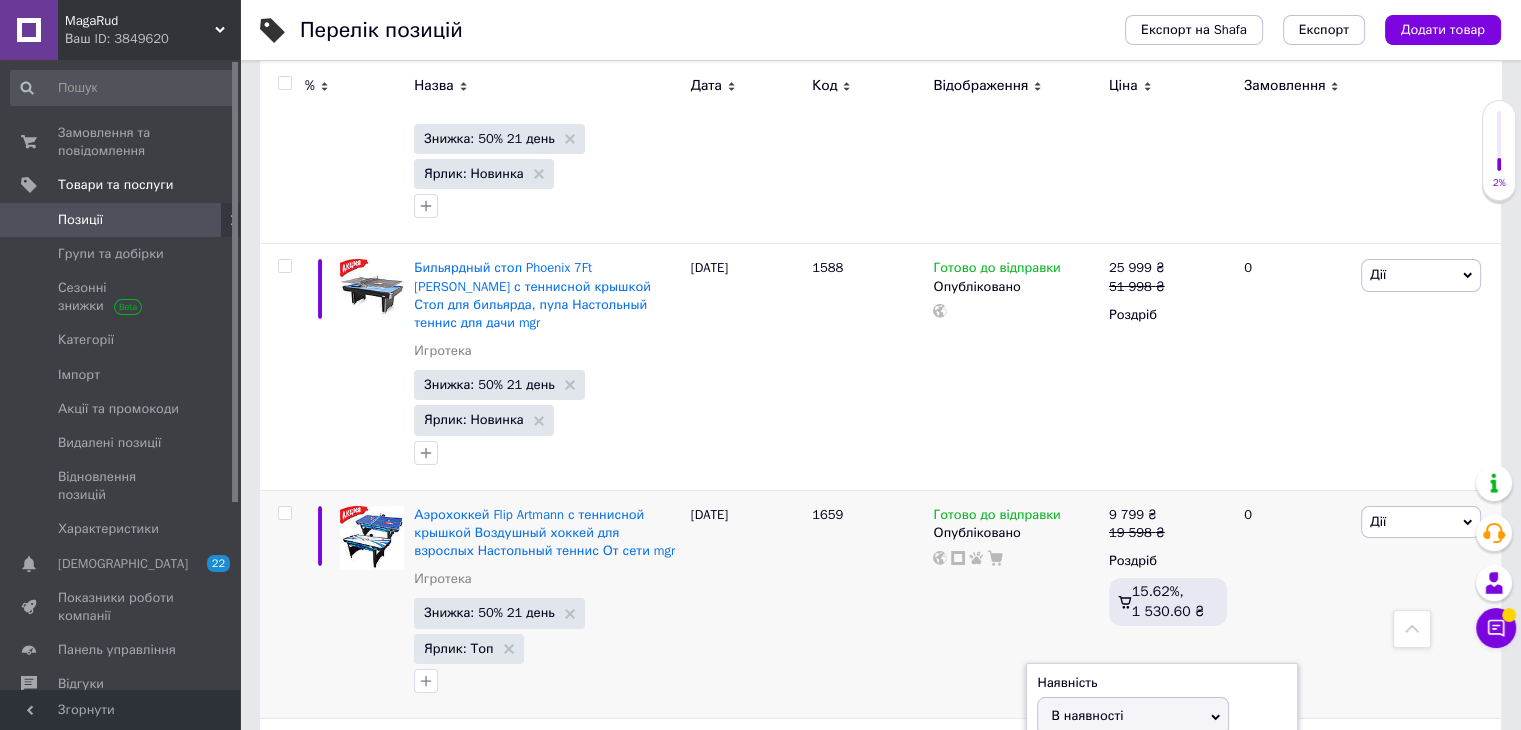 drag, startPoint x: 1080, startPoint y: 664, endPoint x: 843, endPoint y: 473, distance: 304.3846 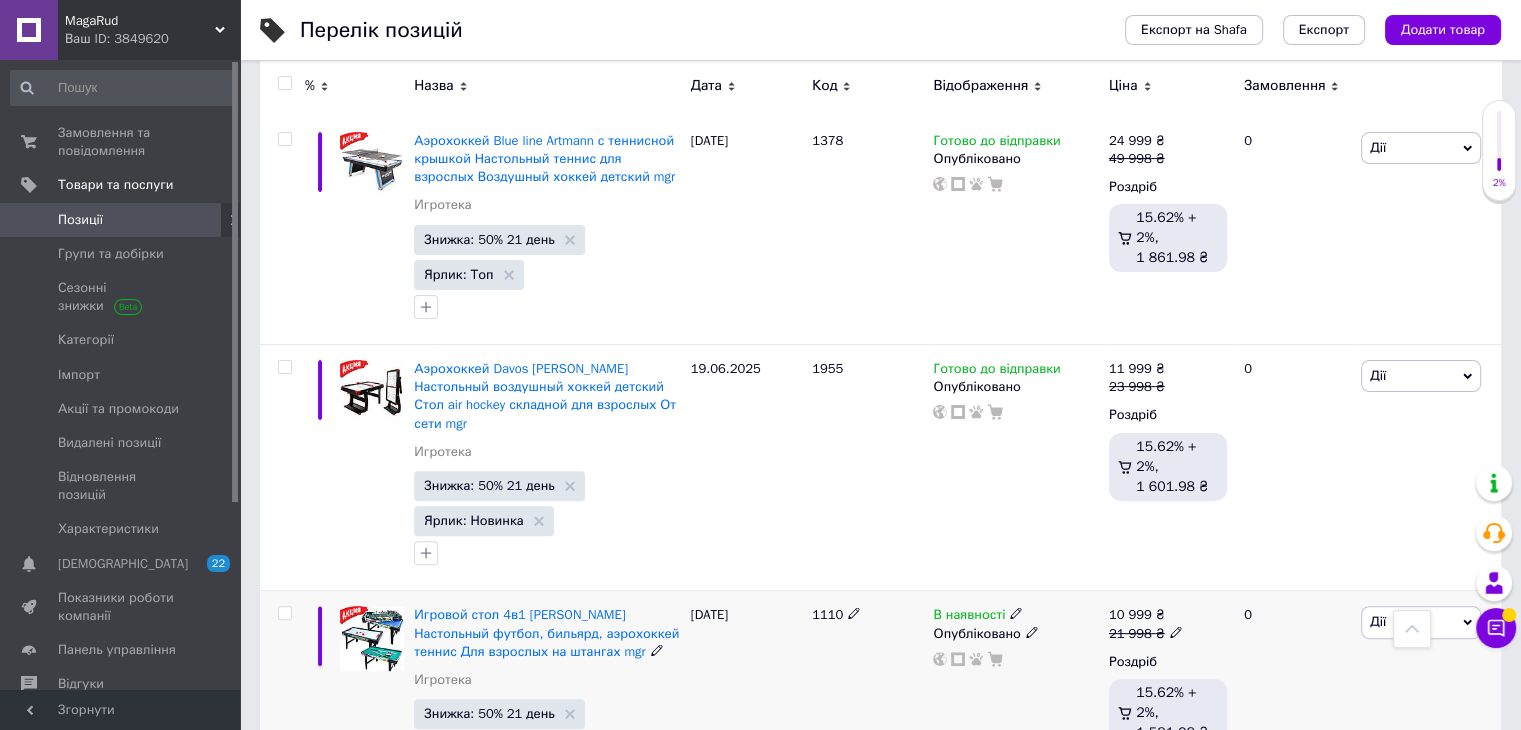 scroll, scrollTop: 15770, scrollLeft: 0, axis: vertical 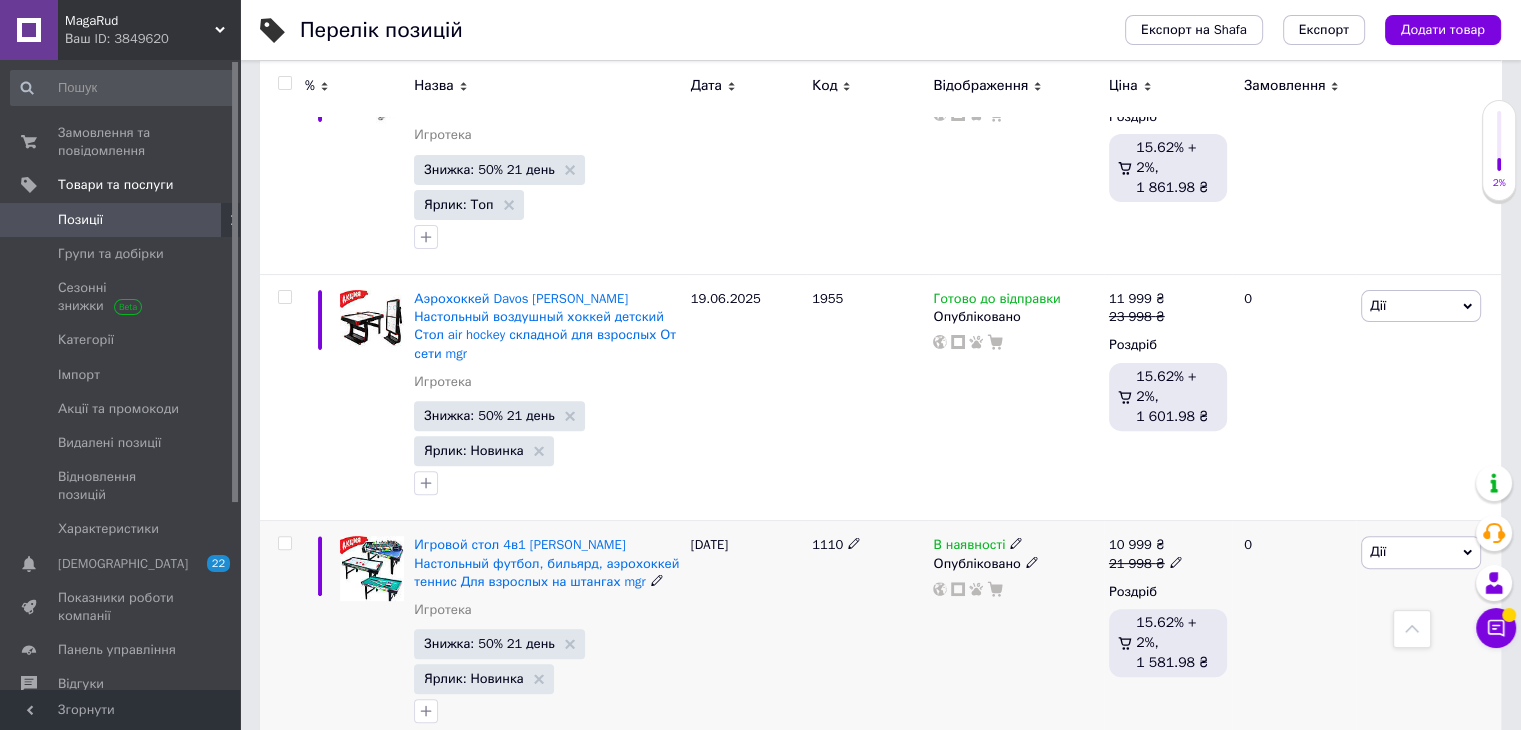 click at bounding box center [1016, 543] 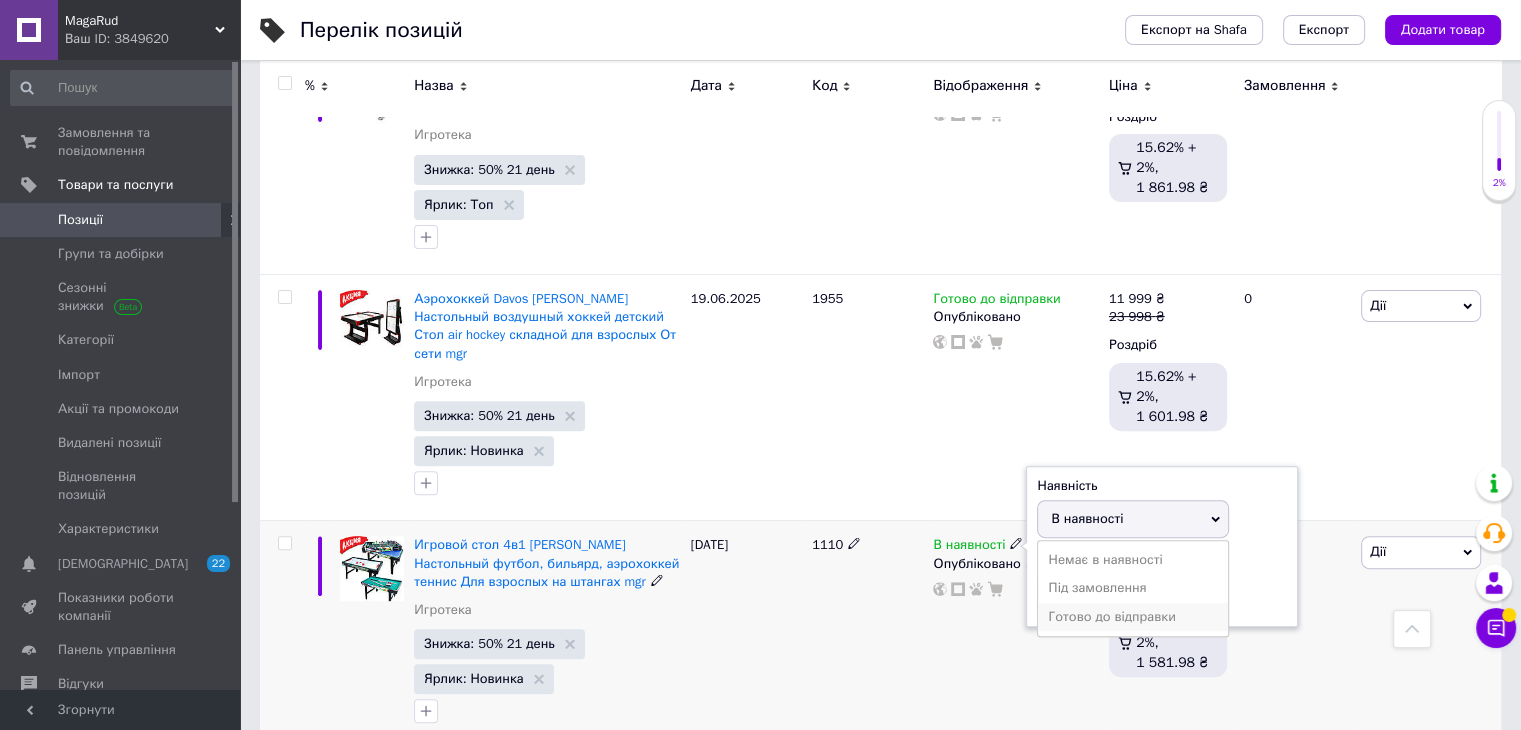 click on "Готово до відправки" at bounding box center (1133, 617) 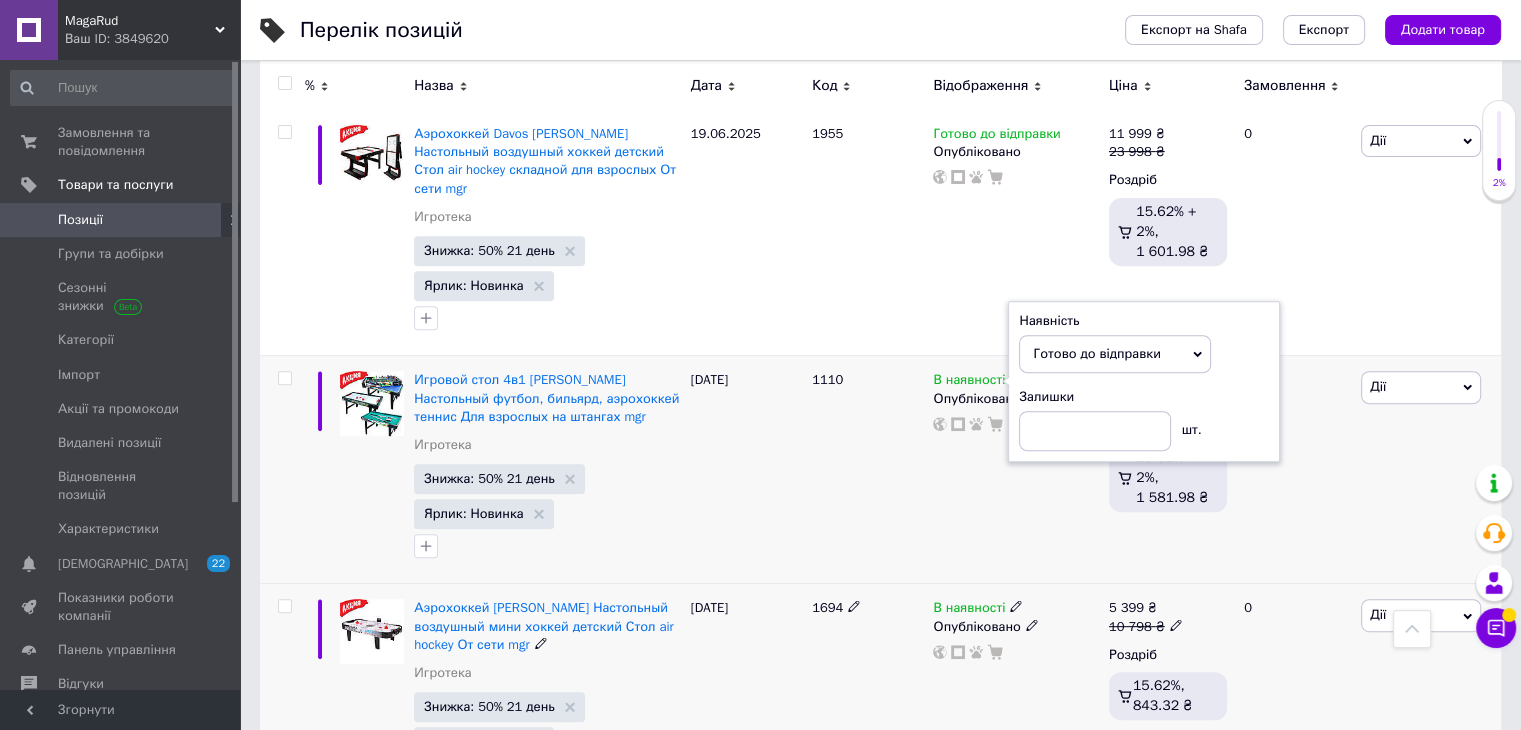 scroll, scrollTop: 16070, scrollLeft: 0, axis: vertical 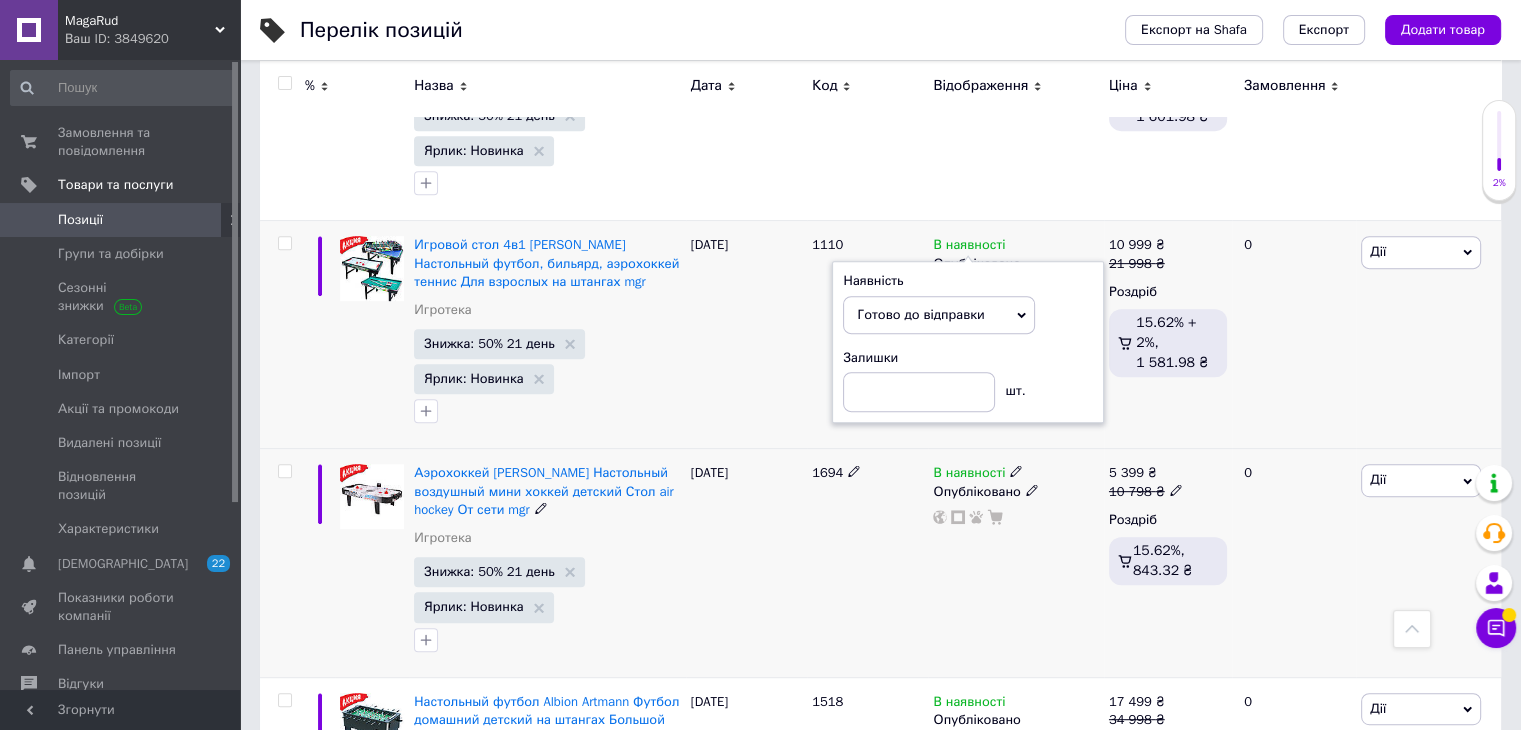 click on "В наявності Опубліковано" at bounding box center (1015, 563) 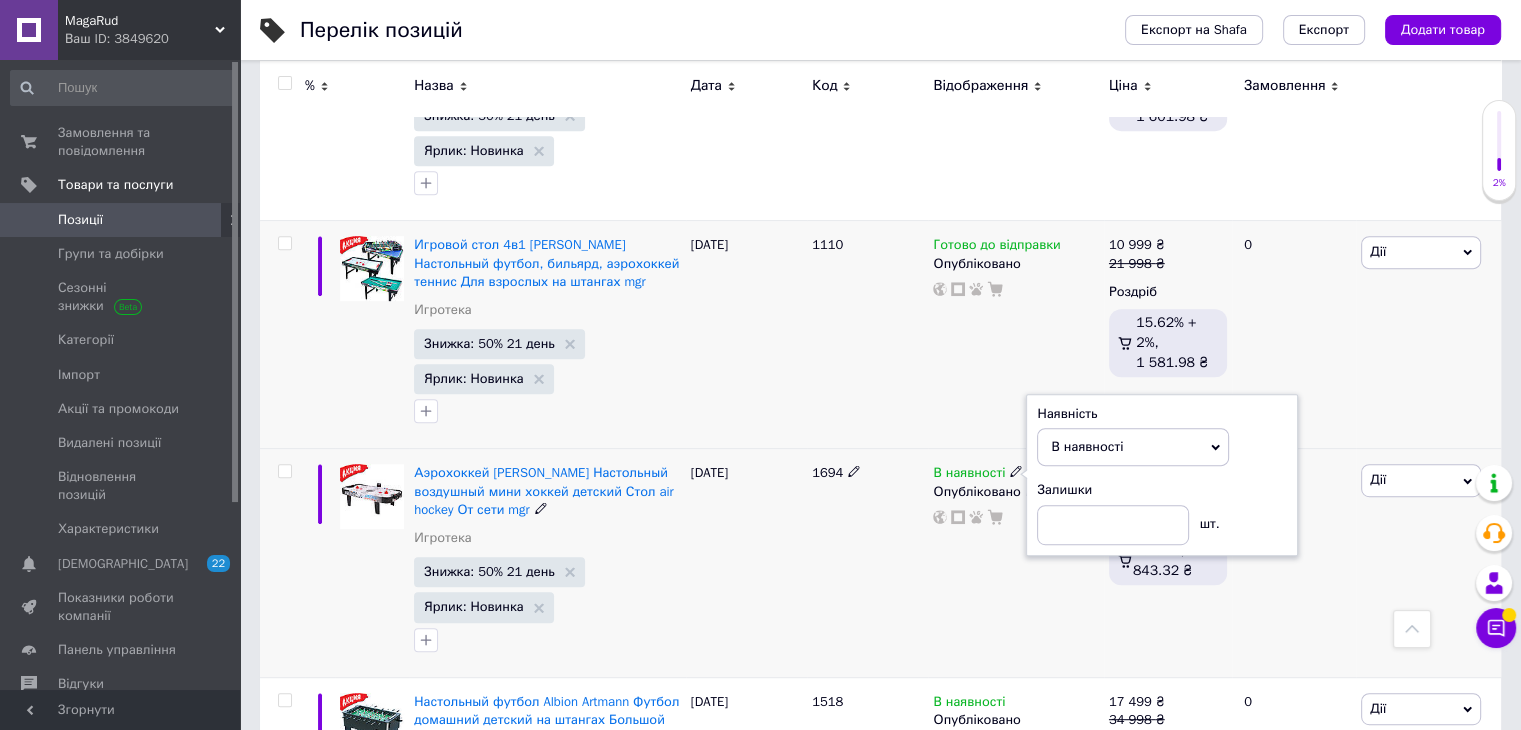 click 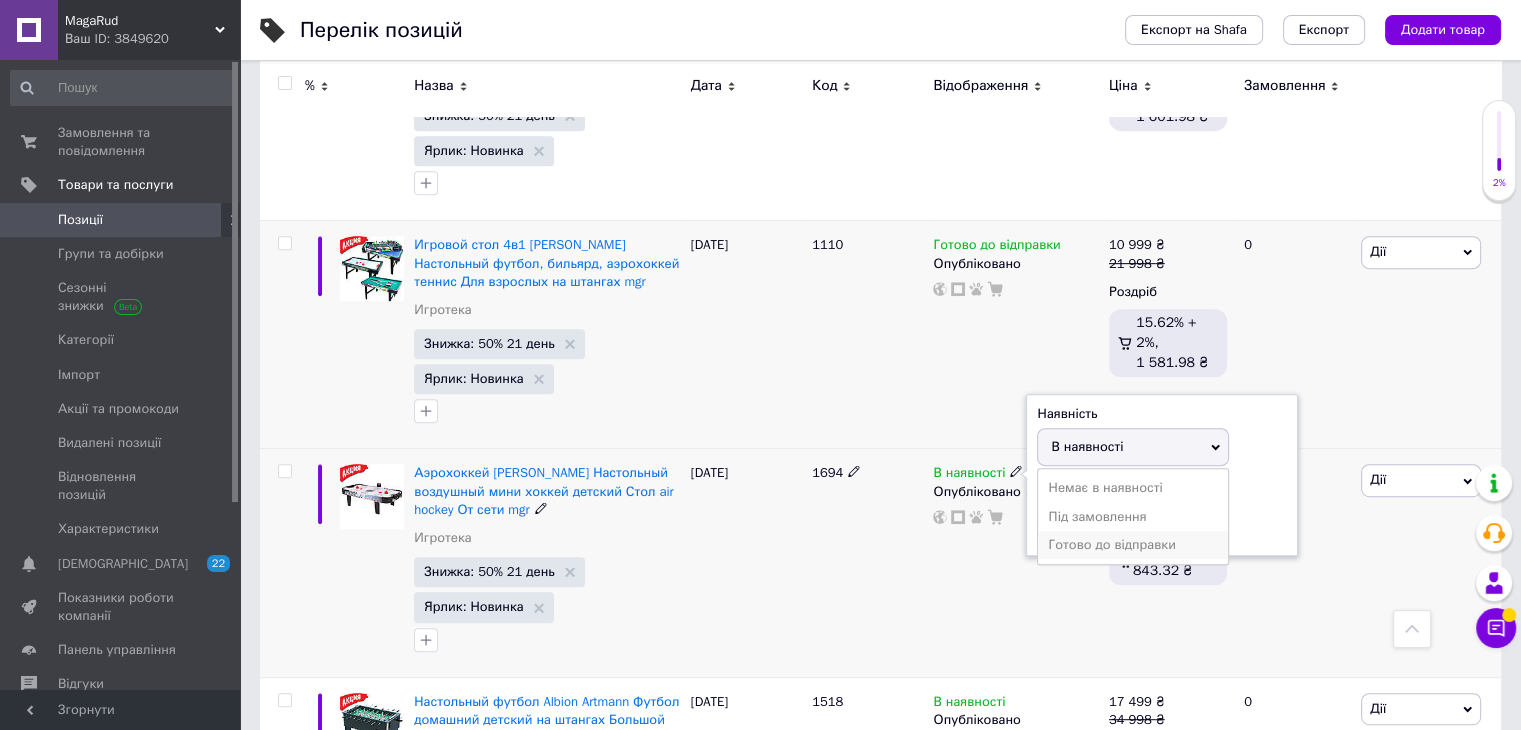 click on "Готово до відправки" at bounding box center [1133, 545] 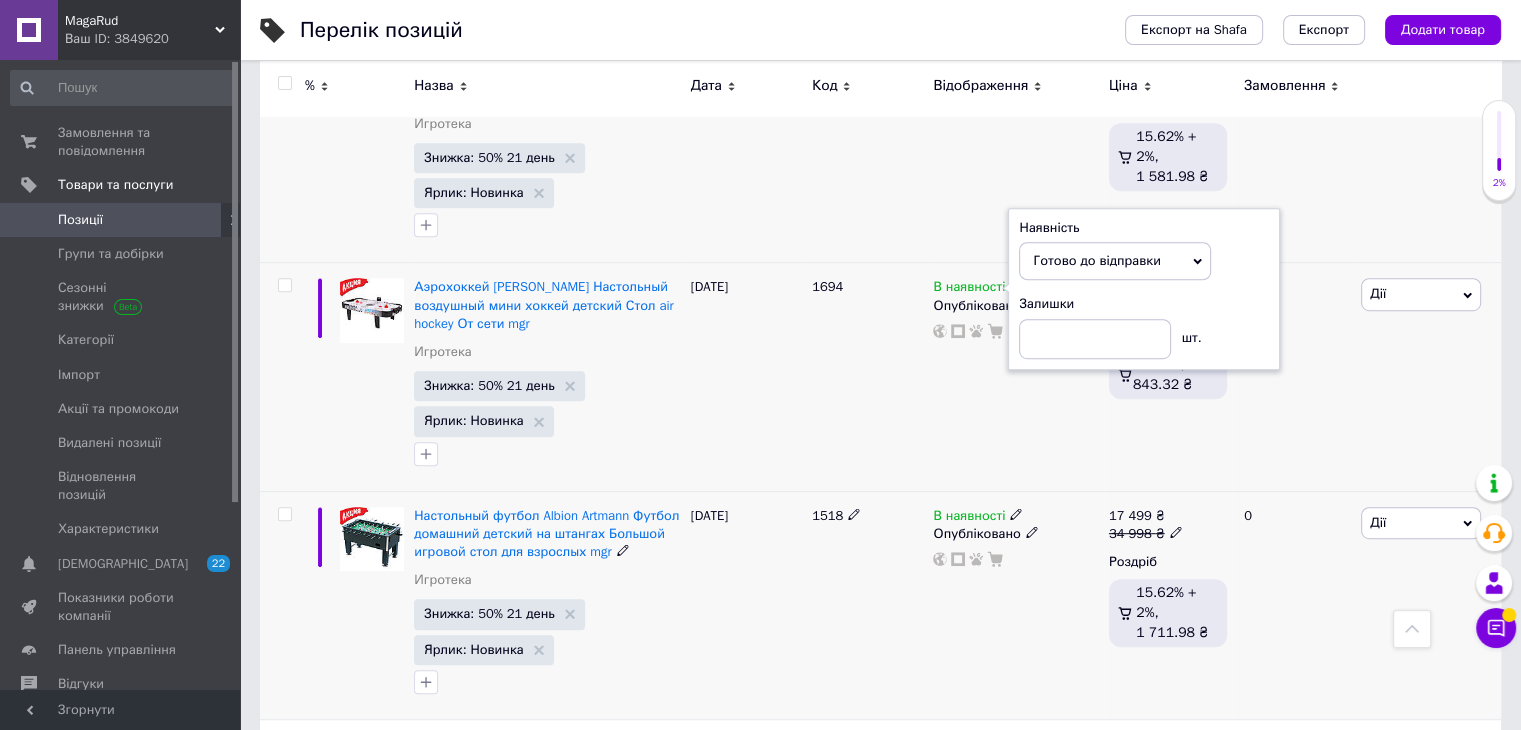 scroll, scrollTop: 16370, scrollLeft: 0, axis: vertical 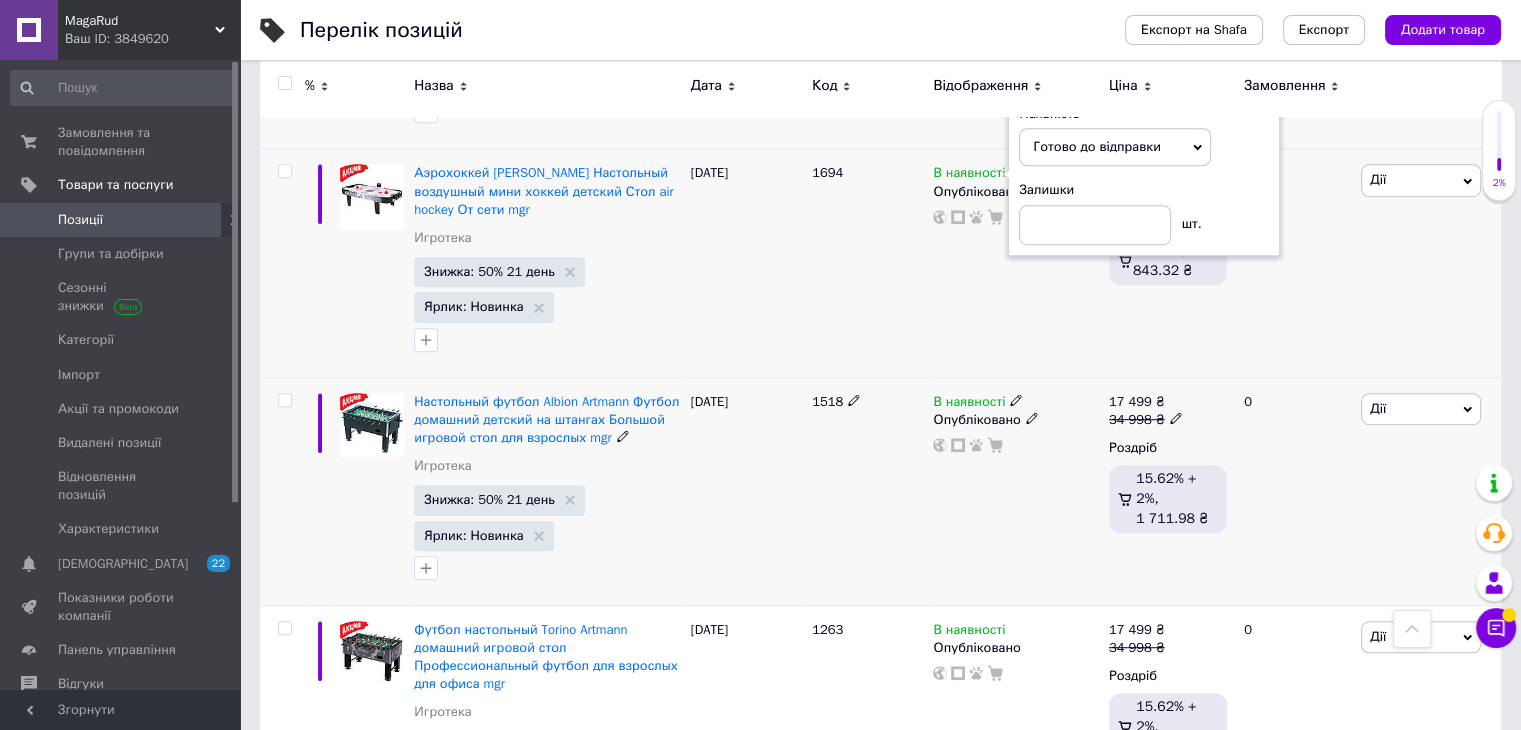 click 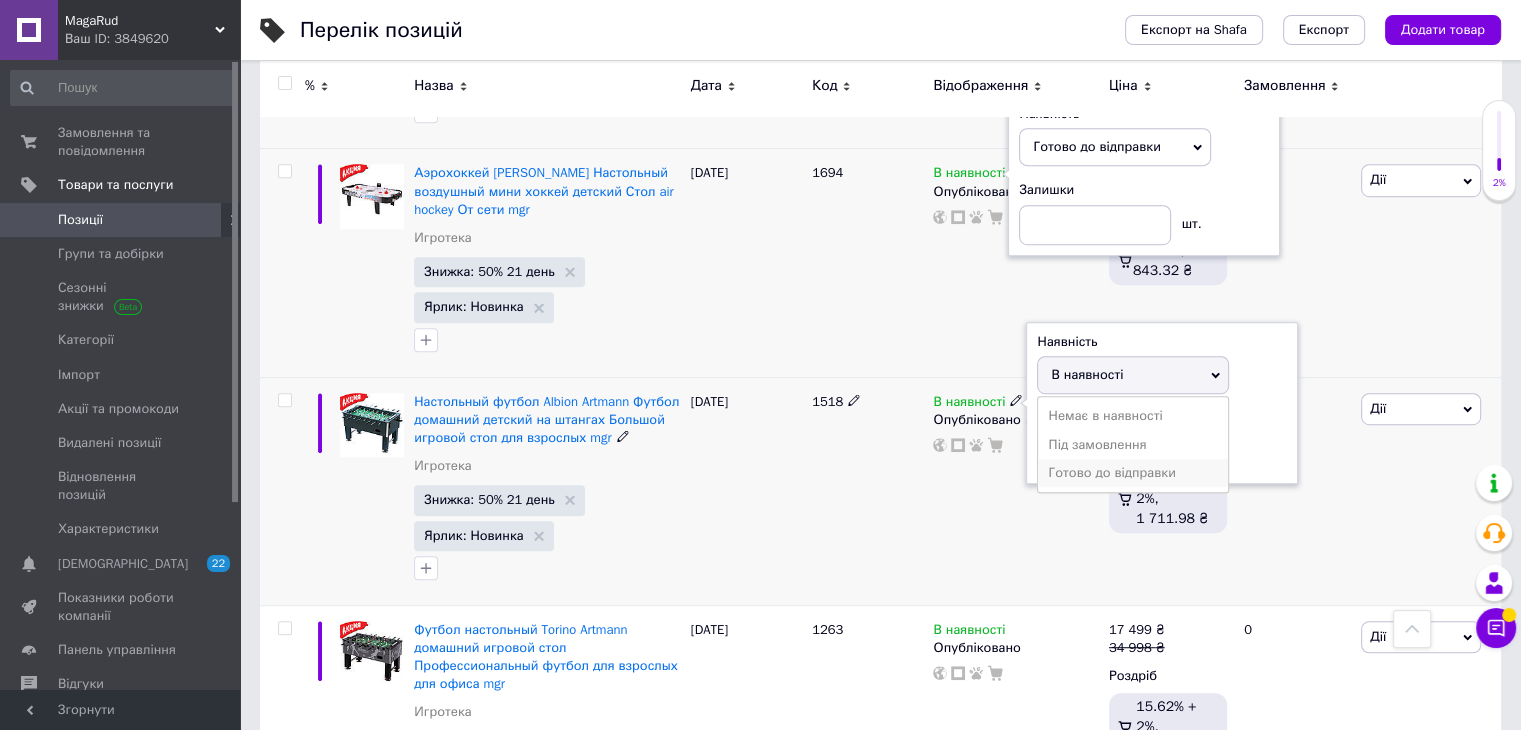 click on "Готово до відправки" at bounding box center [1133, 473] 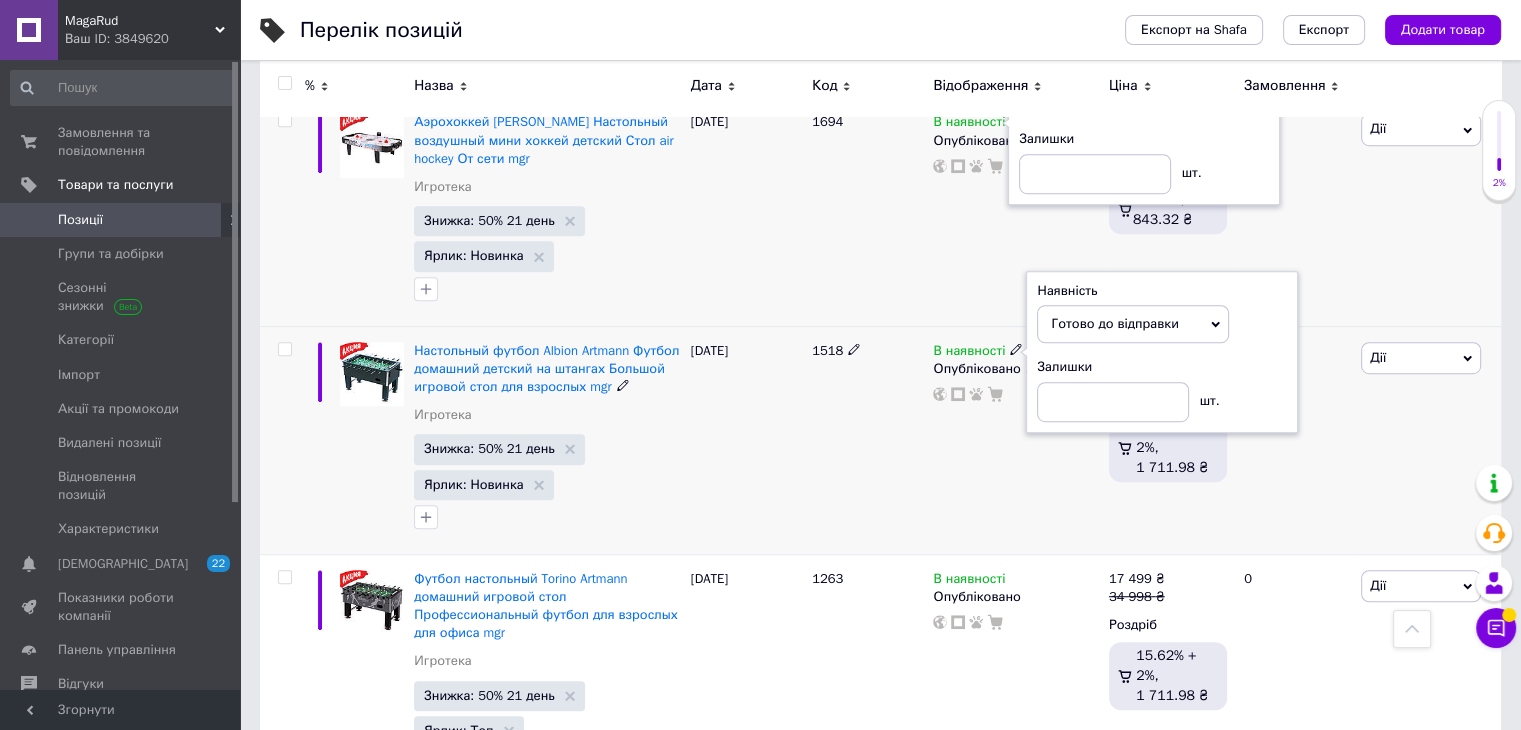 scroll, scrollTop: 16470, scrollLeft: 0, axis: vertical 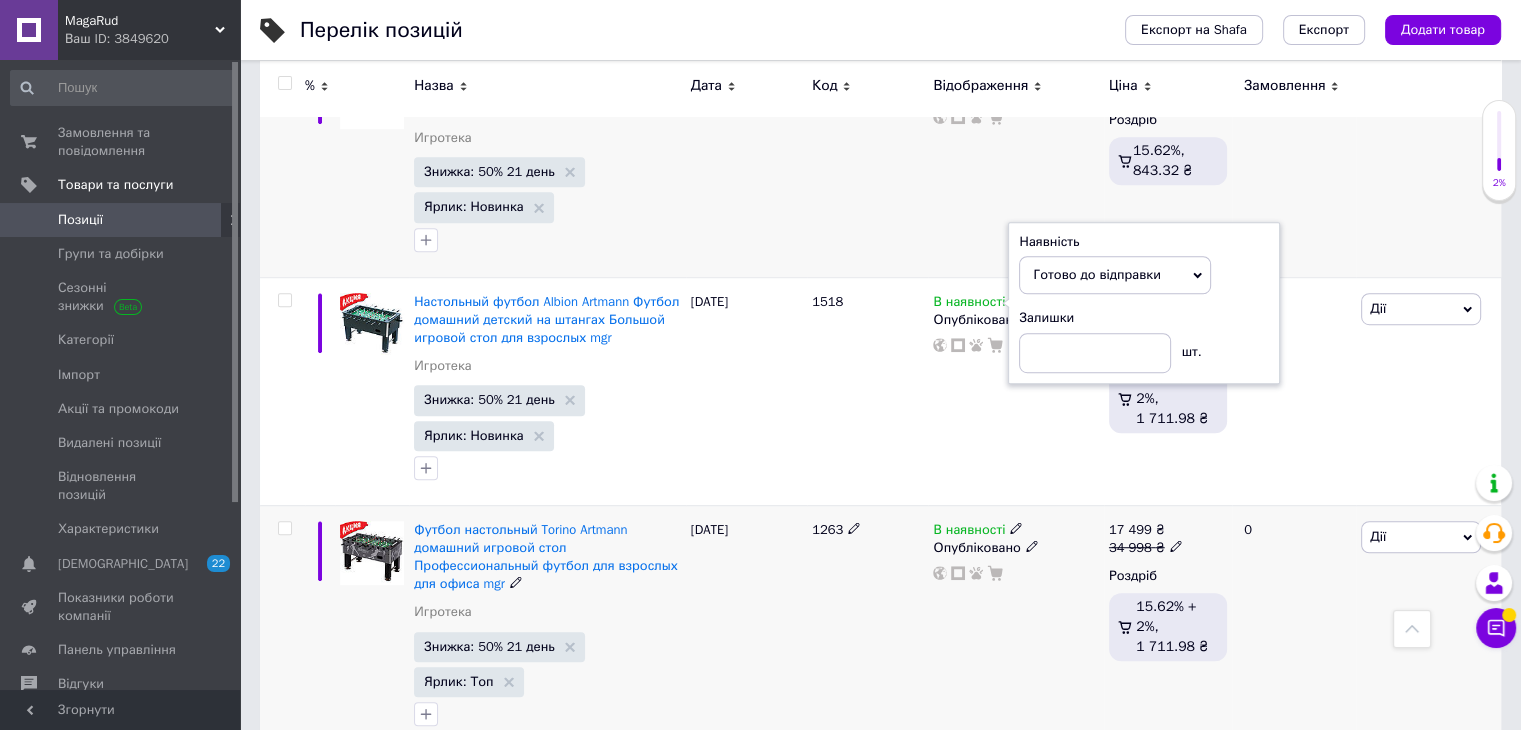 click 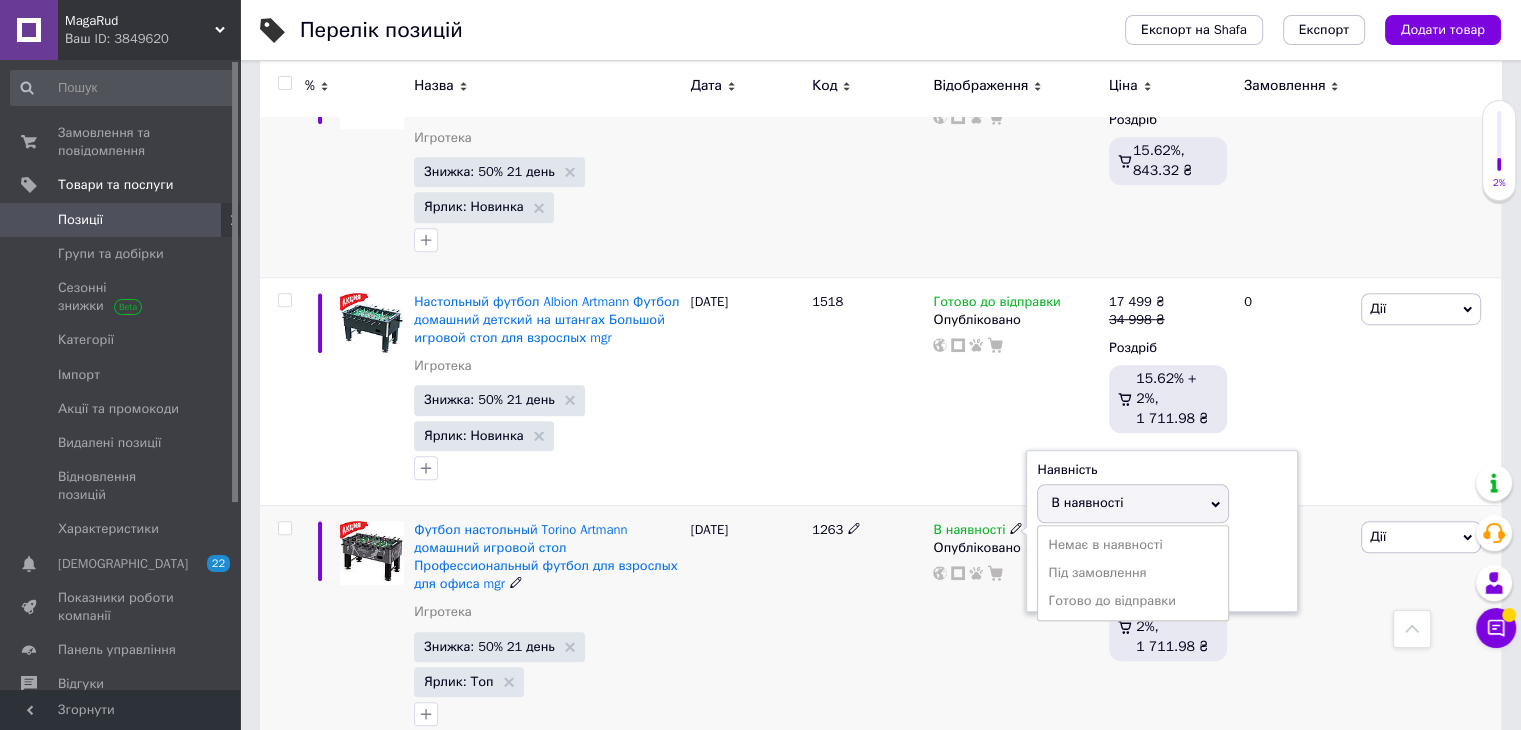 drag, startPoint x: 1061, startPoint y: 424, endPoint x: 1031, endPoint y: 414, distance: 31.622776 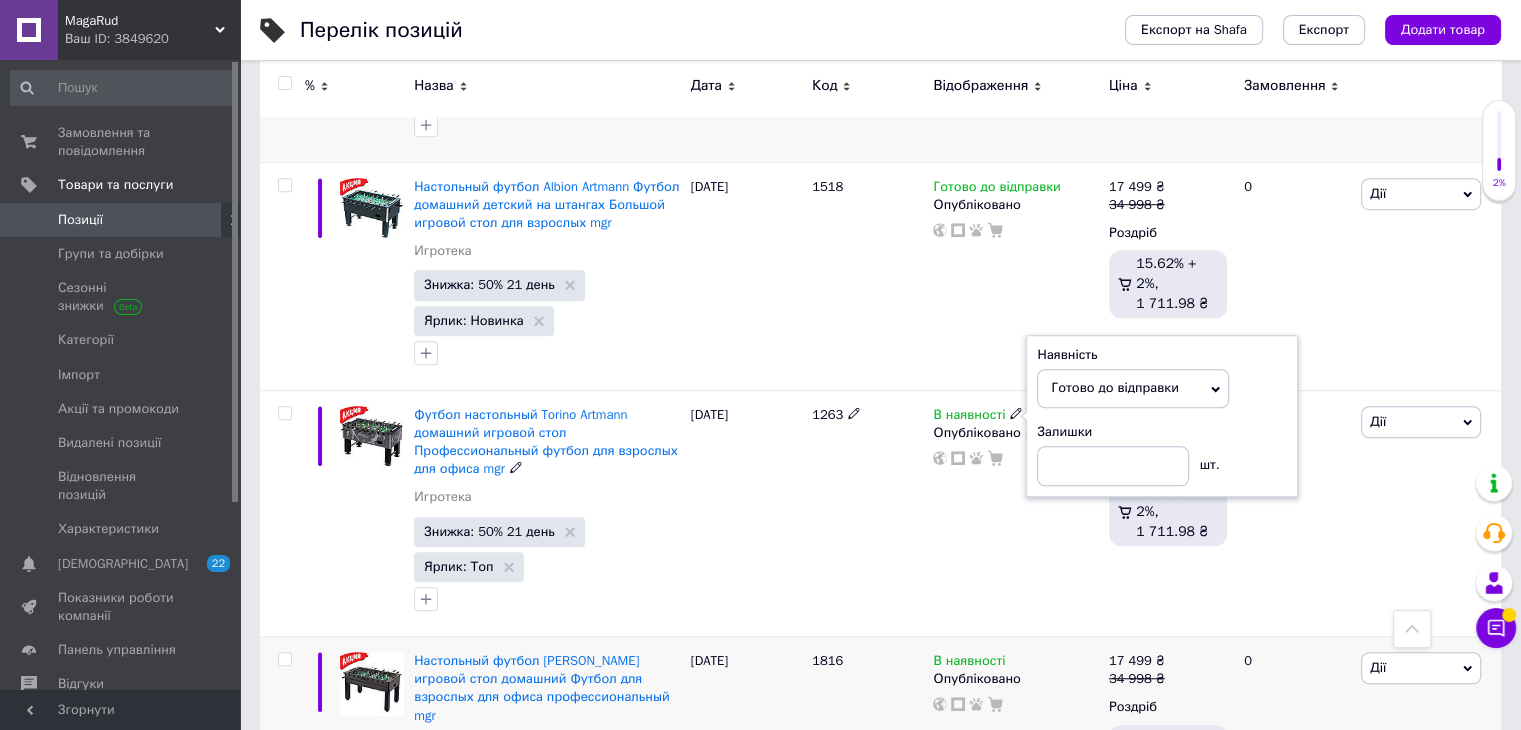 scroll, scrollTop: 16670, scrollLeft: 0, axis: vertical 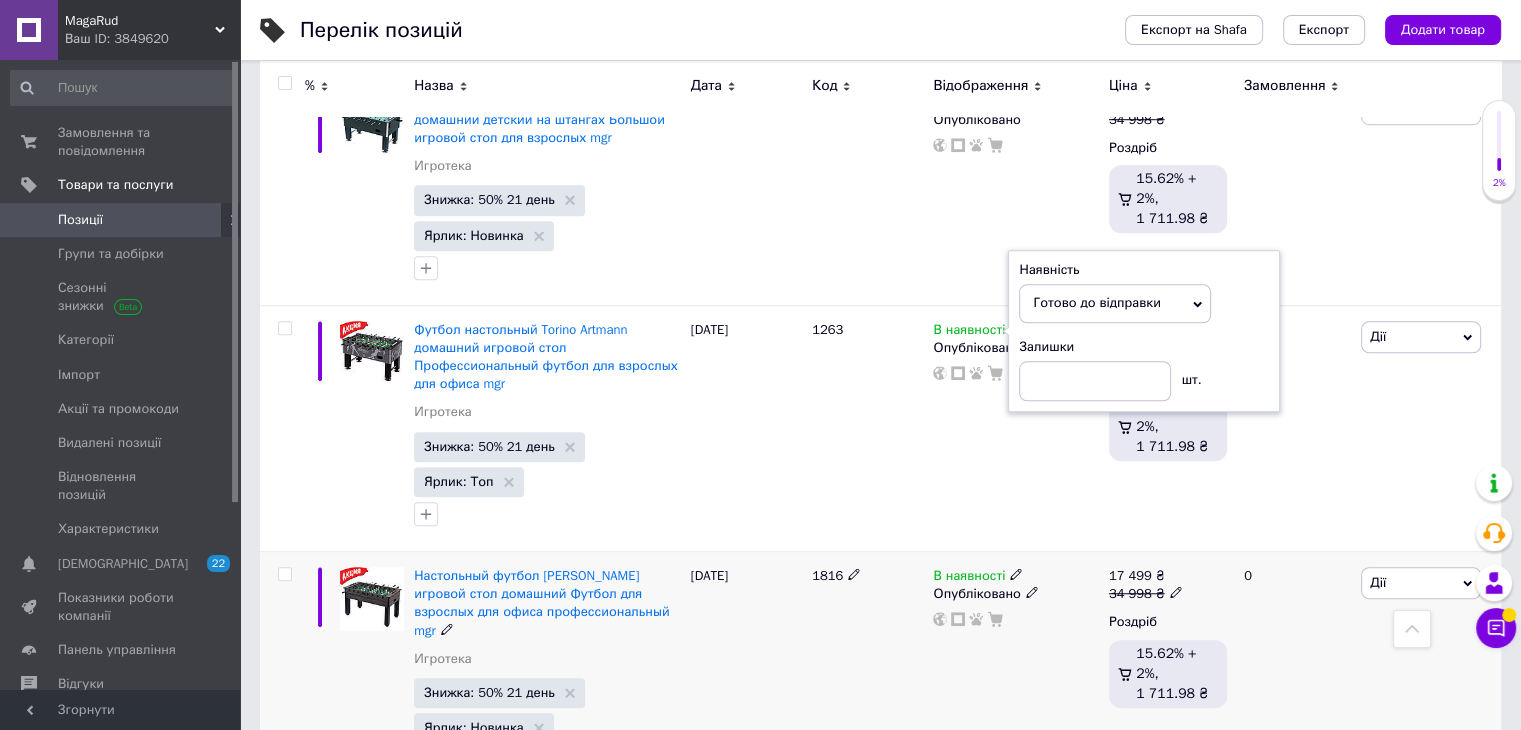 click at bounding box center (1016, 573) 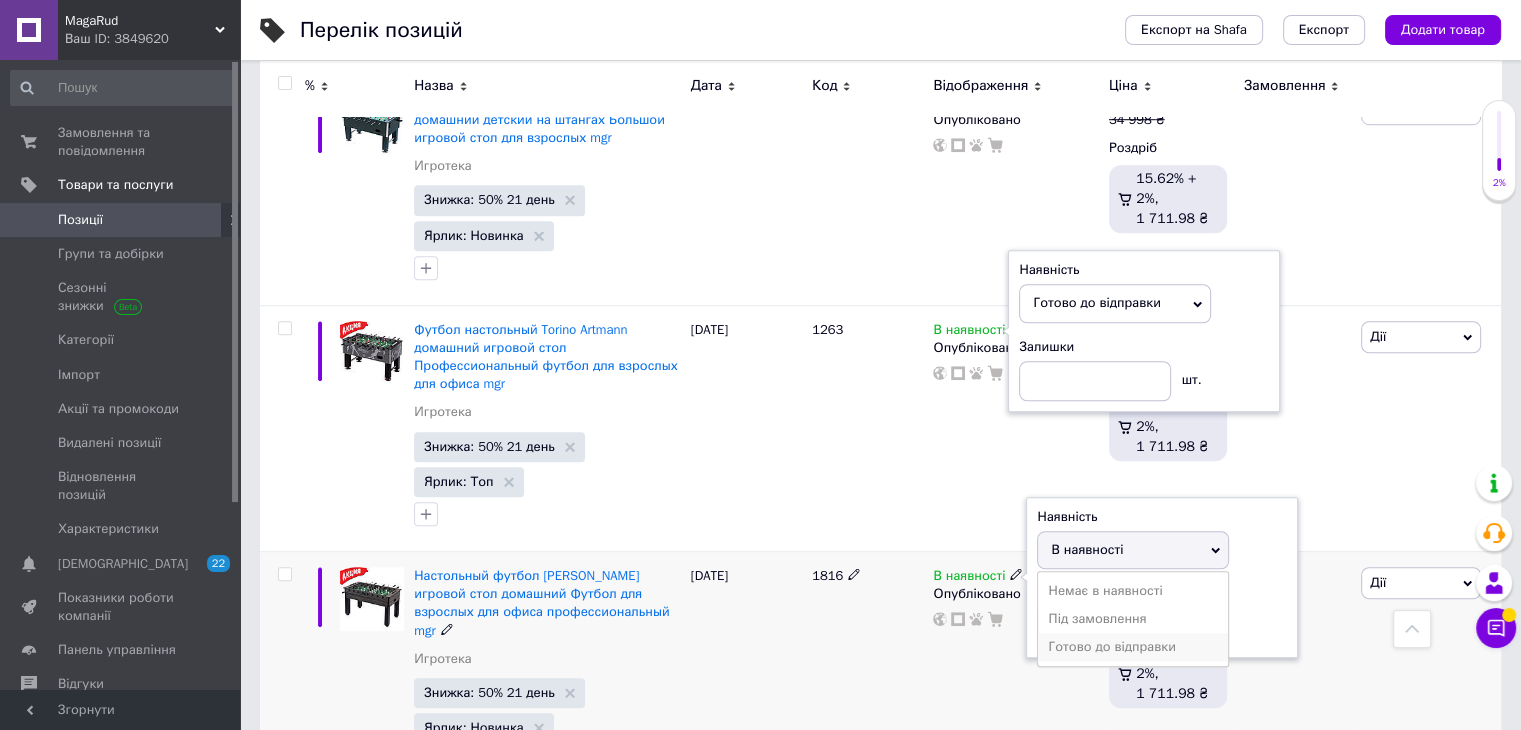 click on "Готово до відправки" at bounding box center [1133, 647] 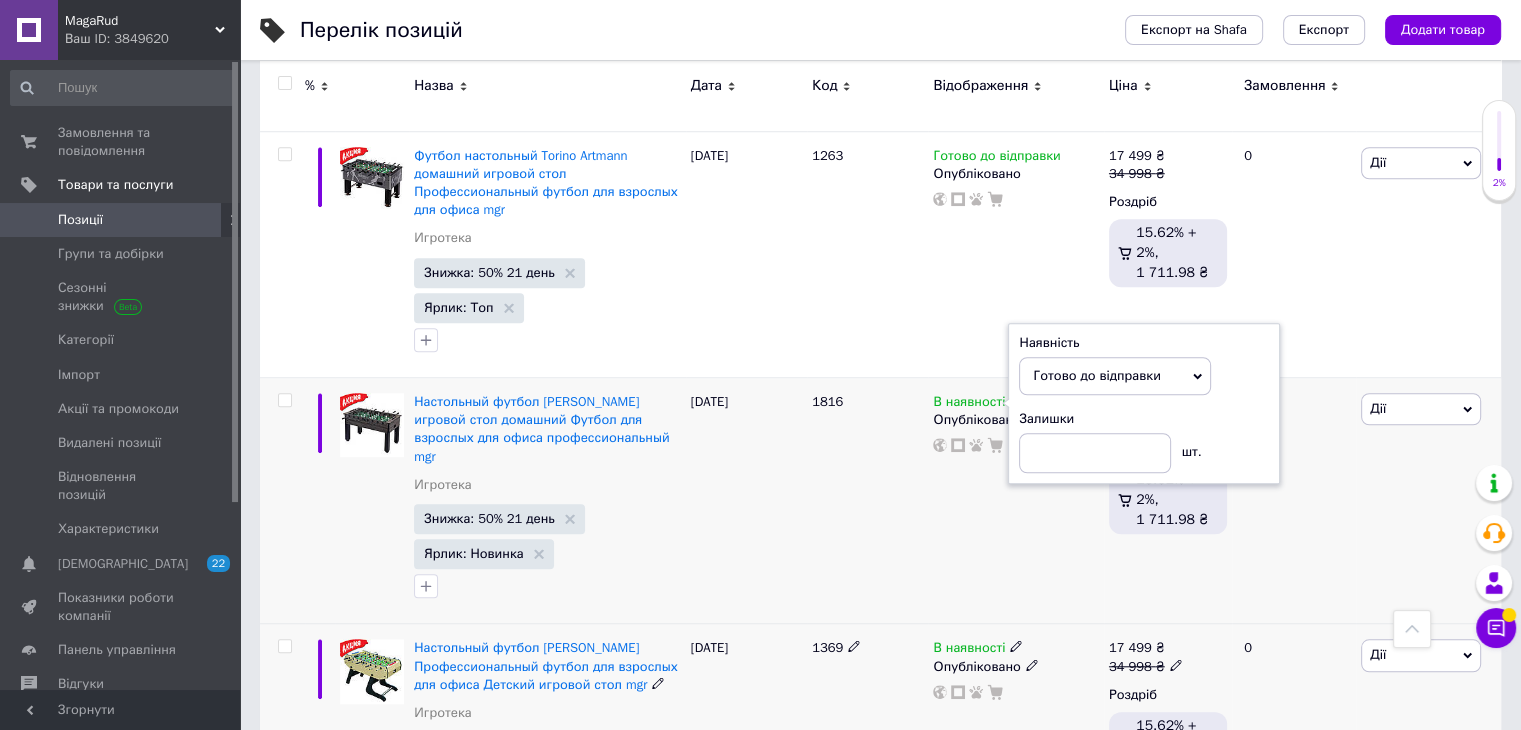 scroll, scrollTop: 16970, scrollLeft: 0, axis: vertical 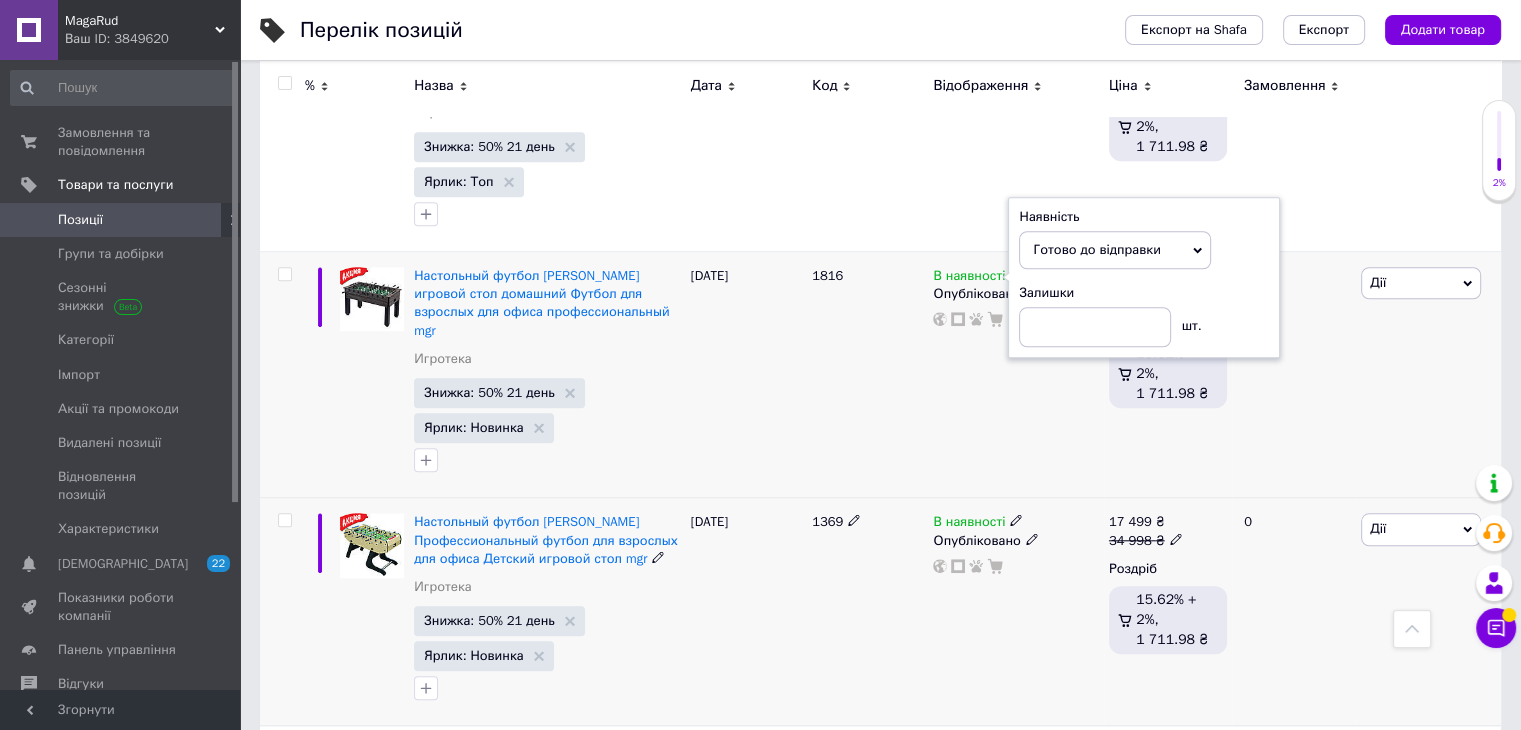 click 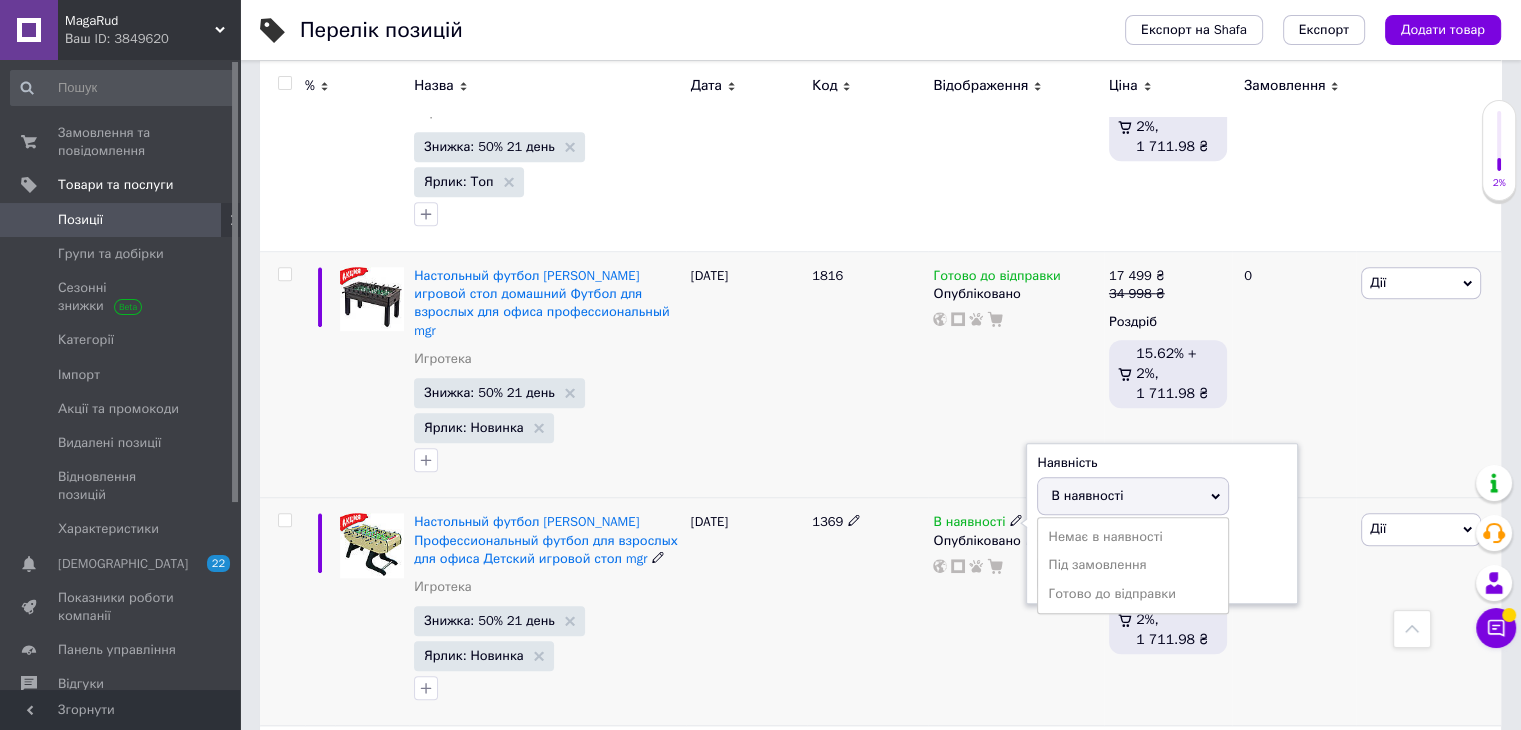 drag, startPoint x: 1064, startPoint y: 422, endPoint x: 1000, endPoint y: 417, distance: 64.195015 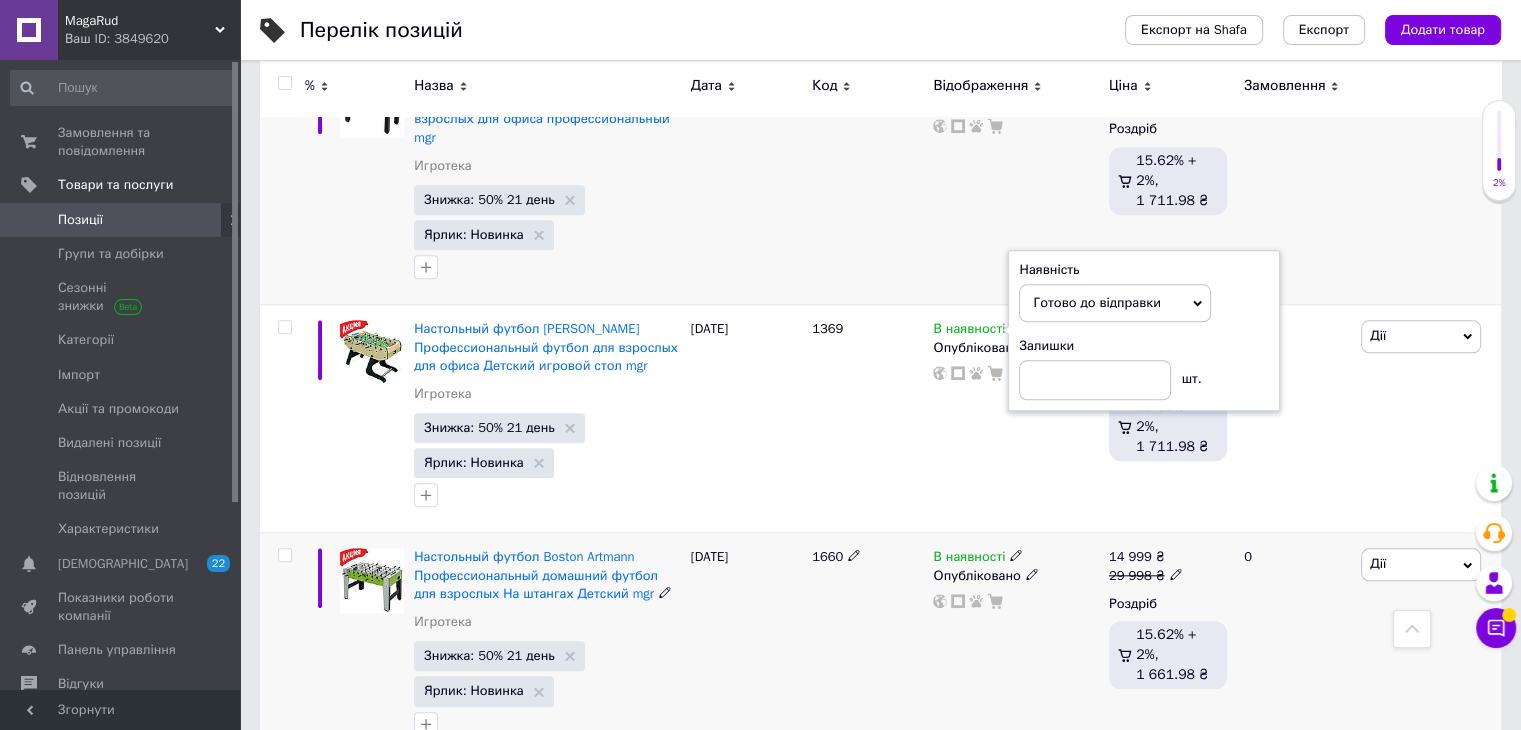 scroll, scrollTop: 17270, scrollLeft: 0, axis: vertical 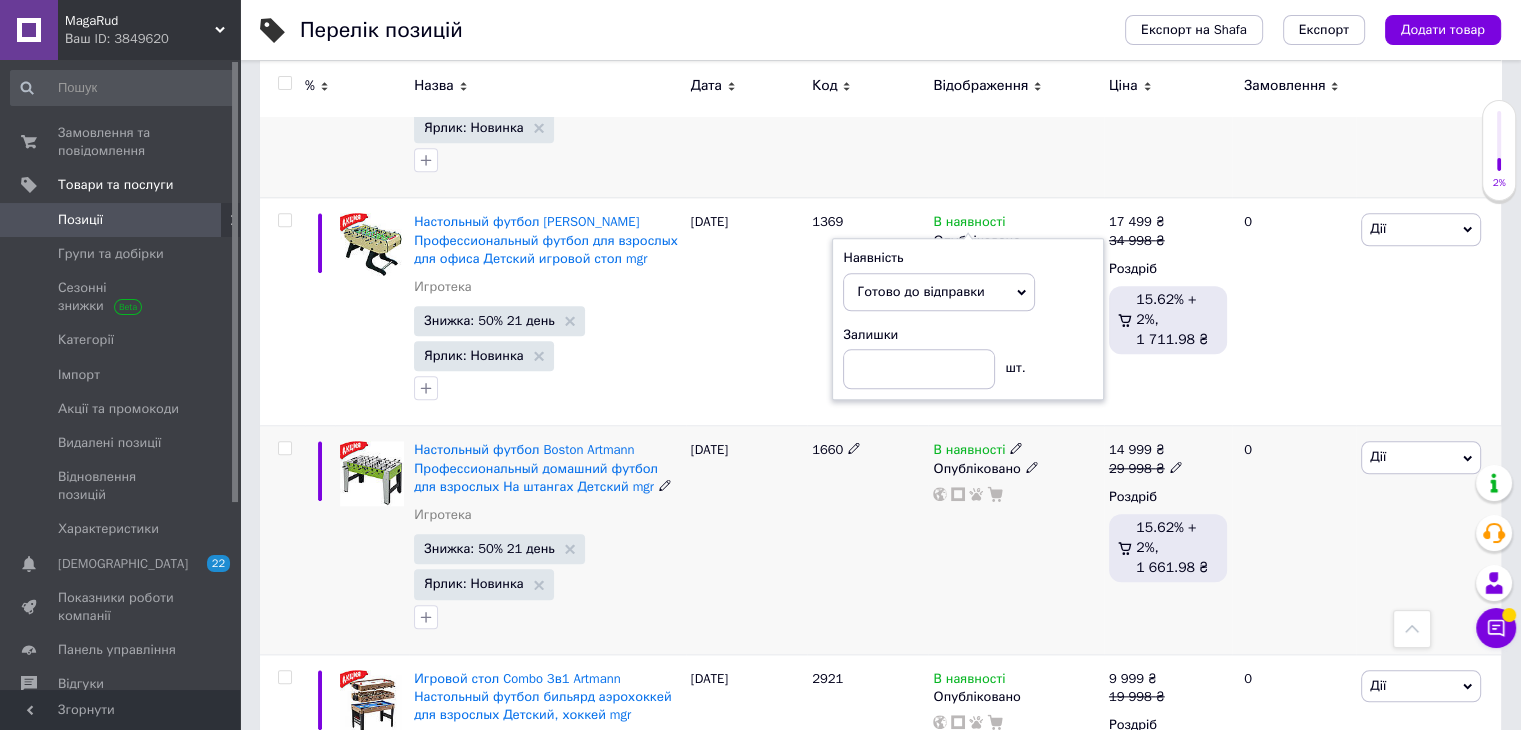 click 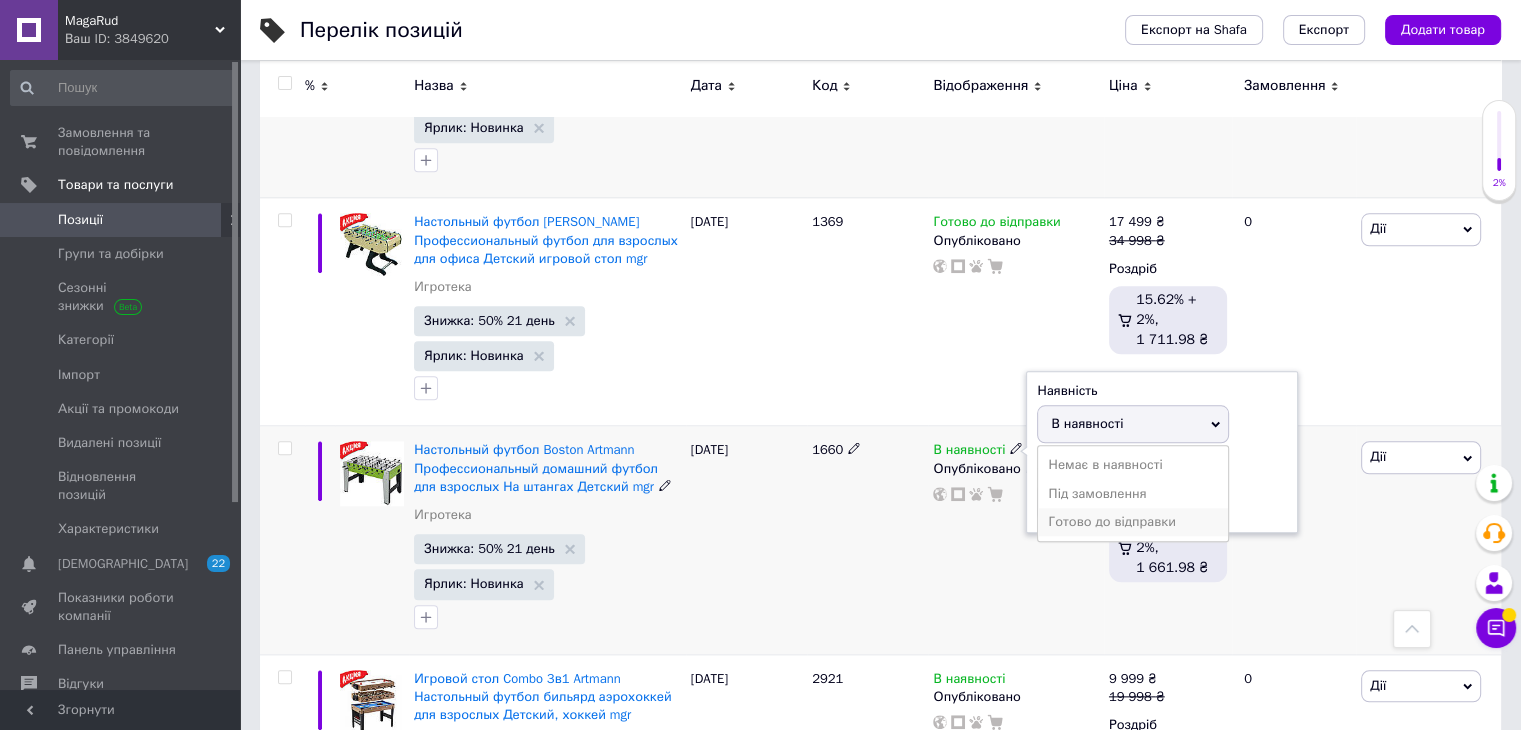 click on "Готово до відправки" at bounding box center (1133, 522) 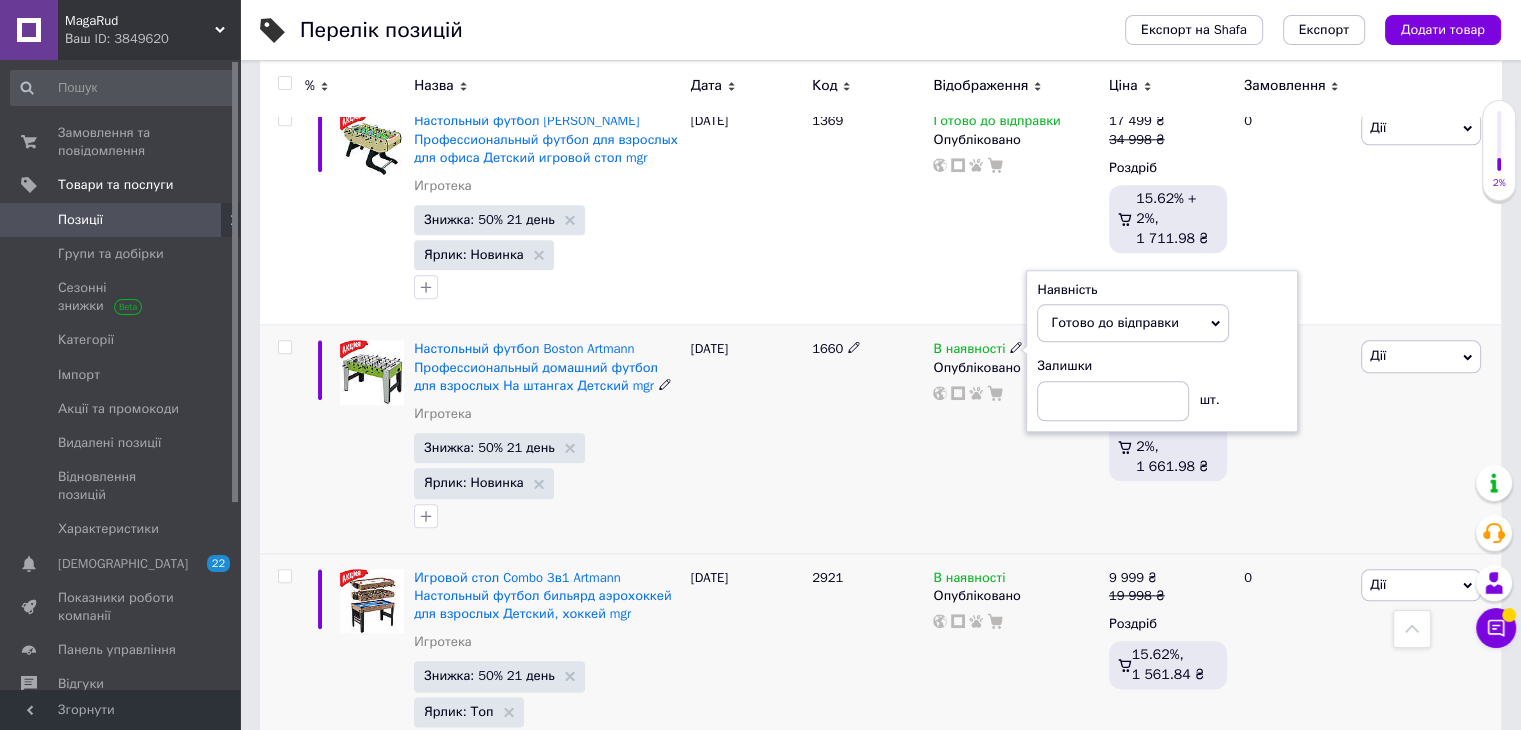 scroll, scrollTop: 17470, scrollLeft: 0, axis: vertical 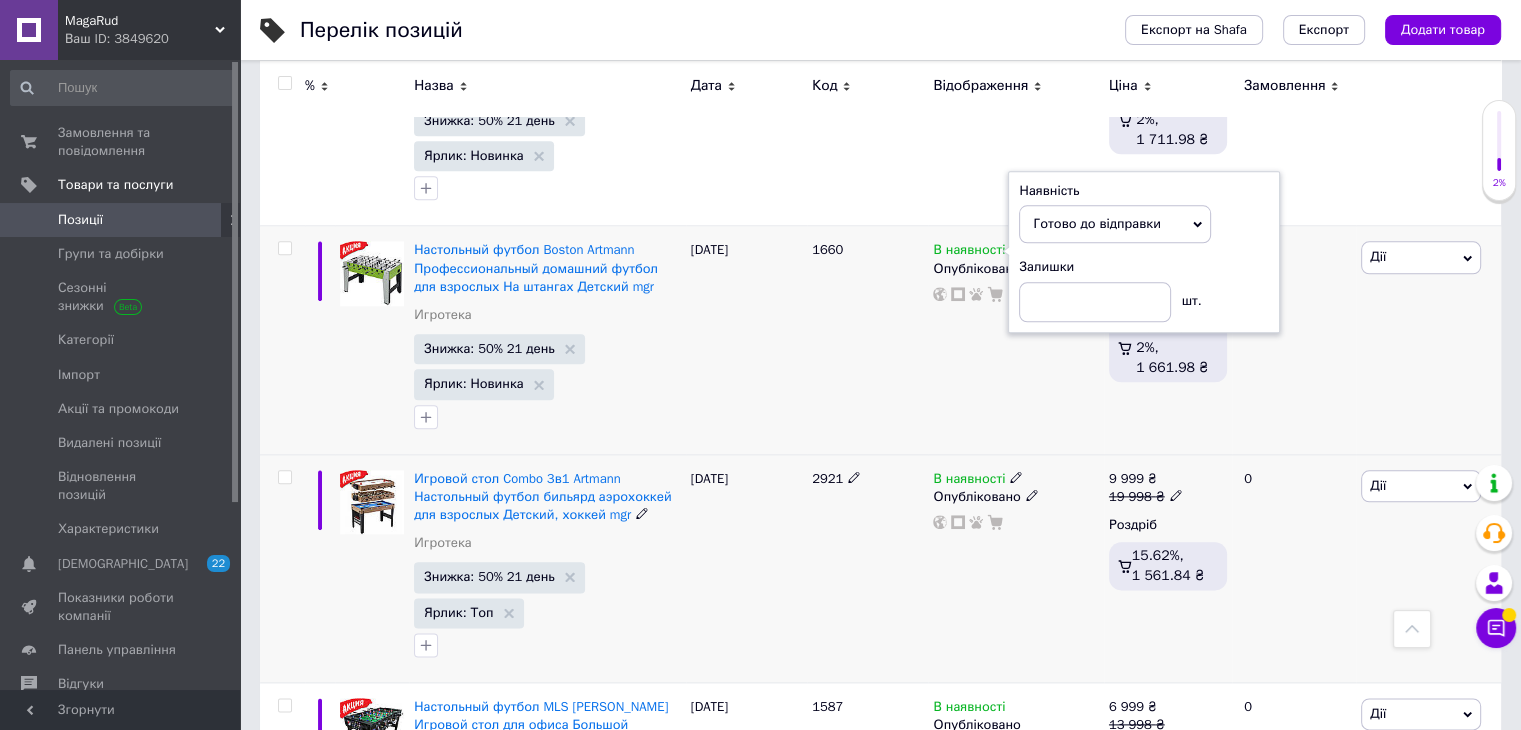 click 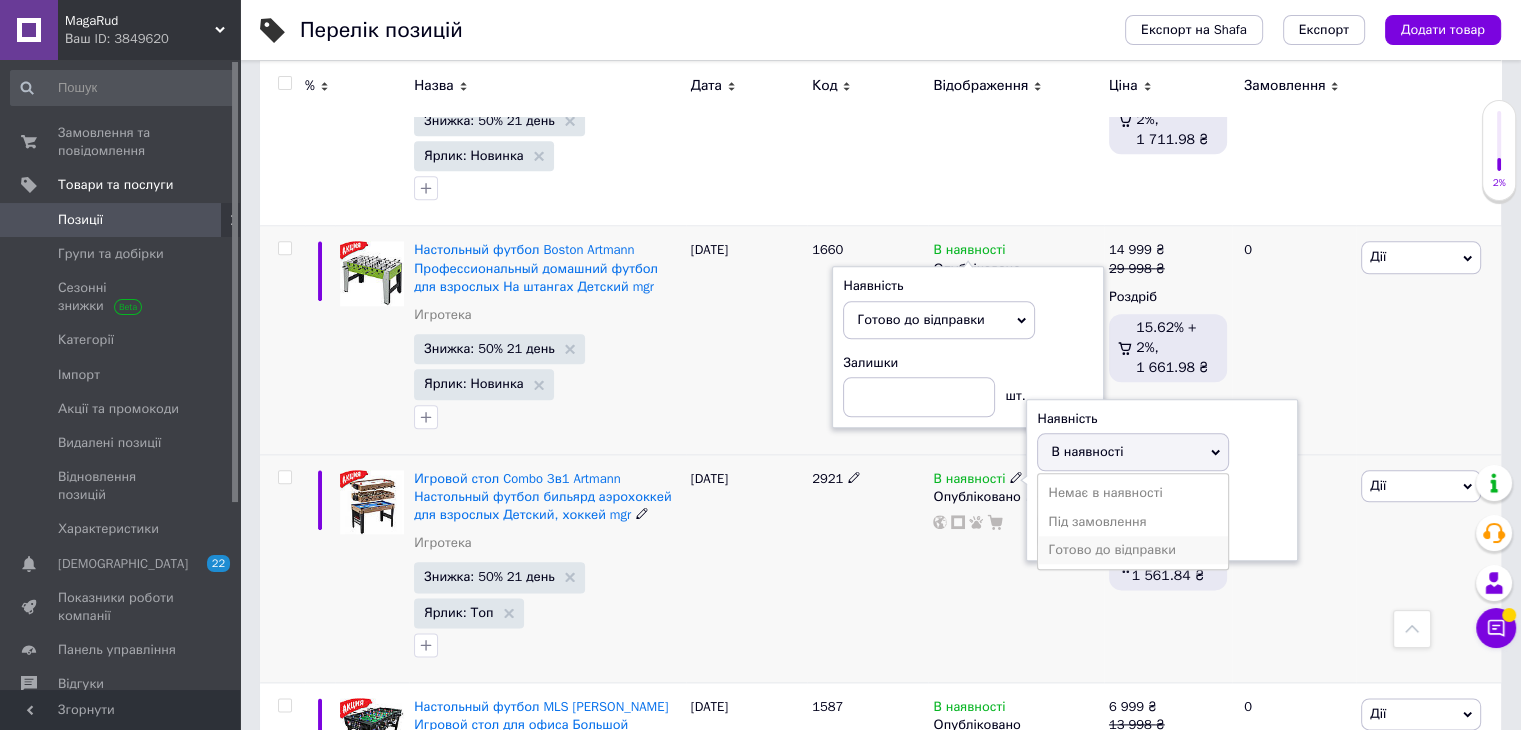 click on "Готово до відправки" at bounding box center (1133, 550) 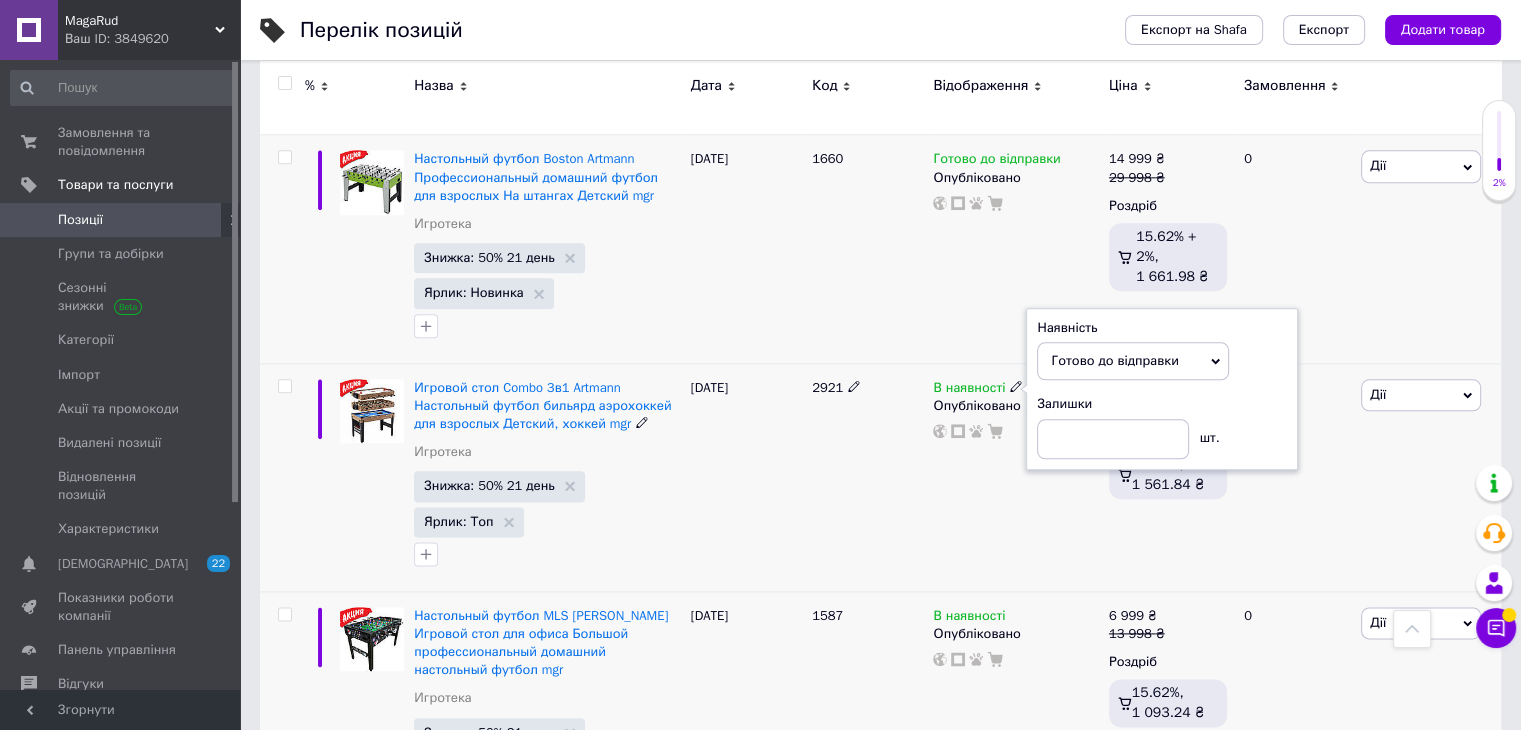 scroll, scrollTop: 17670, scrollLeft: 0, axis: vertical 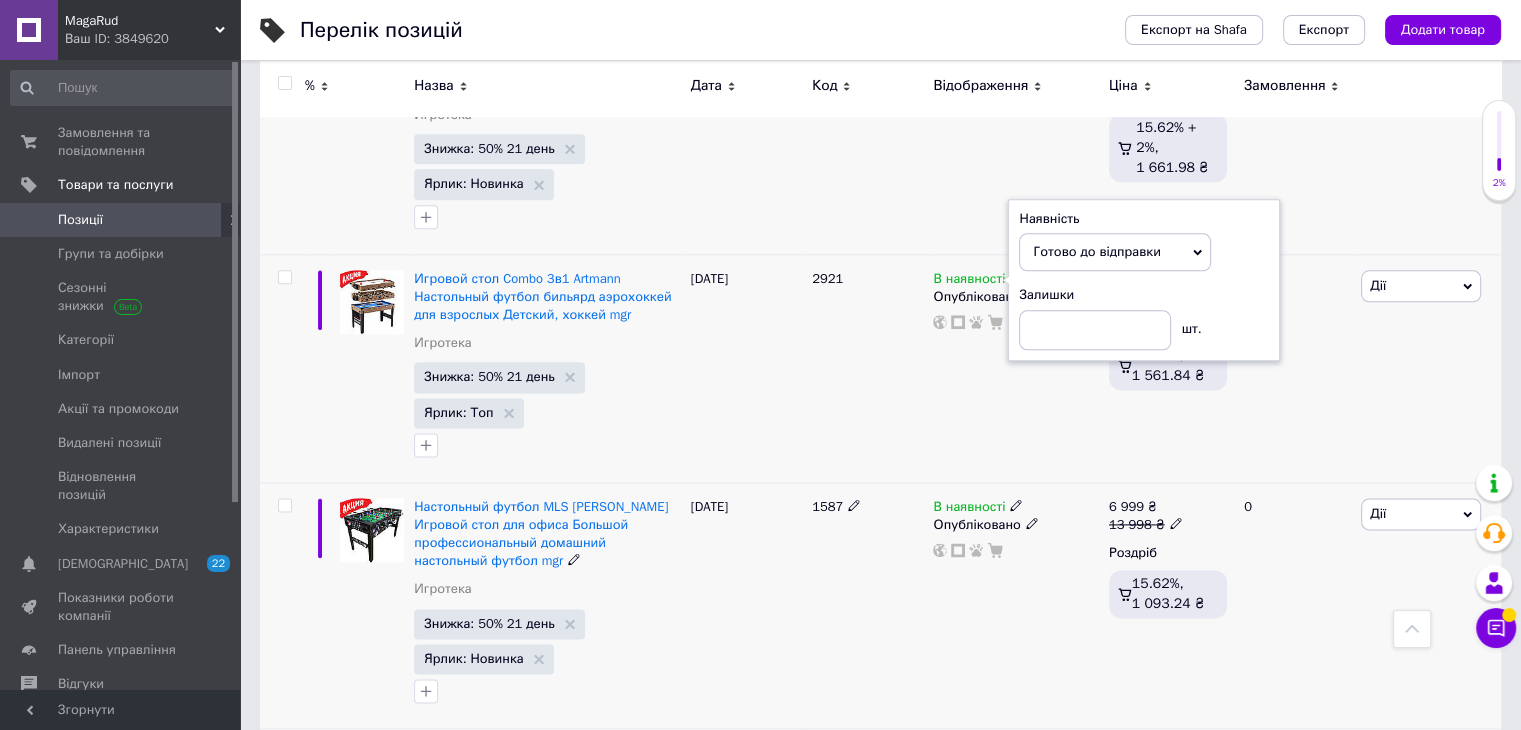 click 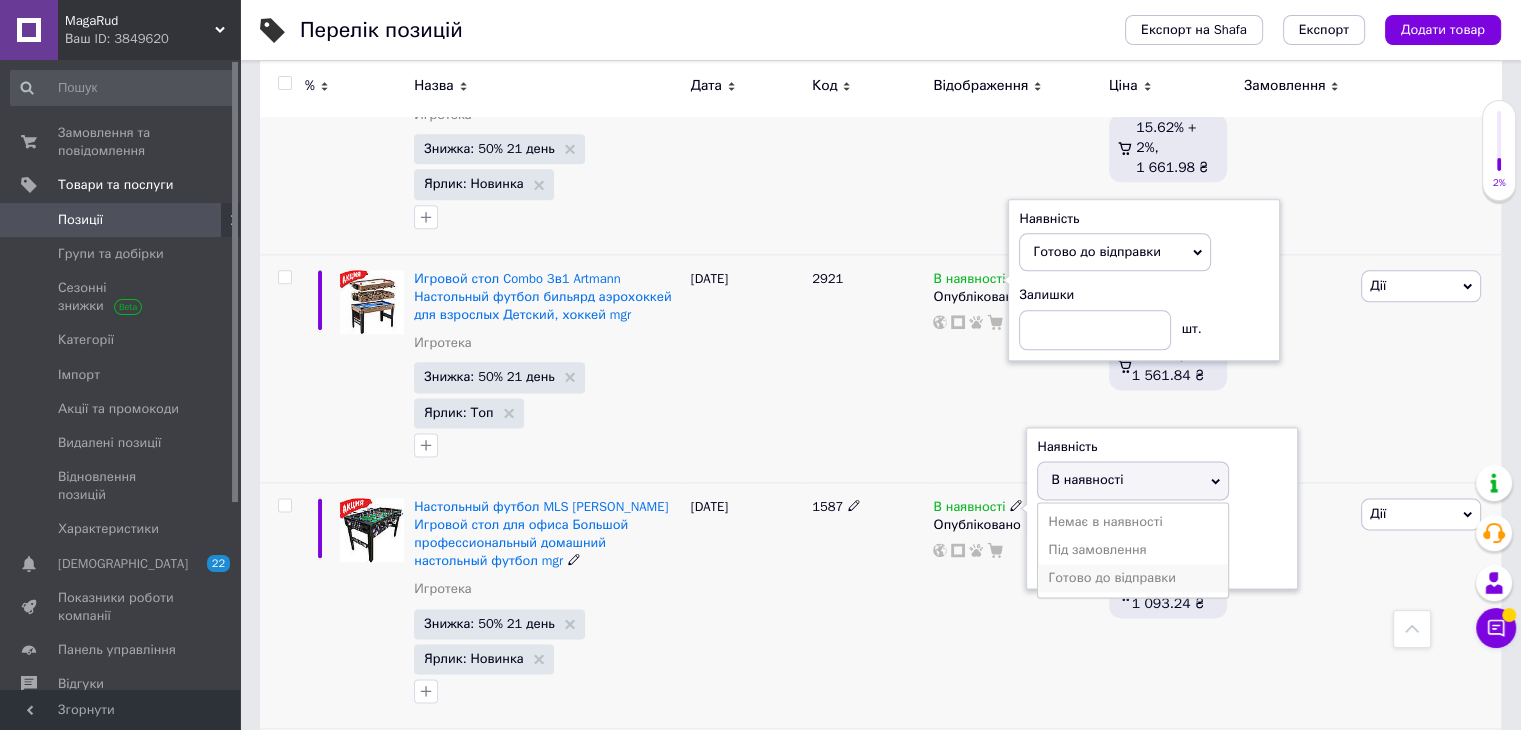 click on "Готово до відправки" at bounding box center (1133, 578) 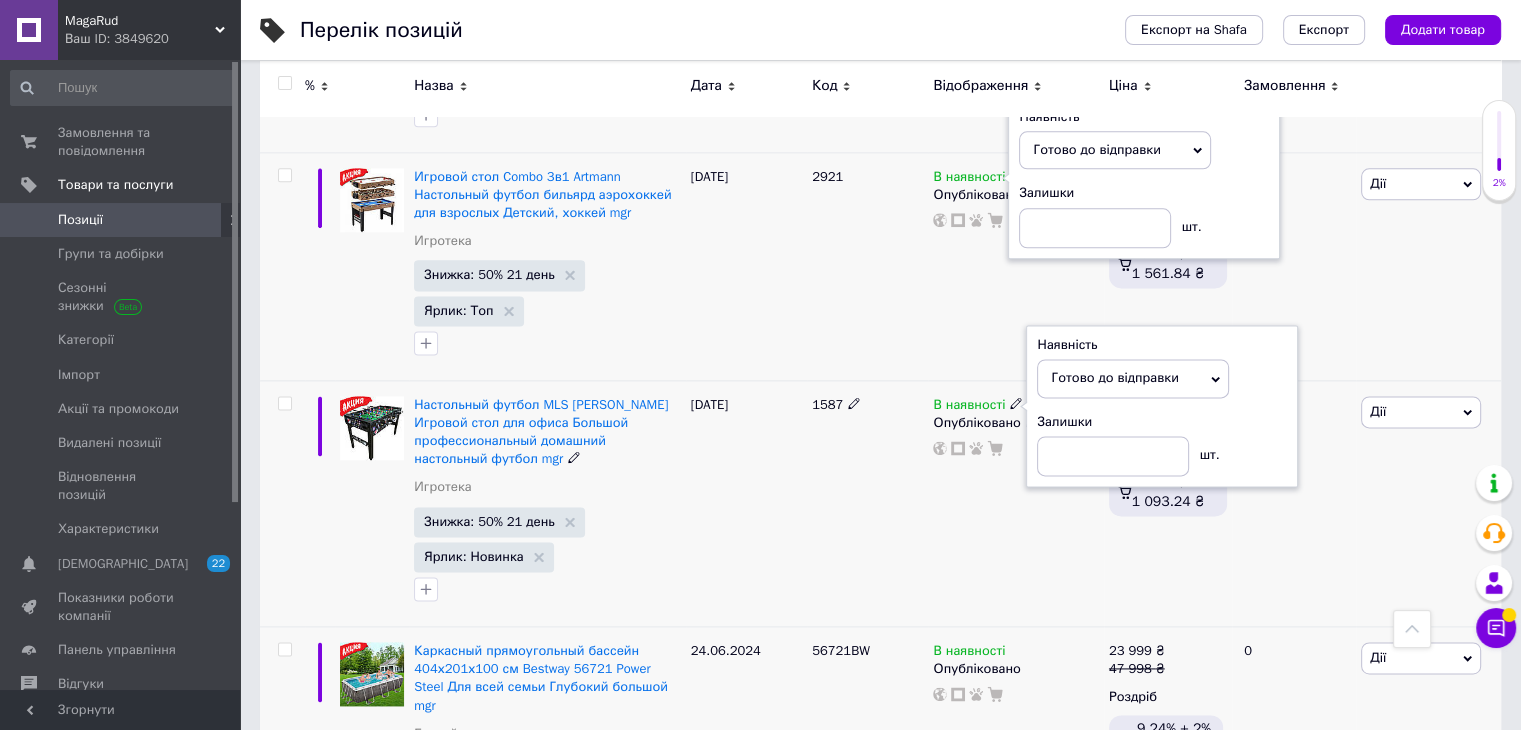 scroll, scrollTop: 17870, scrollLeft: 0, axis: vertical 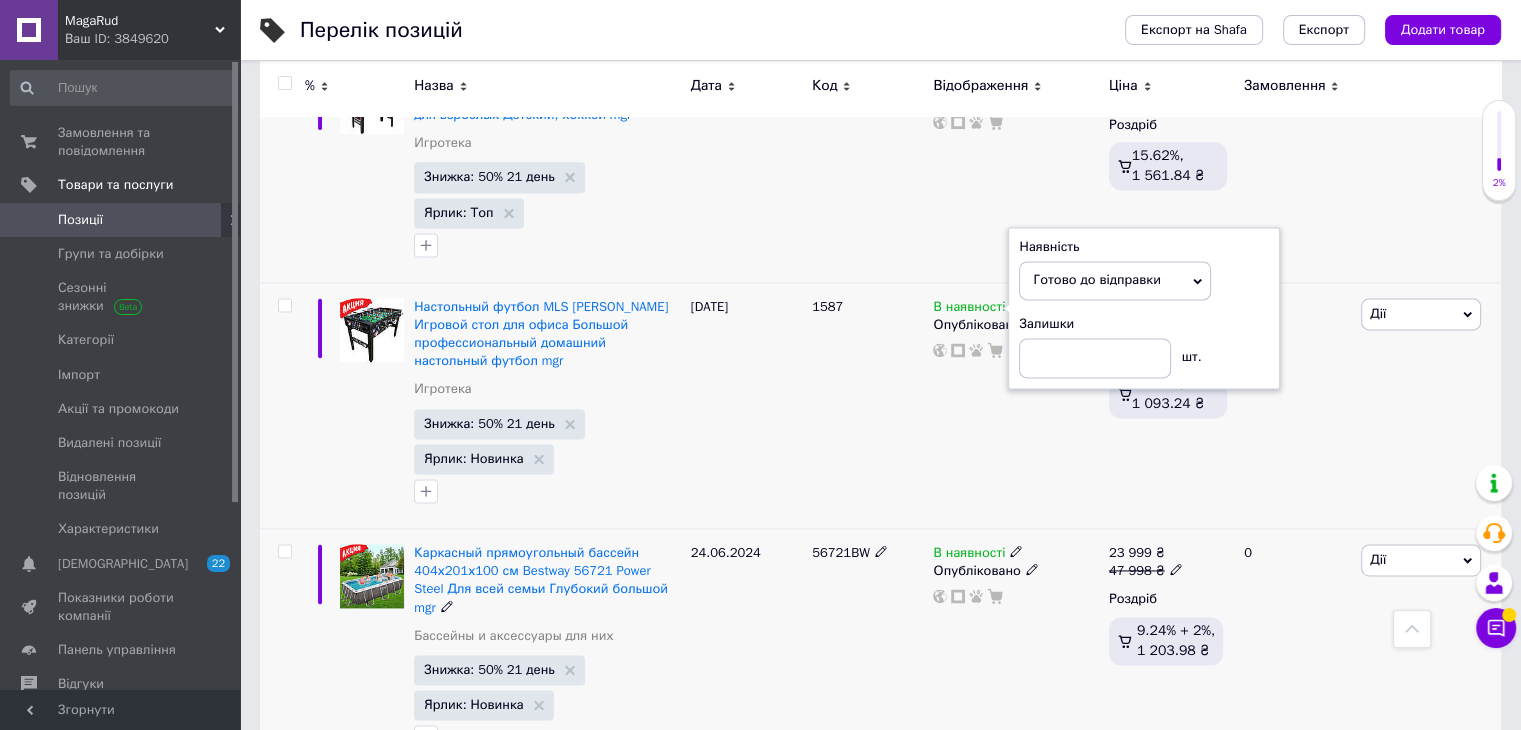 click 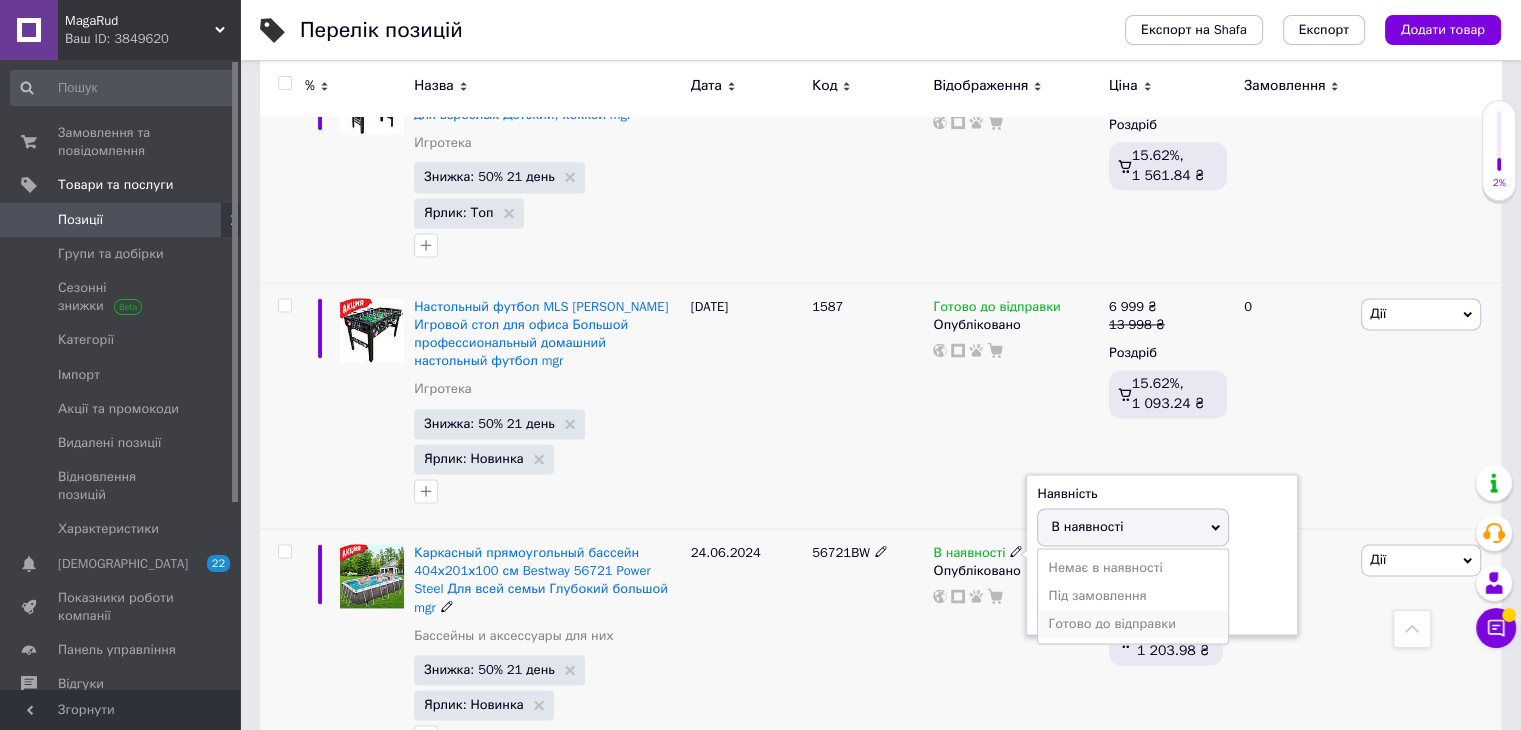 click on "Готово до відправки" at bounding box center [1133, 624] 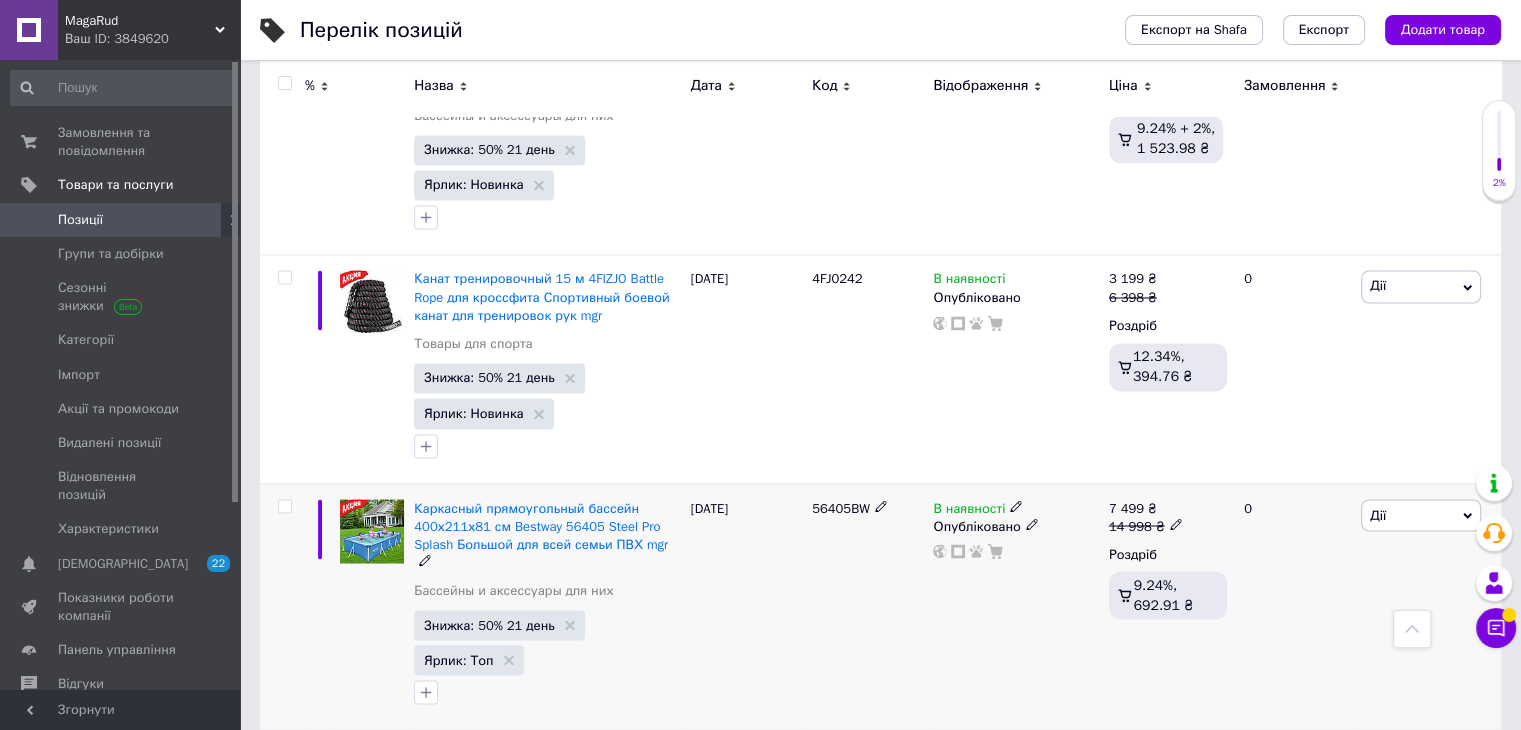 scroll, scrollTop: 18770, scrollLeft: 0, axis: vertical 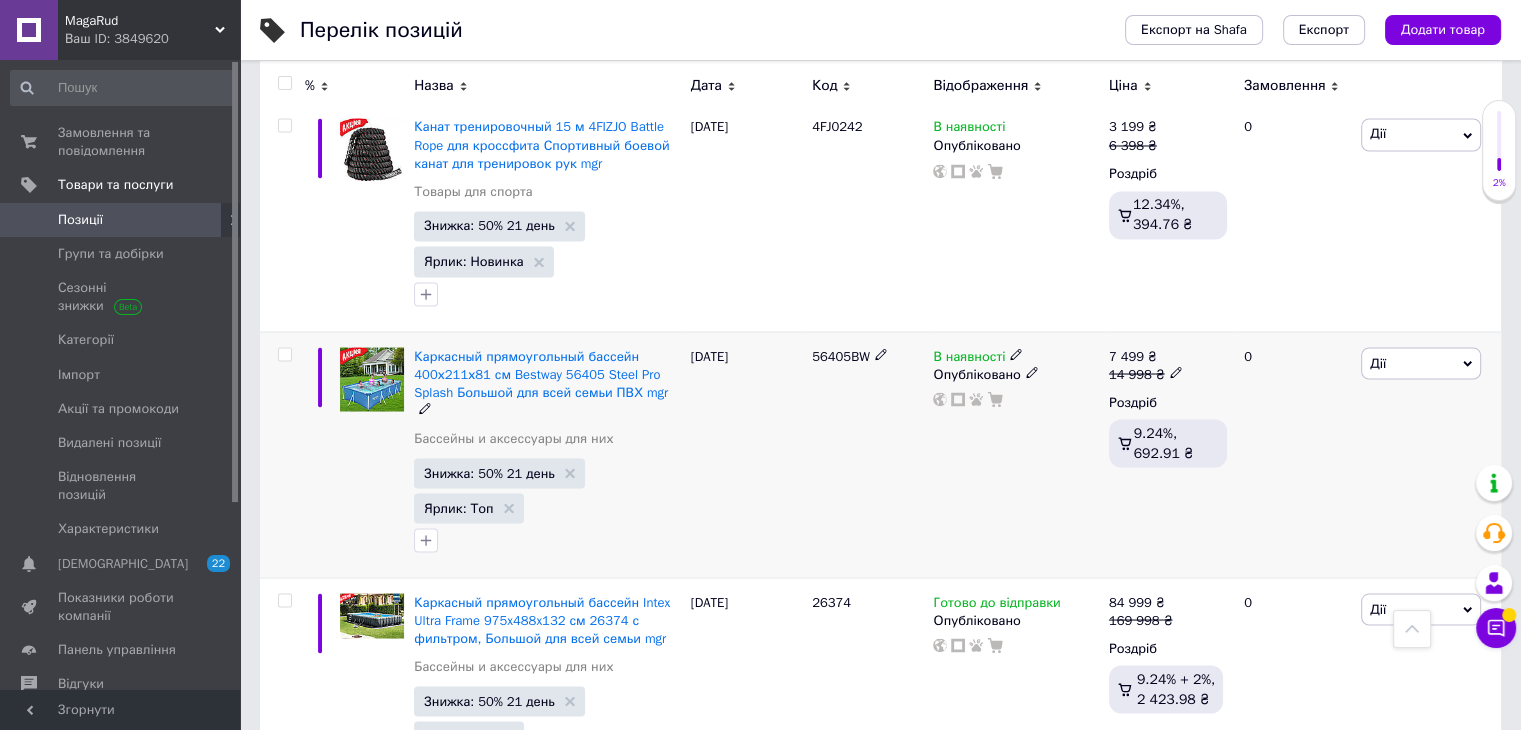 click 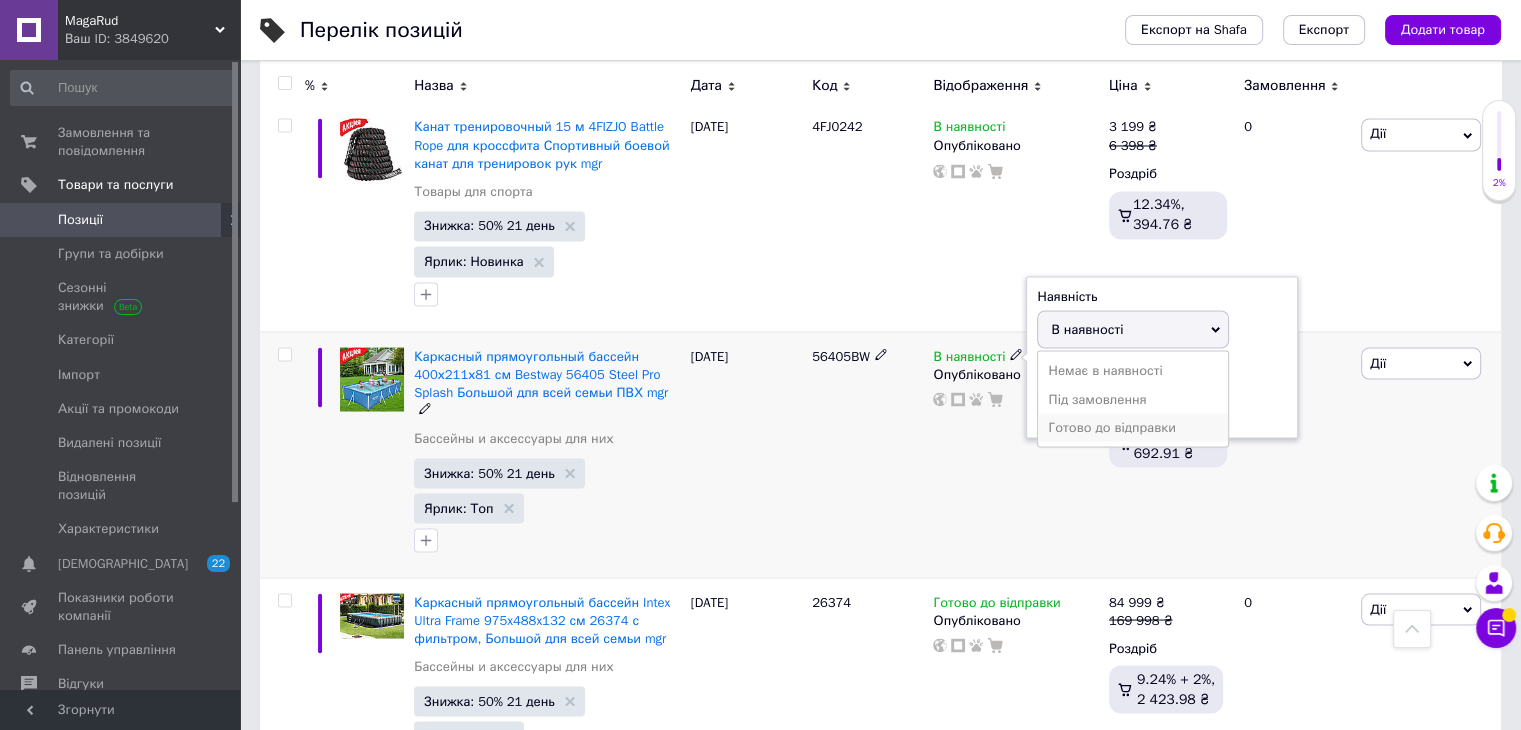 click on "Готово до відправки" at bounding box center [1133, 427] 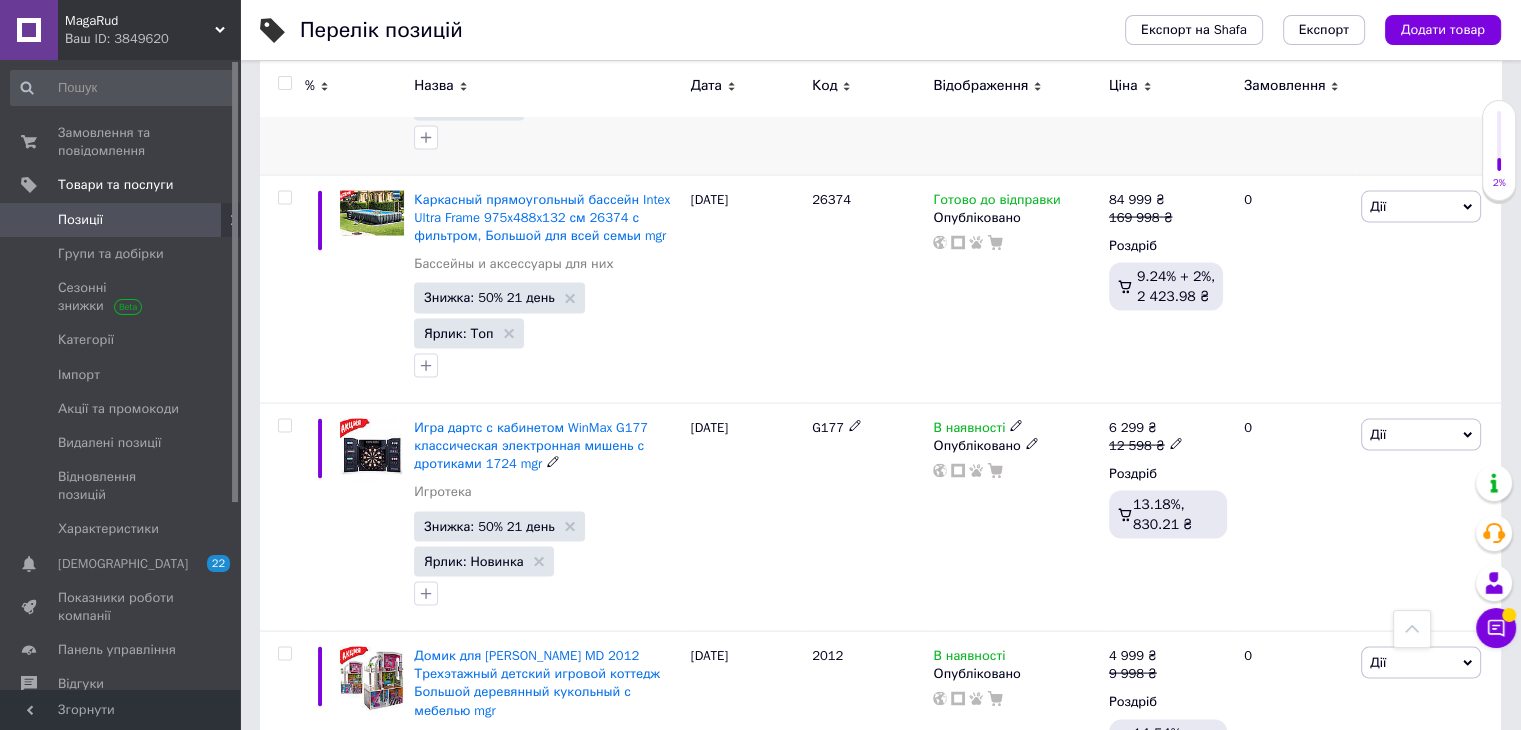 scroll, scrollTop: 19270, scrollLeft: 0, axis: vertical 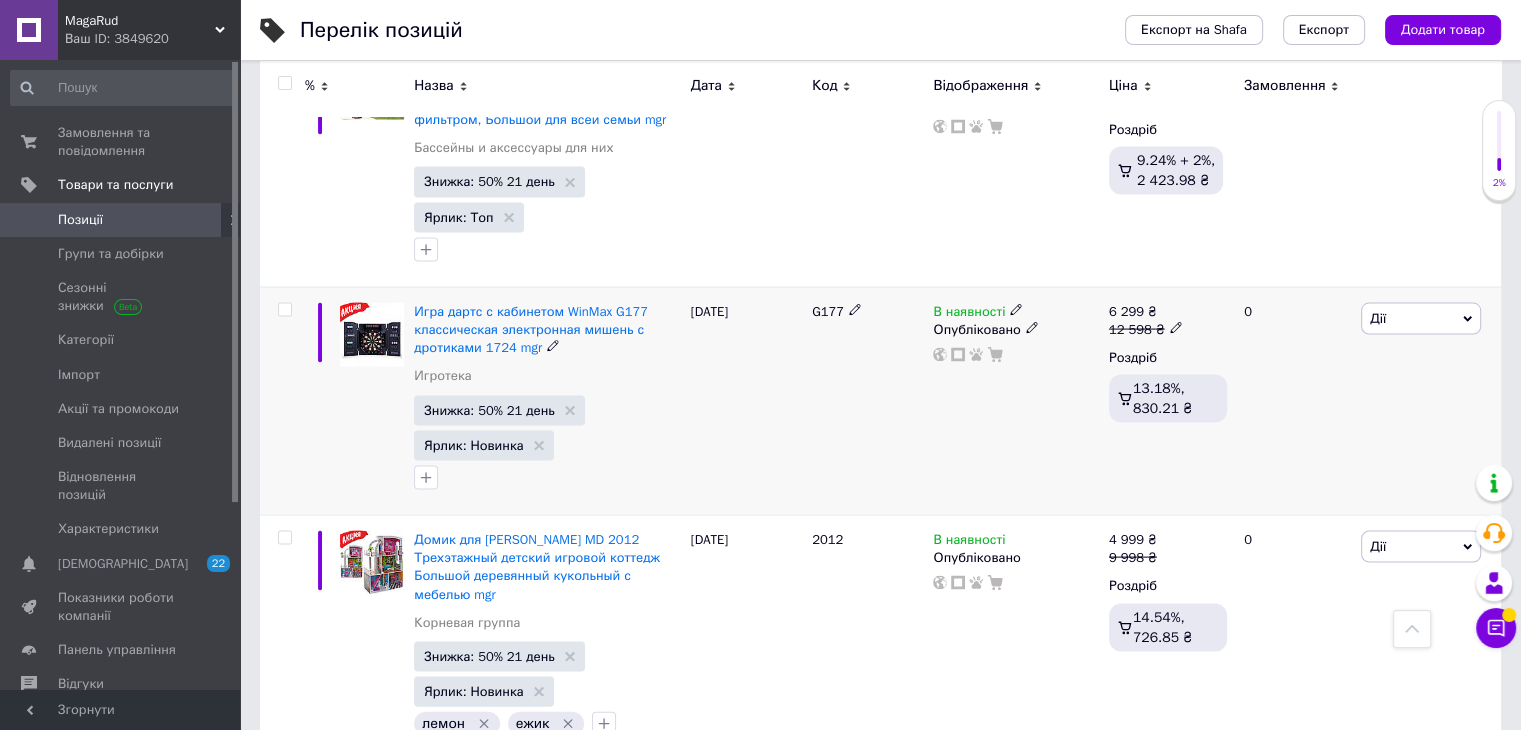 drag, startPoint x: 1013, startPoint y: 117, endPoint x: 1024, endPoint y: 144, distance: 29.15476 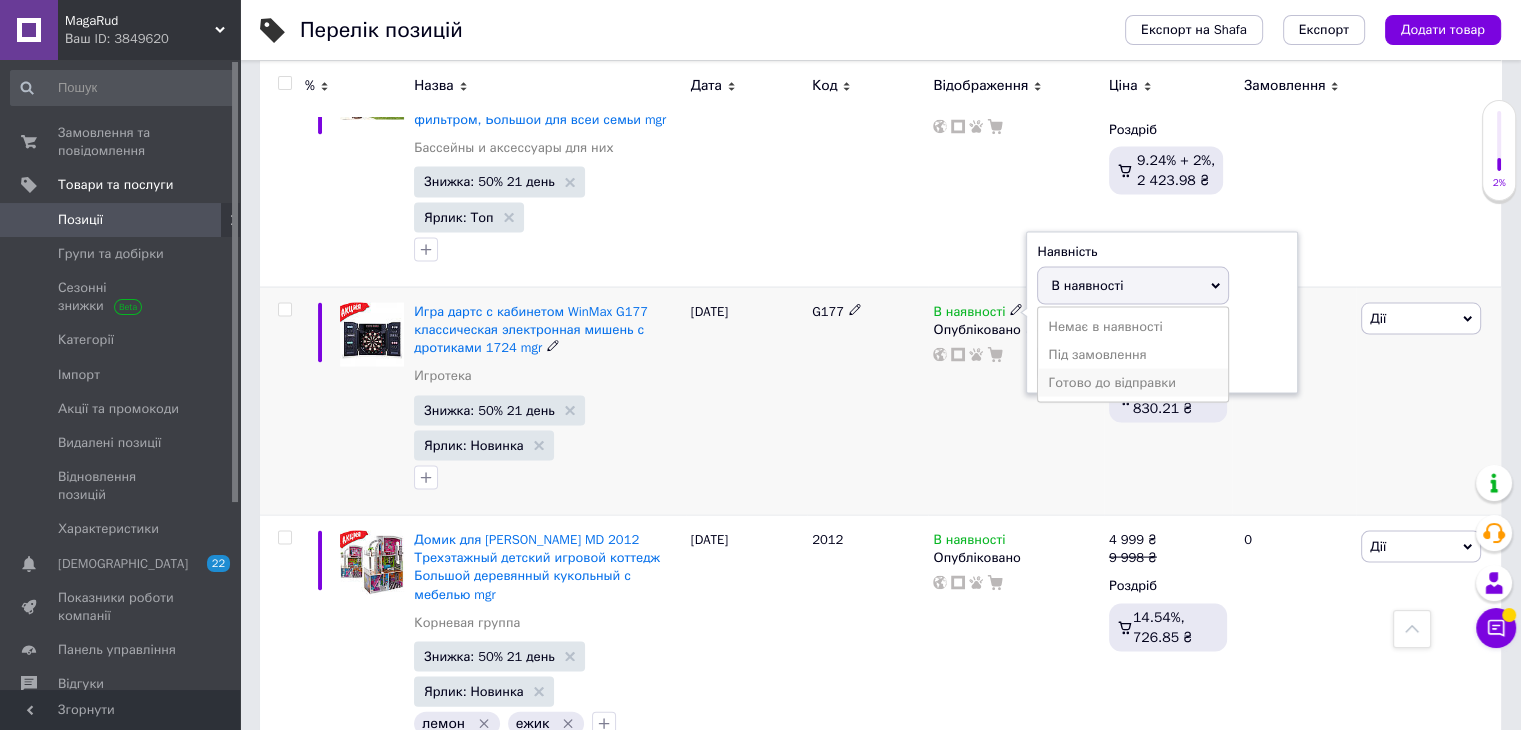 click on "Готово до відправки" at bounding box center (1133, 383) 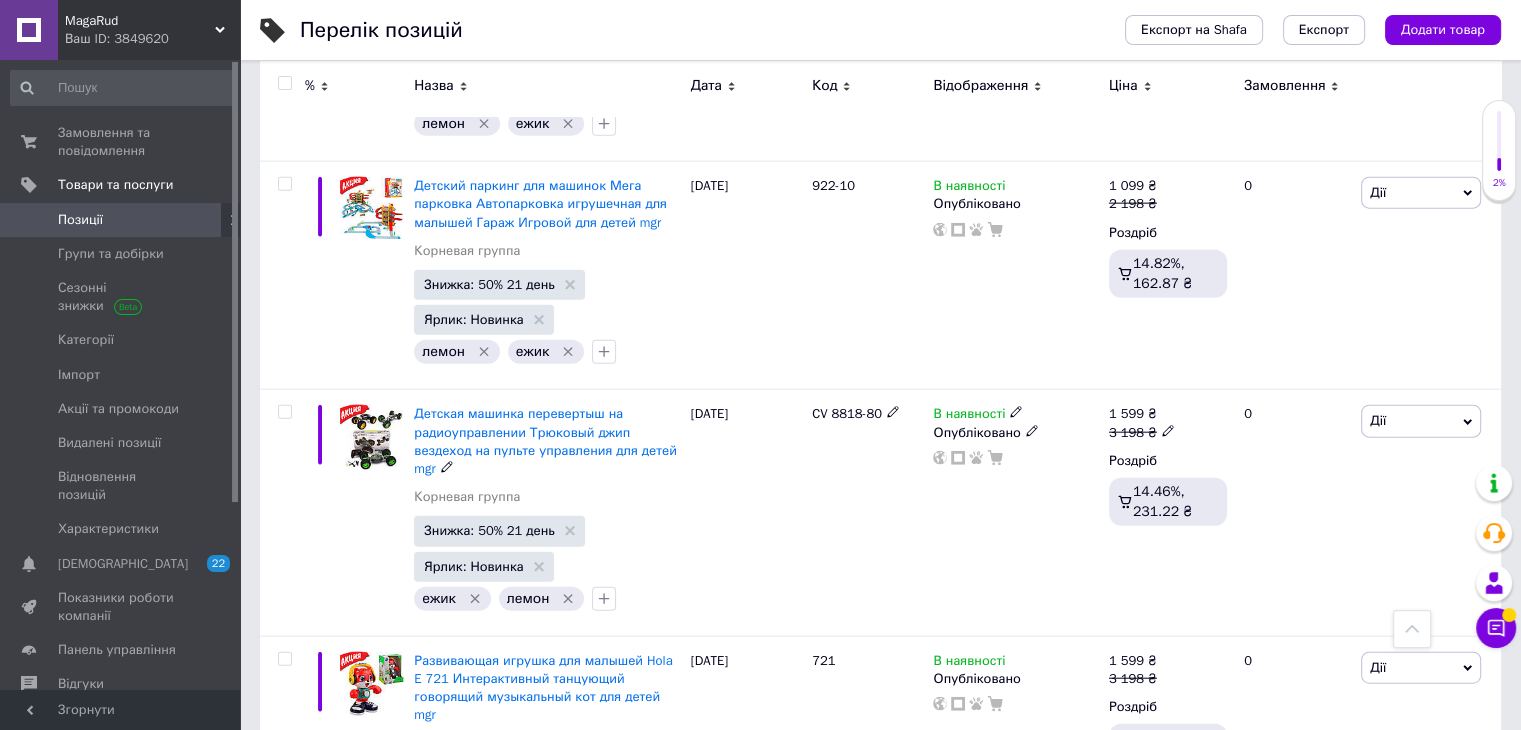 scroll, scrollTop: 20170, scrollLeft: 0, axis: vertical 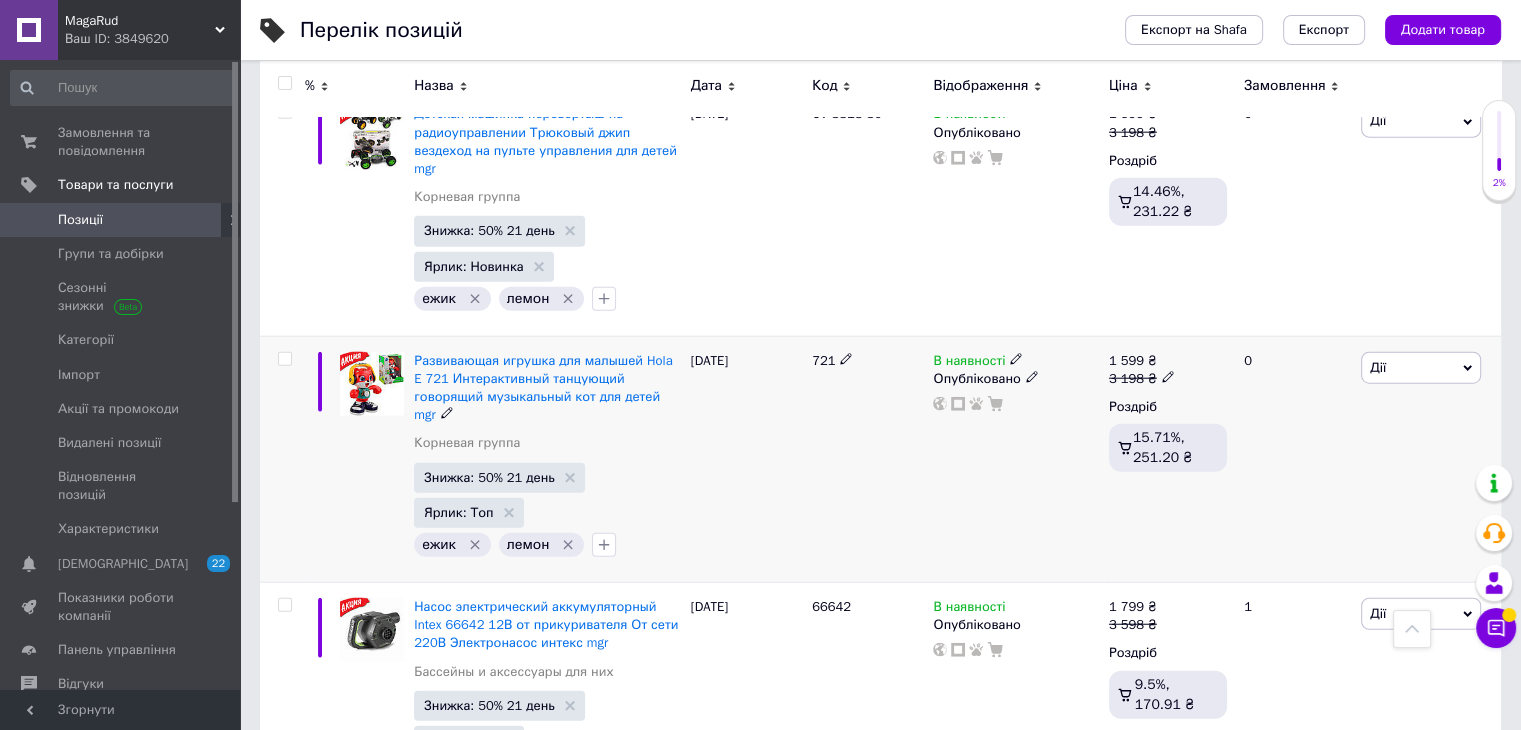 click on "721" at bounding box center [867, 459] 